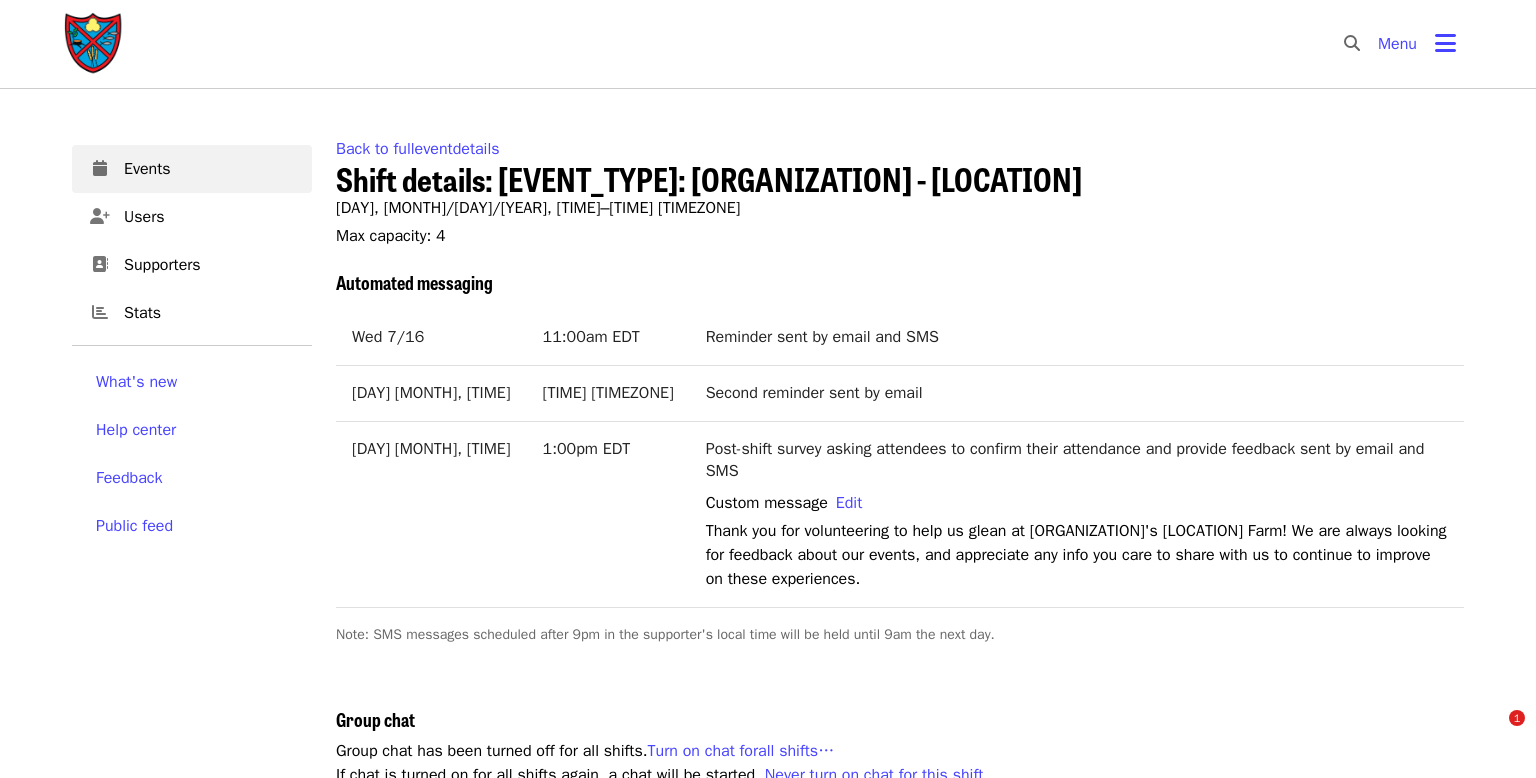 scroll, scrollTop: 625, scrollLeft: 0, axis: vertical 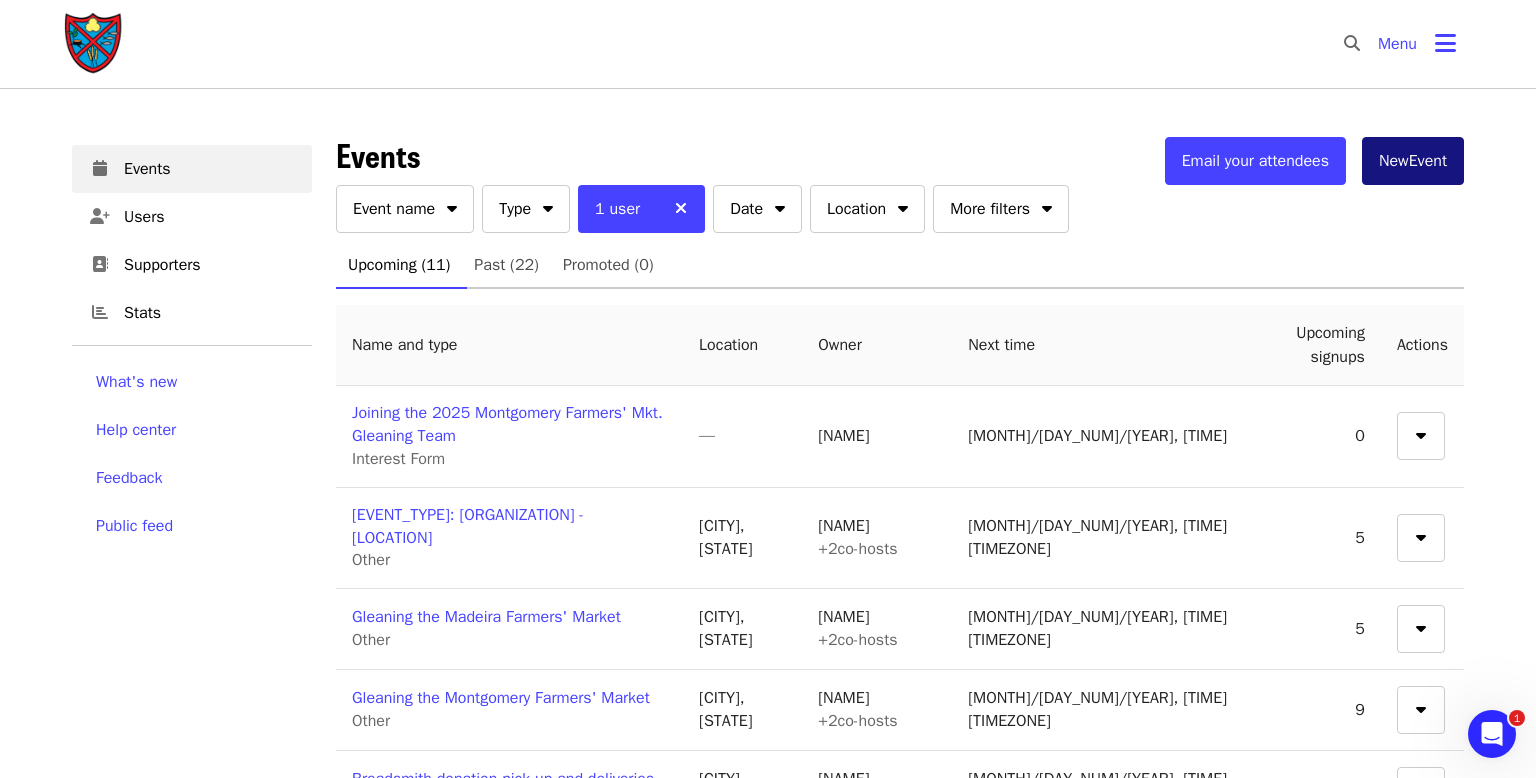 click on "New  Event" at bounding box center (1413, 161) 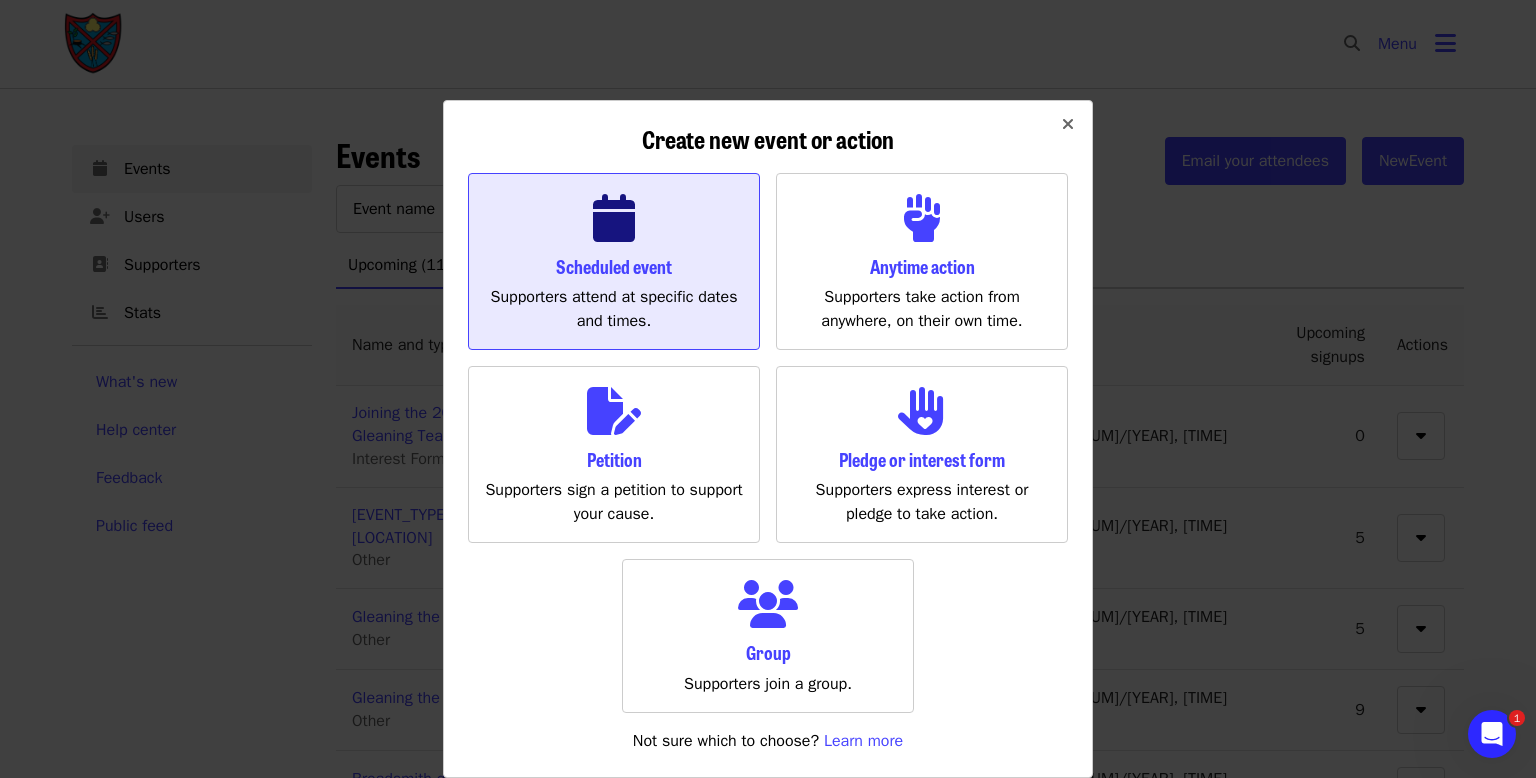 click at bounding box center [614, 219] 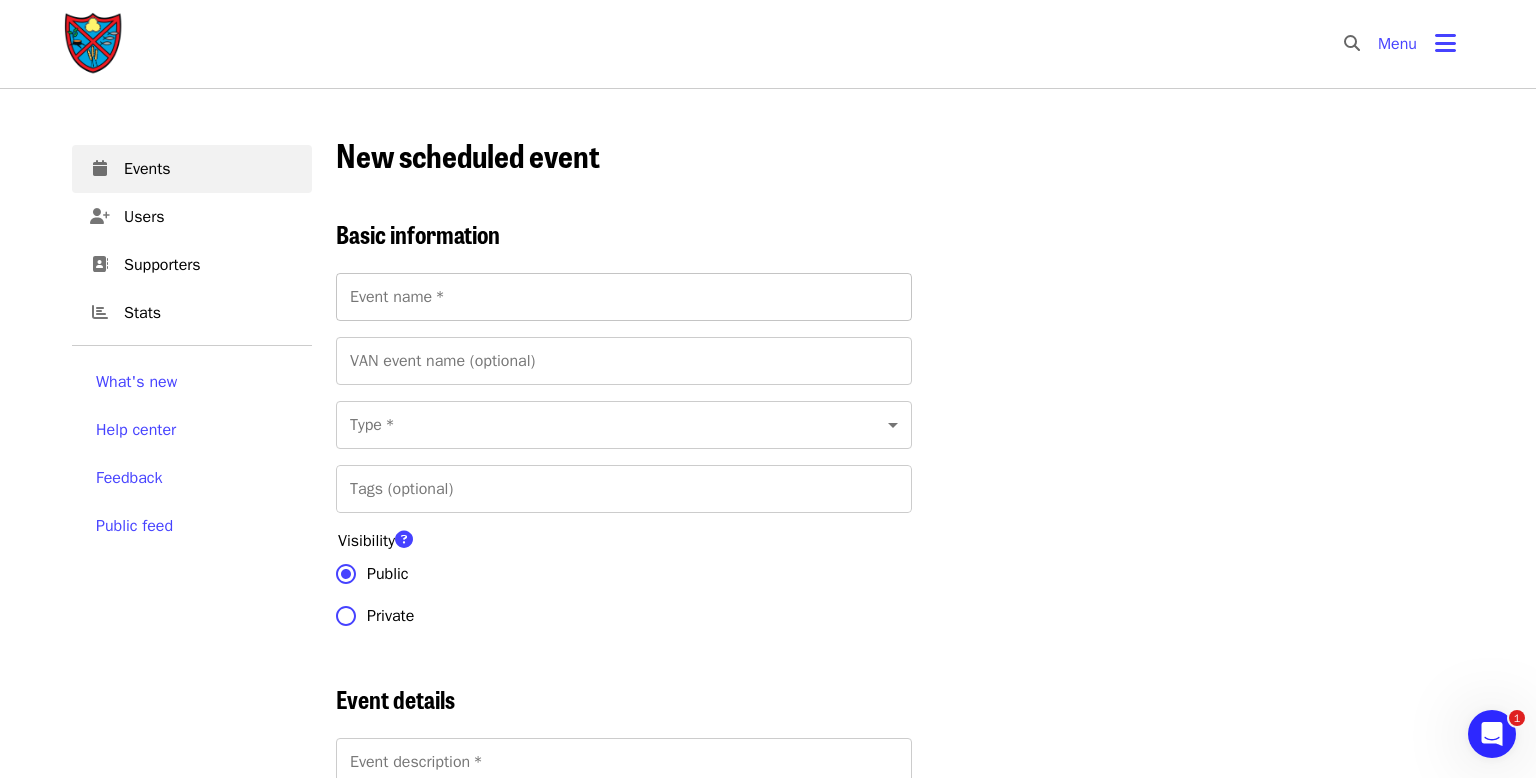 click on "Event name   * Event name  *" at bounding box center [624, 297] 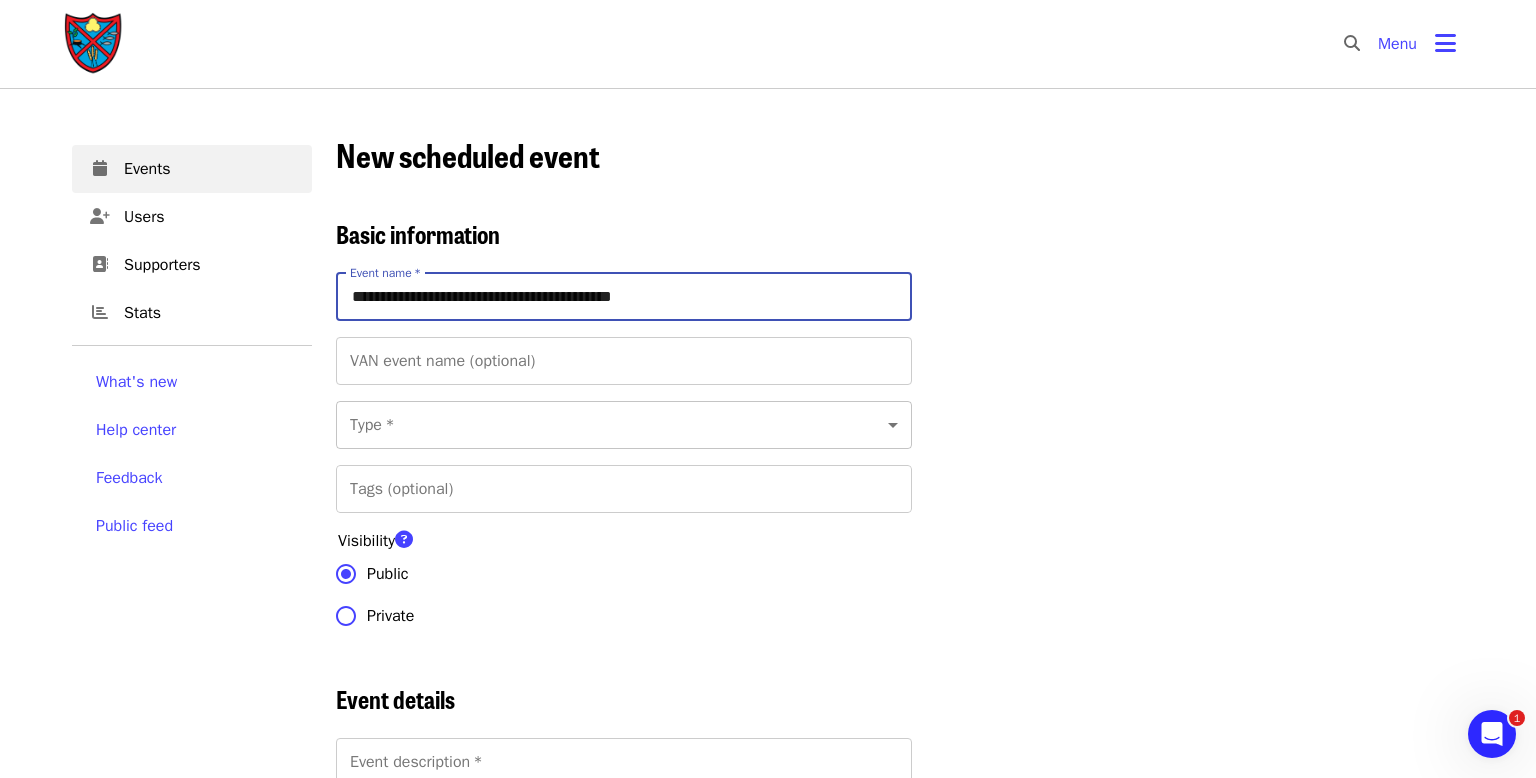 type on "**********" 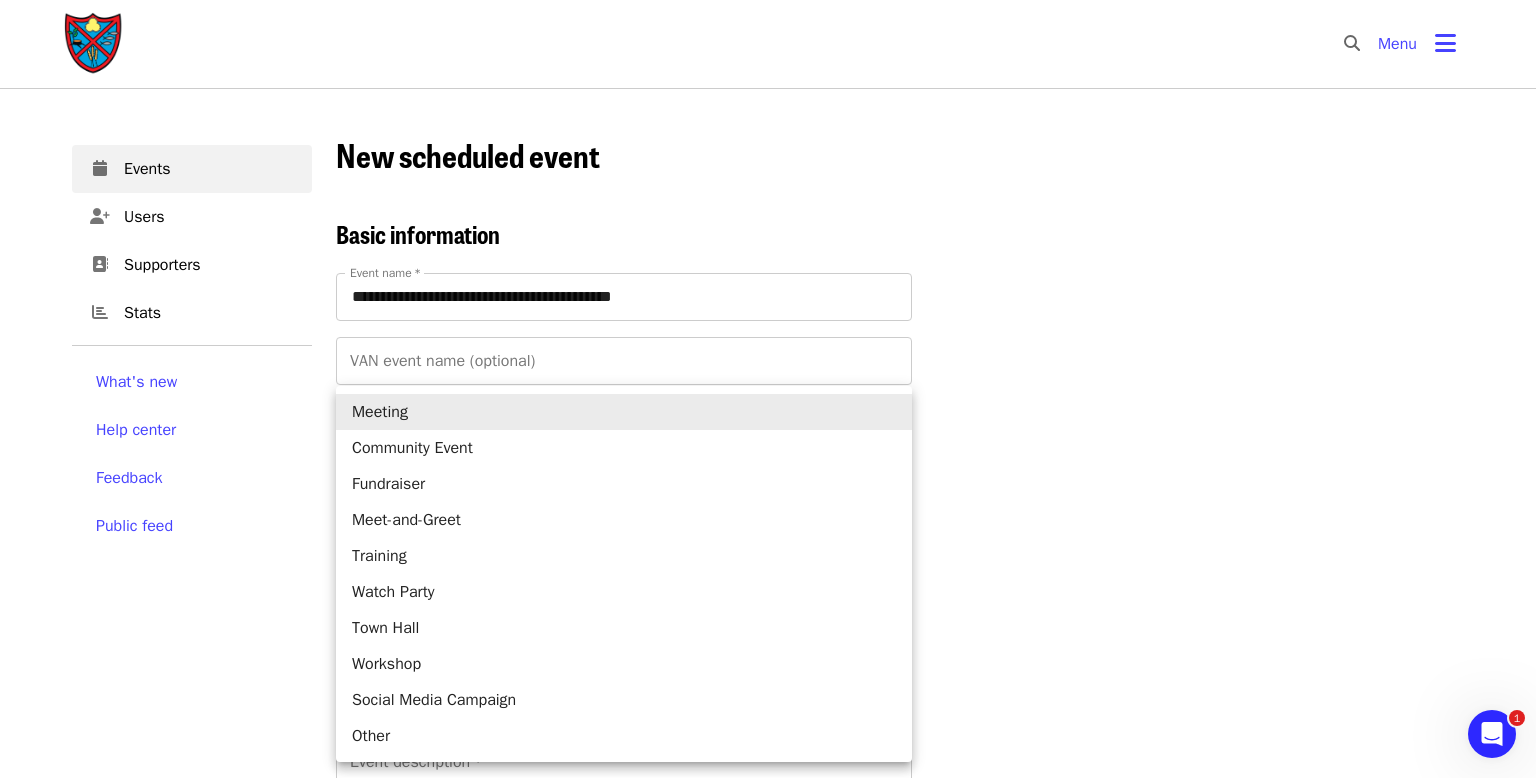click on "Other" at bounding box center [624, 736] 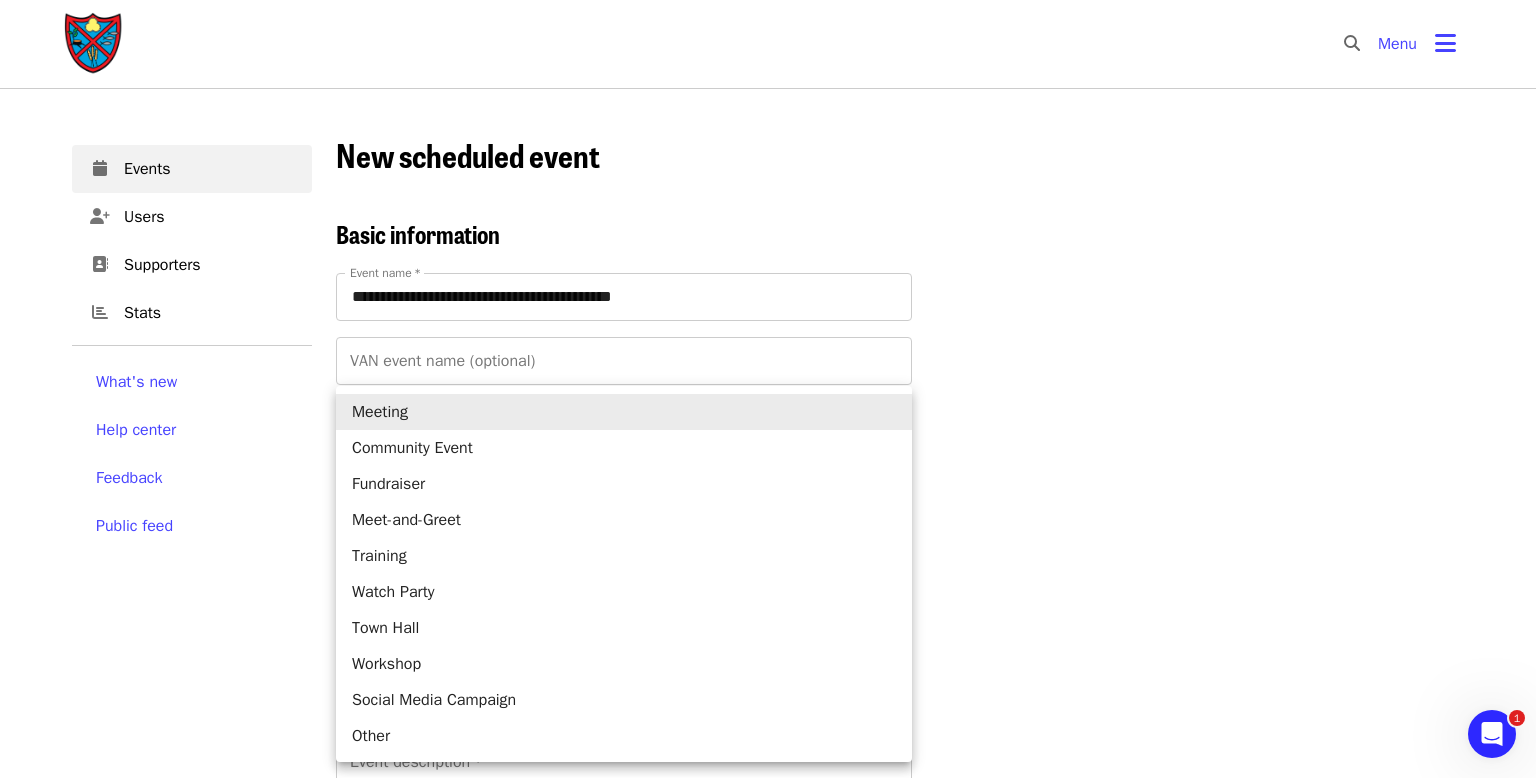 type on "*" 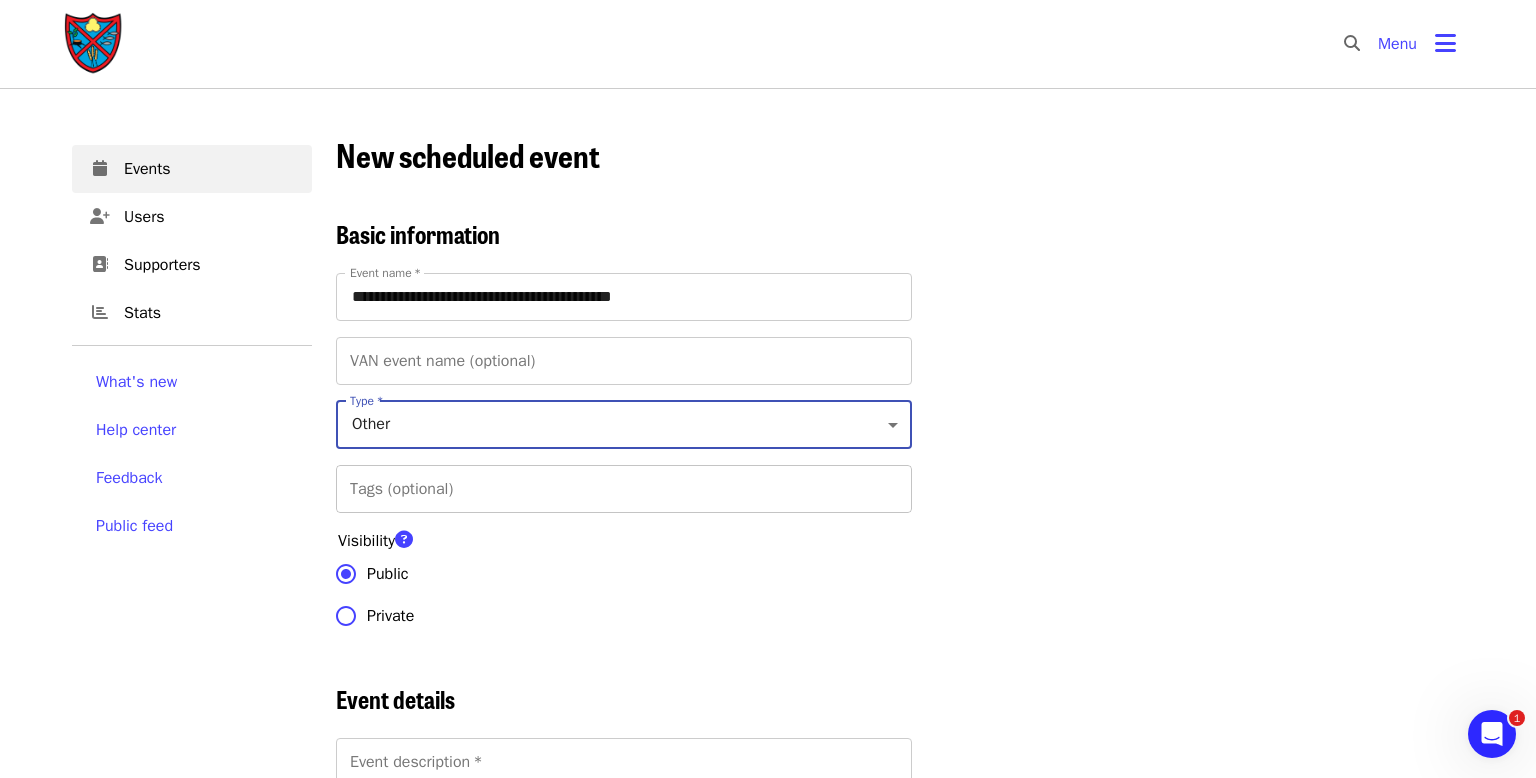 click on "Tags (optional) Tags (optional)" at bounding box center [624, 489] 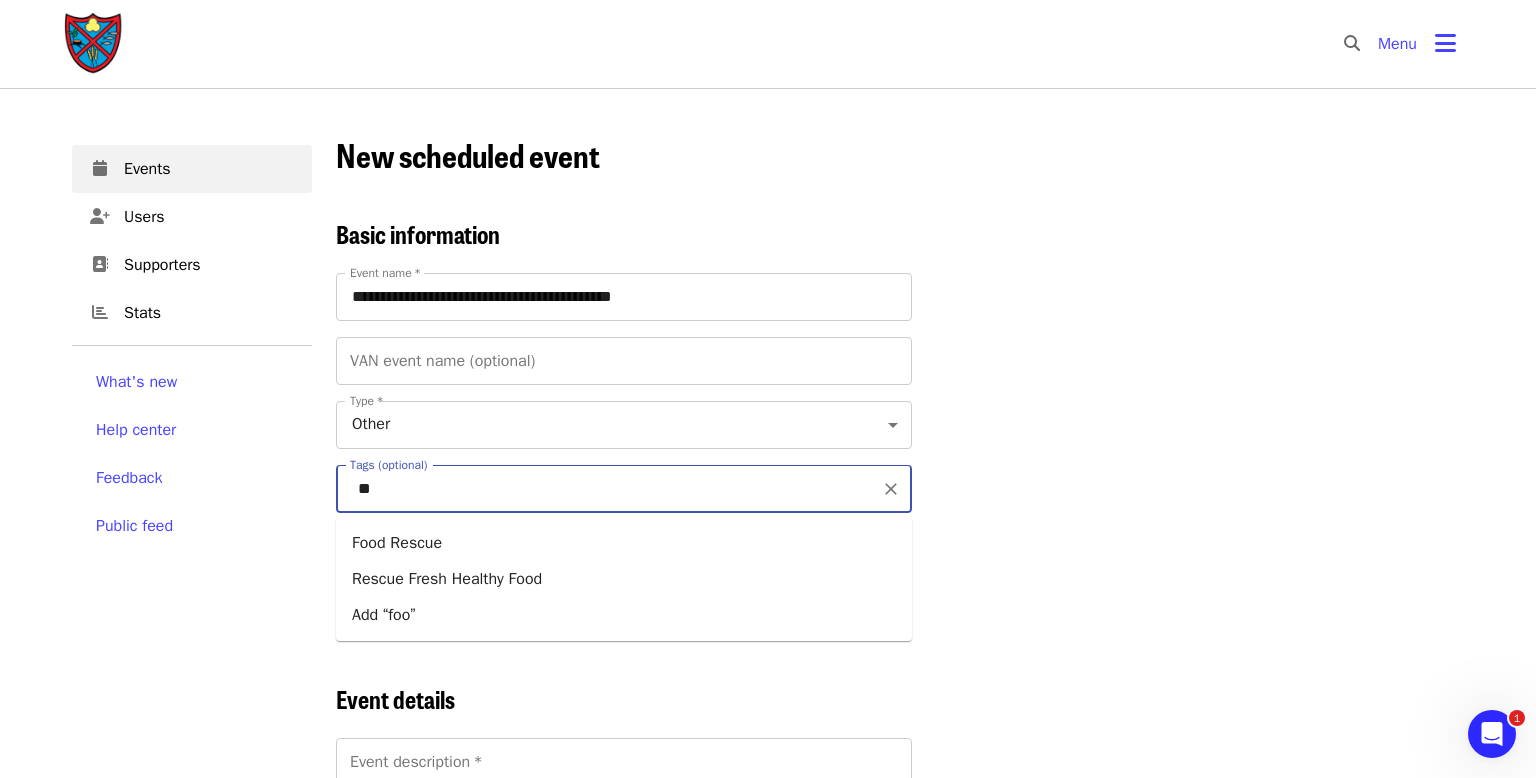type on "*" 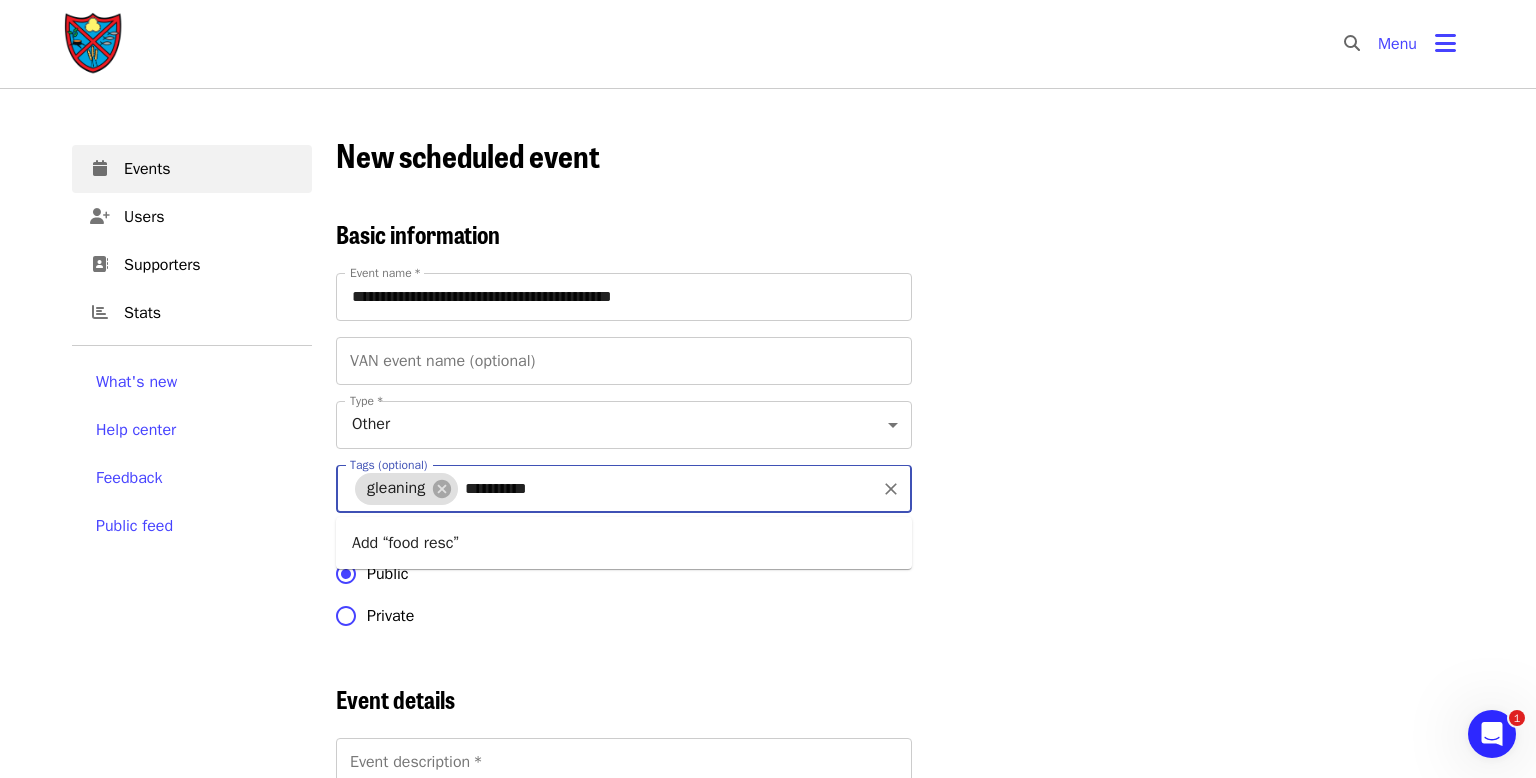 type on "**********" 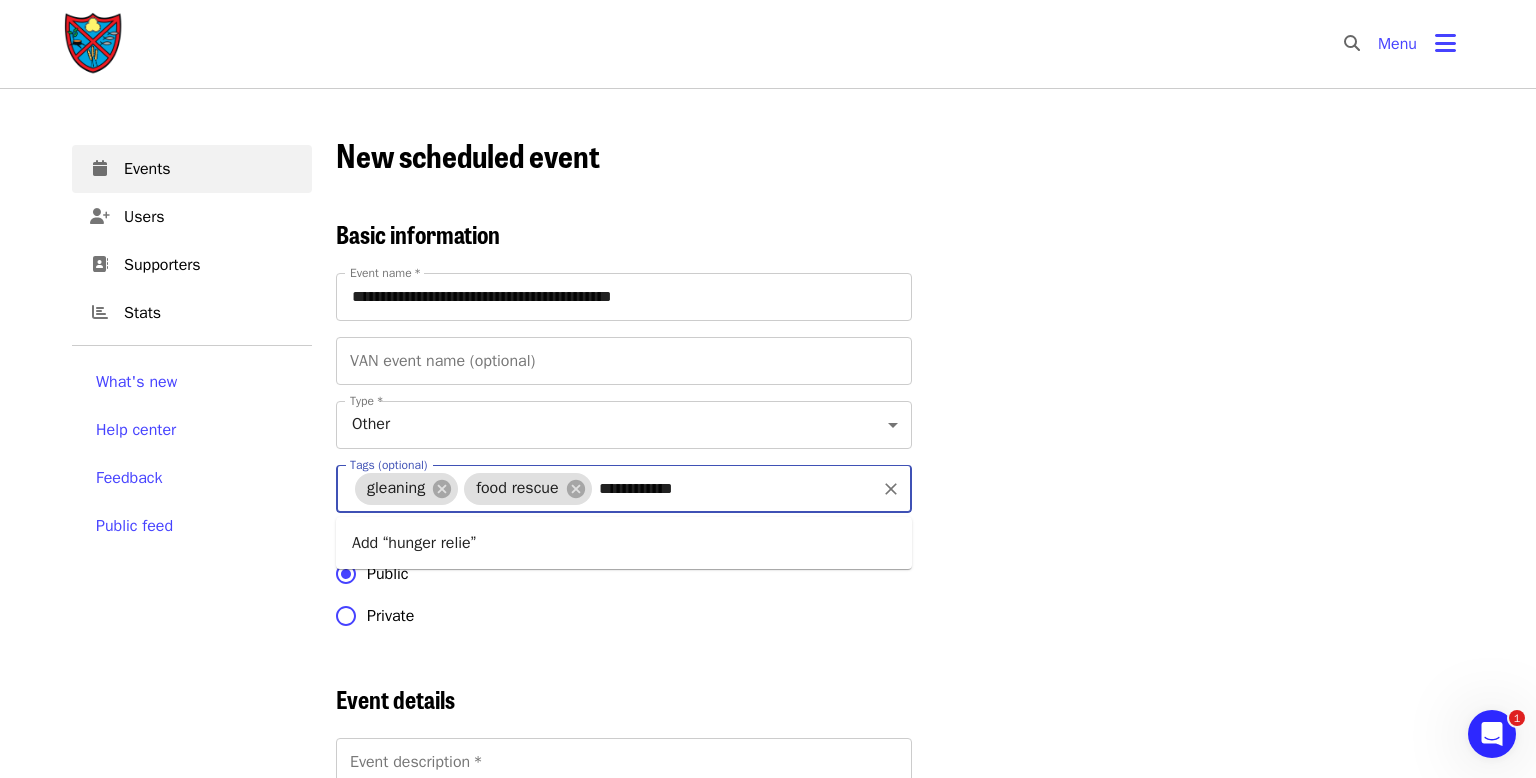 type on "**********" 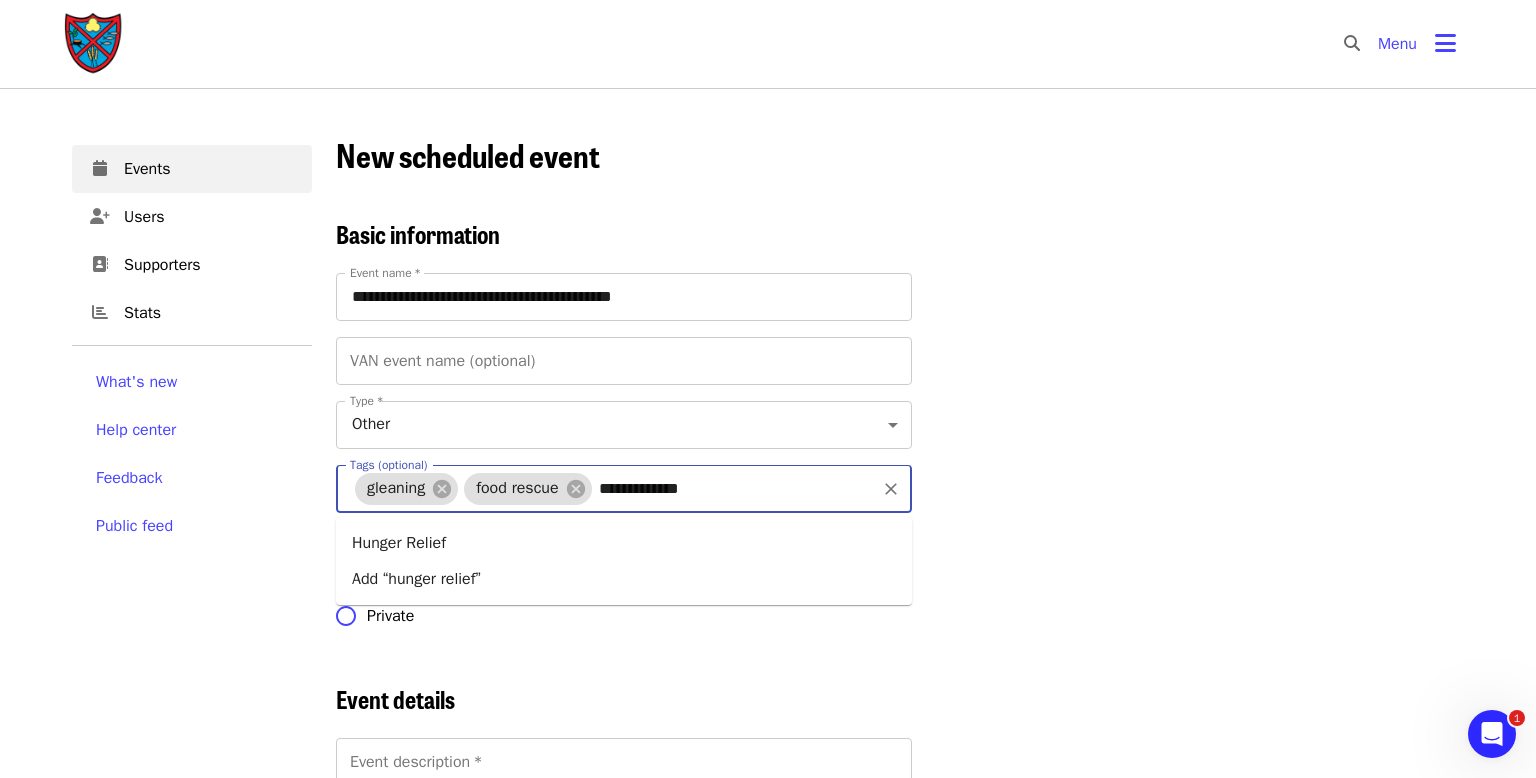 type 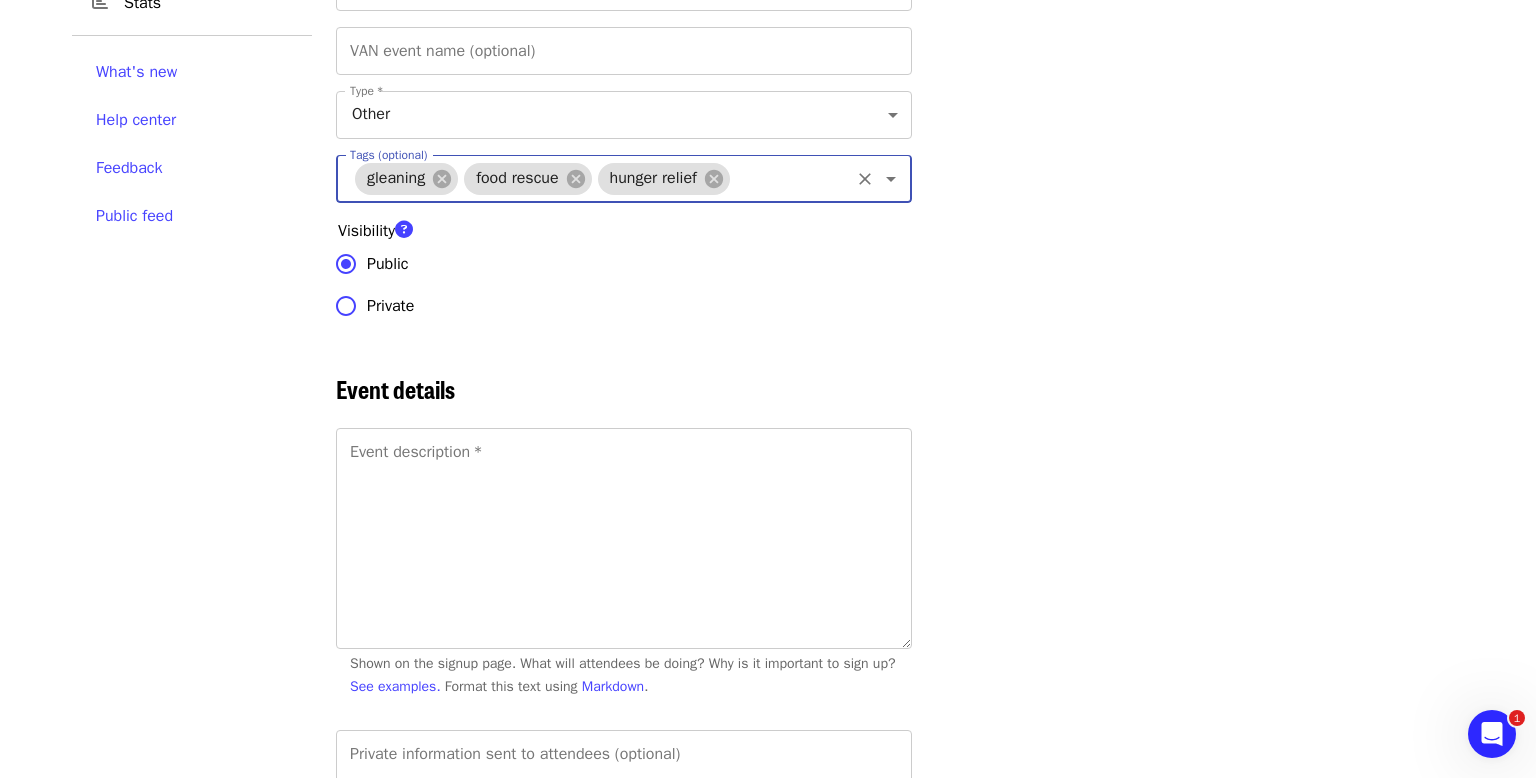 scroll, scrollTop: 315, scrollLeft: 0, axis: vertical 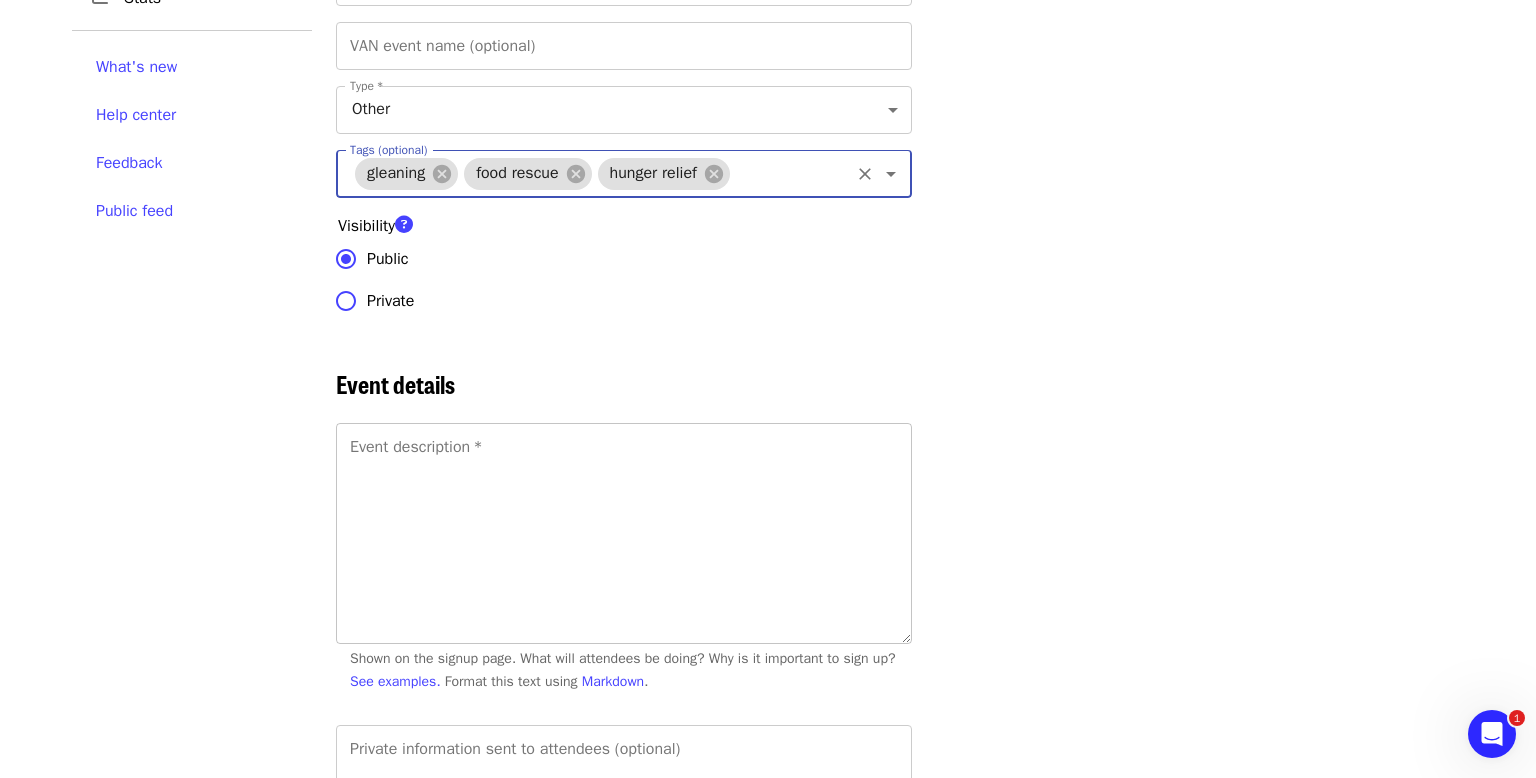 click on "Event description   * Event description  * Shown on the signup page. What will attendees be doing? Why is it important to sign up? See examples. Format this text using Markdown." at bounding box center (624, 562) 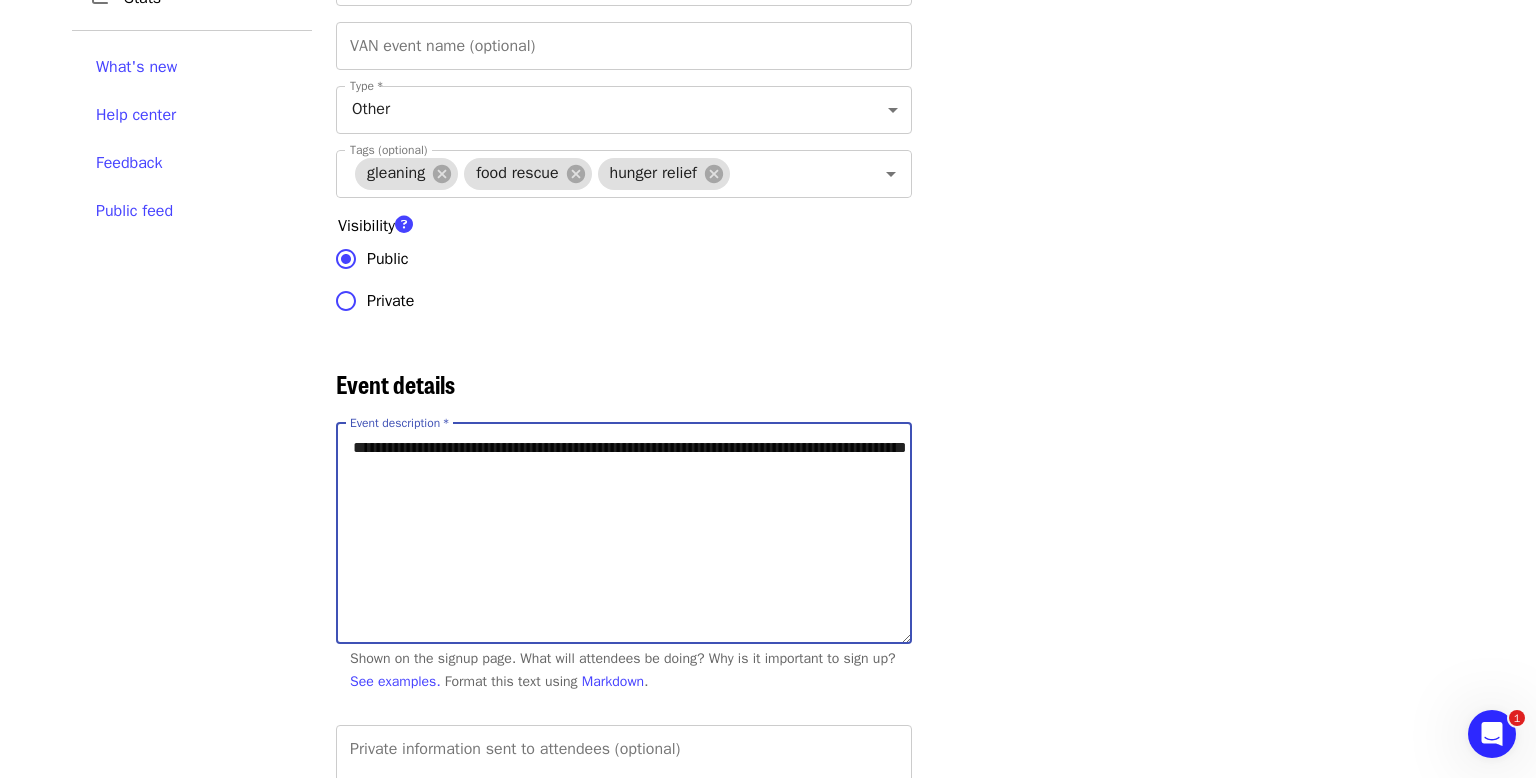 paste on "**********" 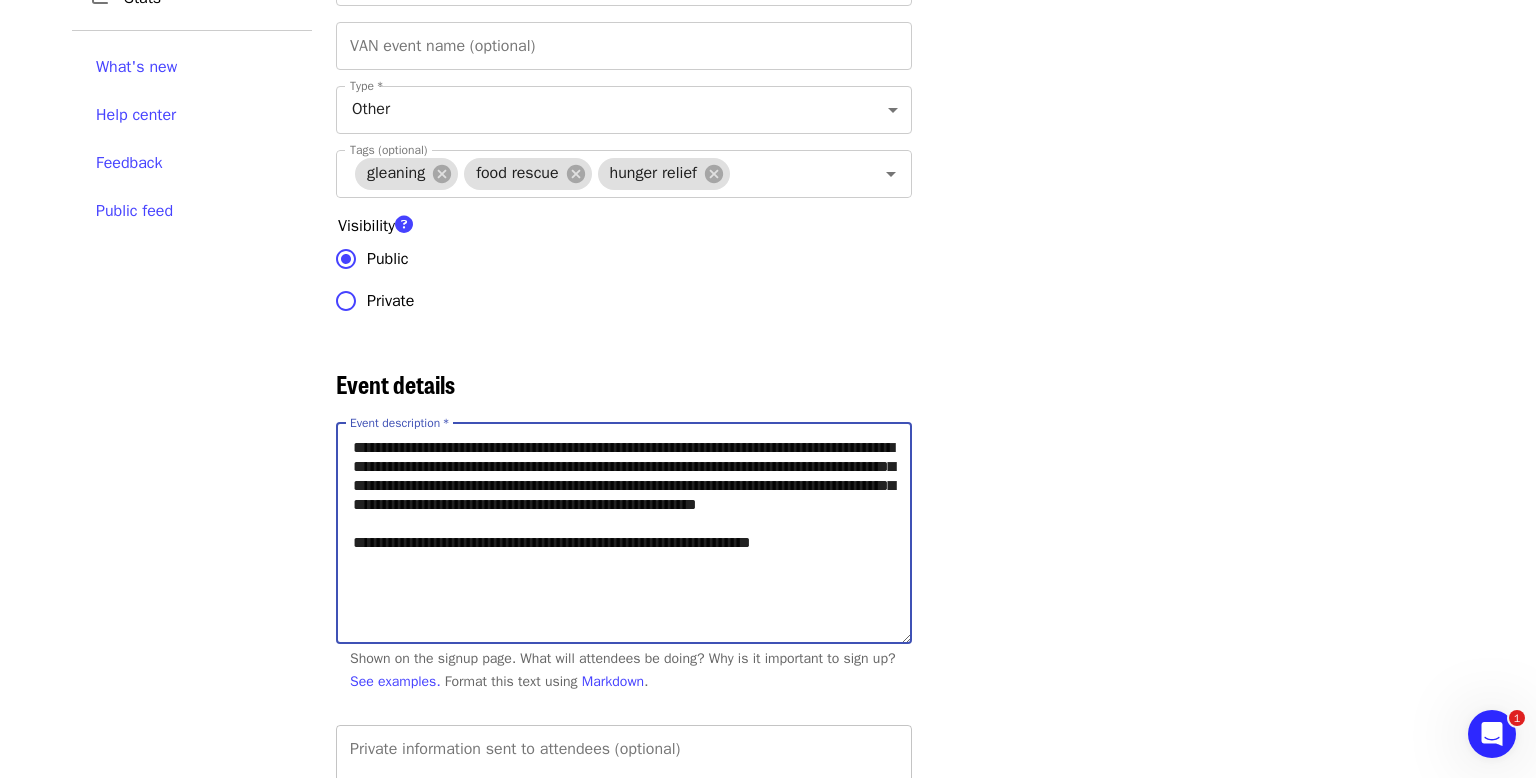 paste on "**********" 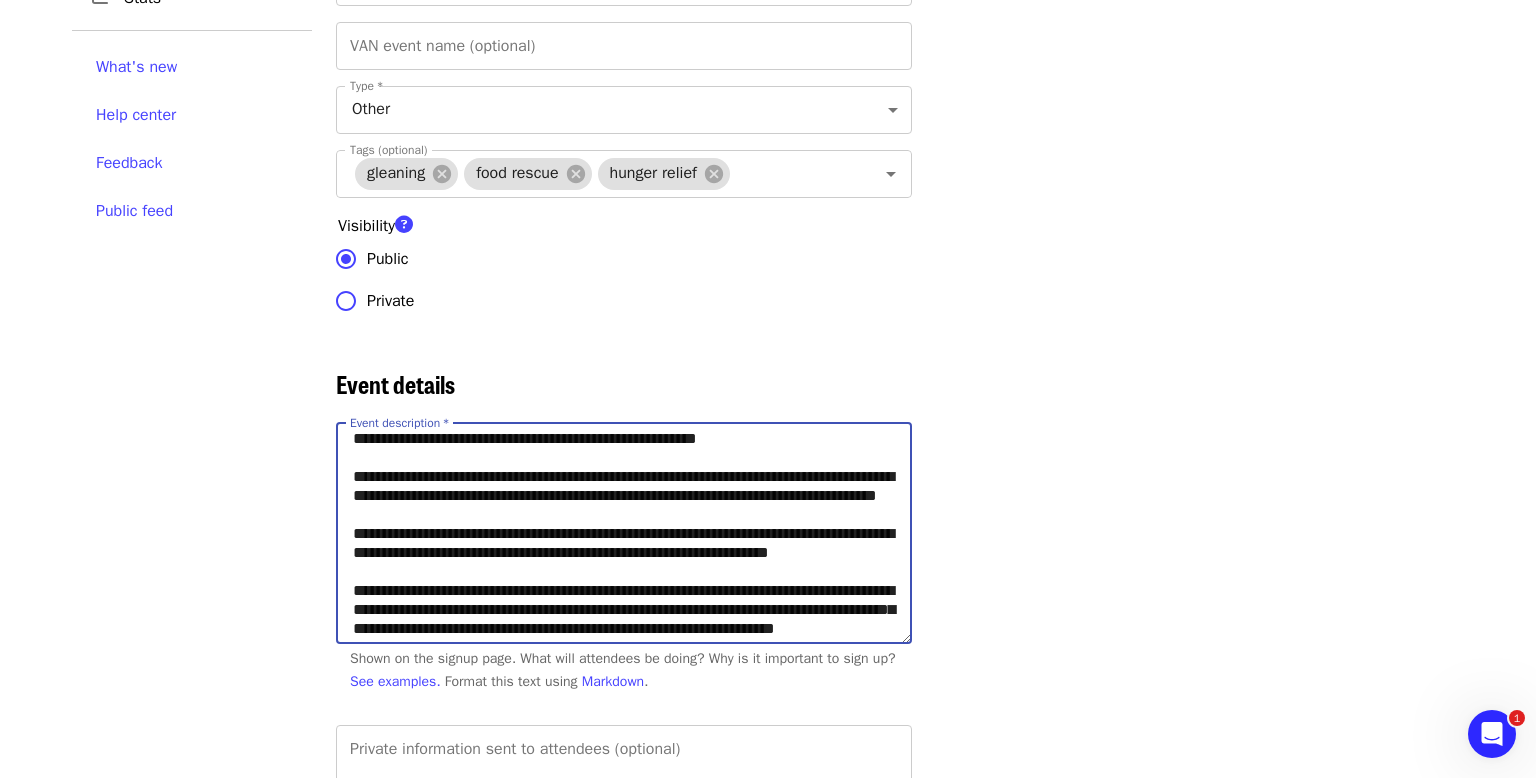 scroll, scrollTop: 69, scrollLeft: 0, axis: vertical 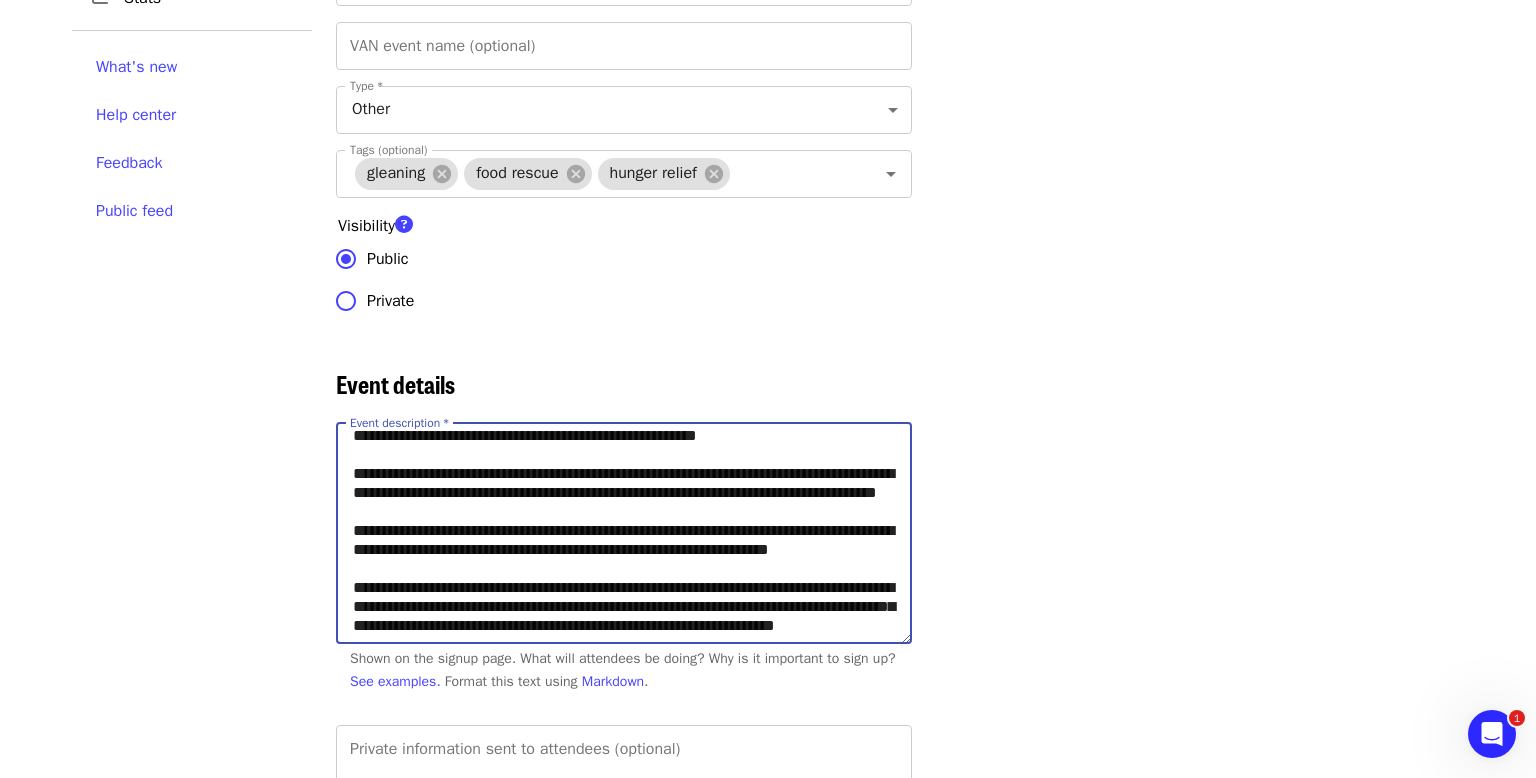 click on "**********" at bounding box center [624, 533] 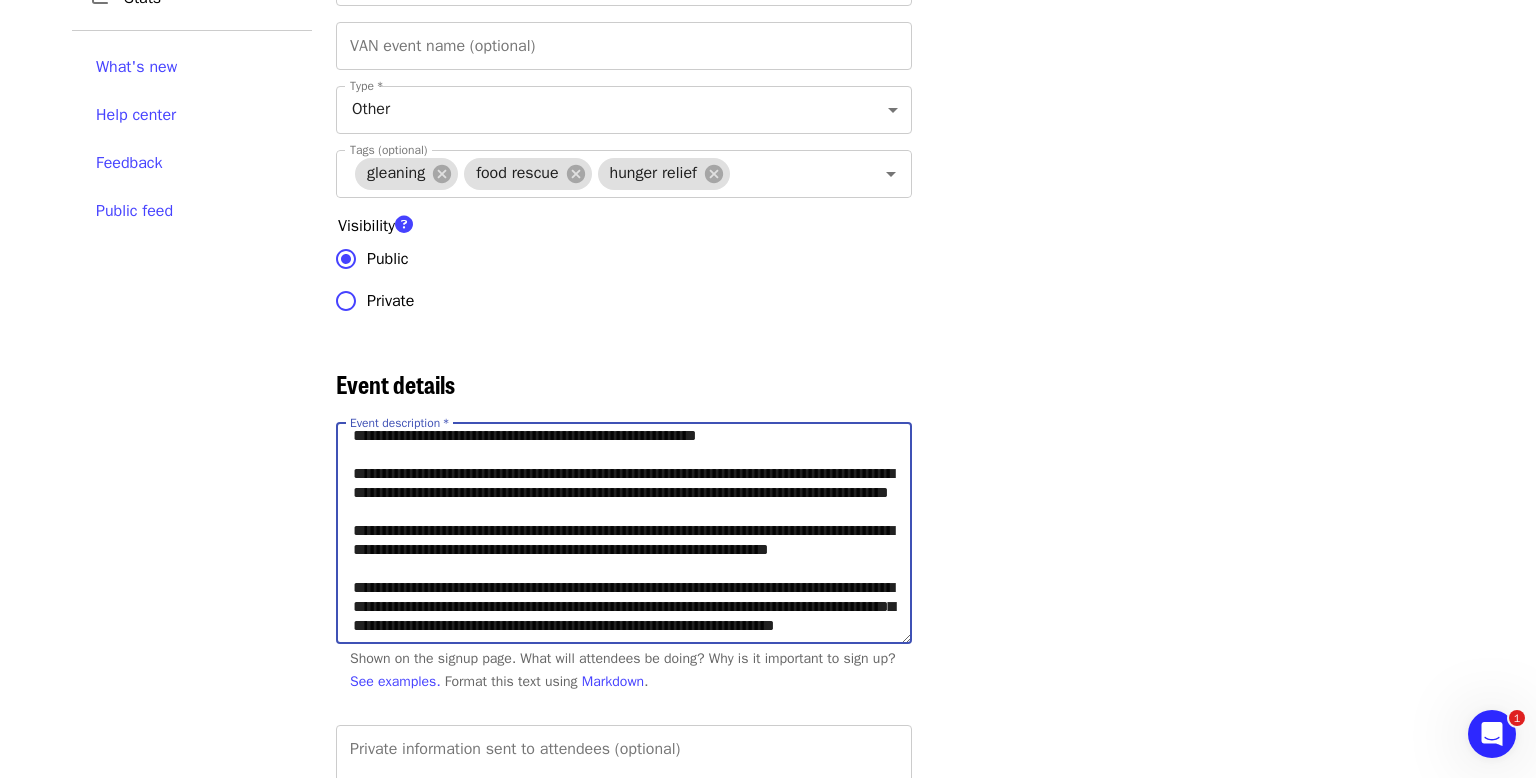 click on "**********" at bounding box center (624, 533) 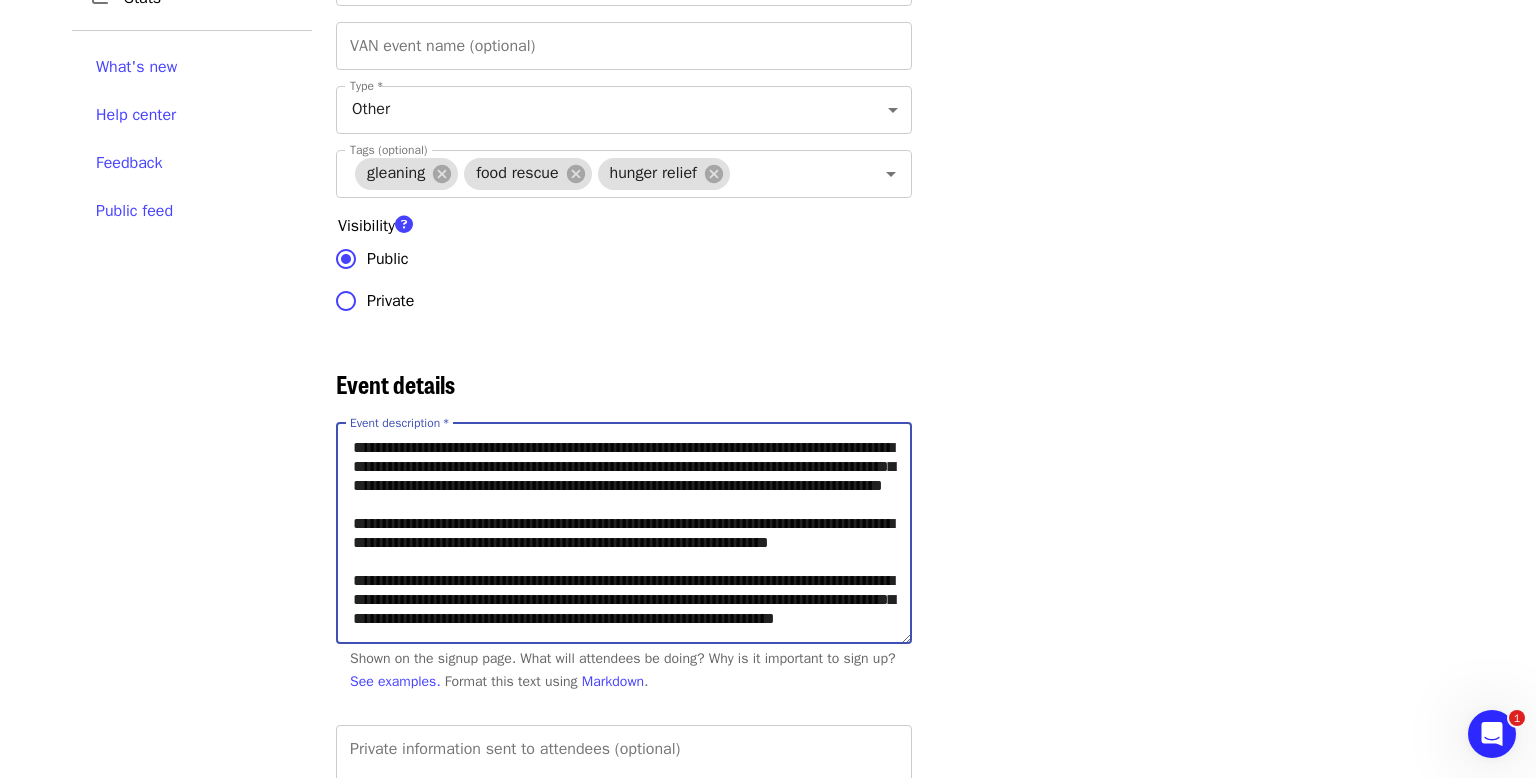 scroll, scrollTop: 152, scrollLeft: 0, axis: vertical 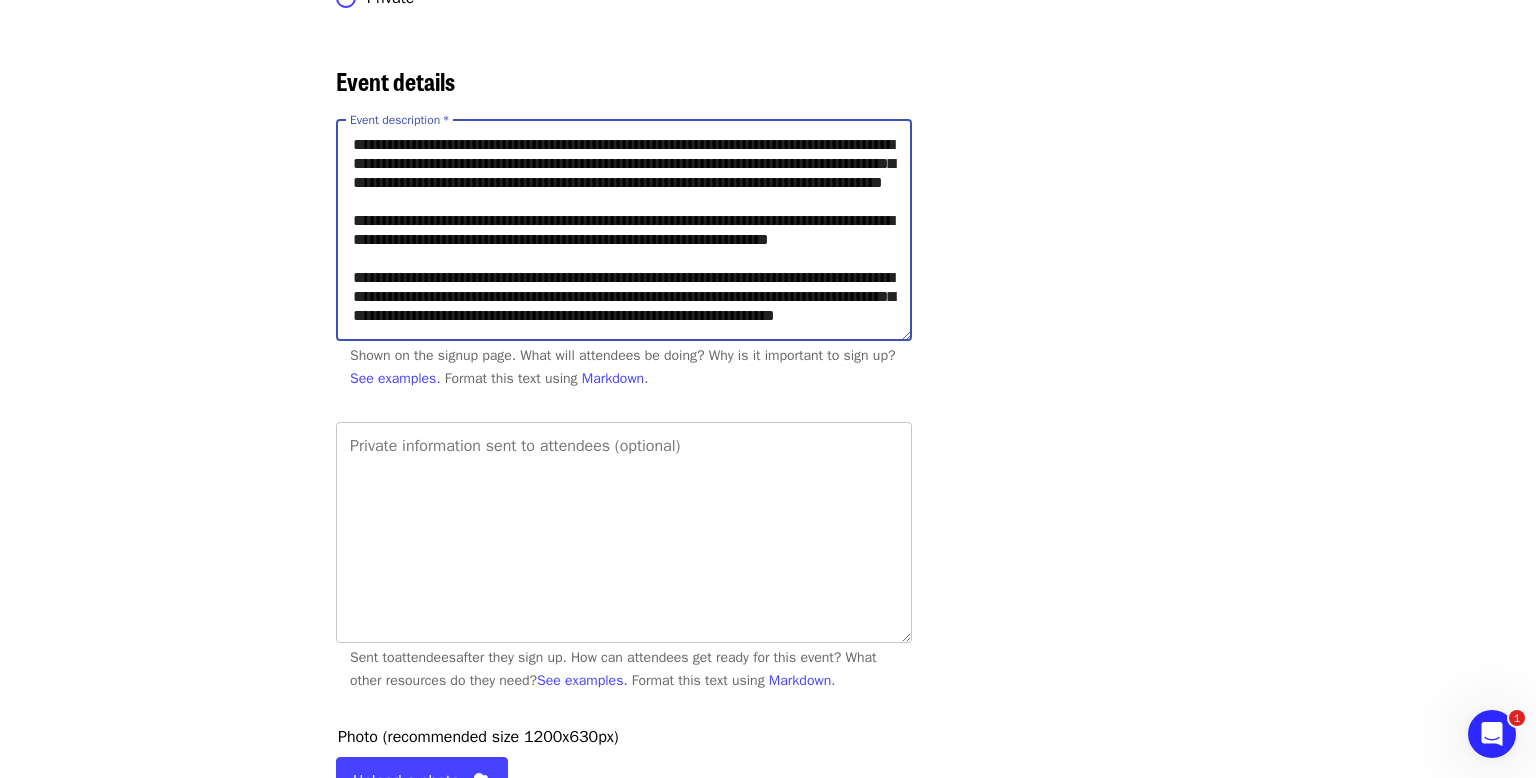 type on "**********" 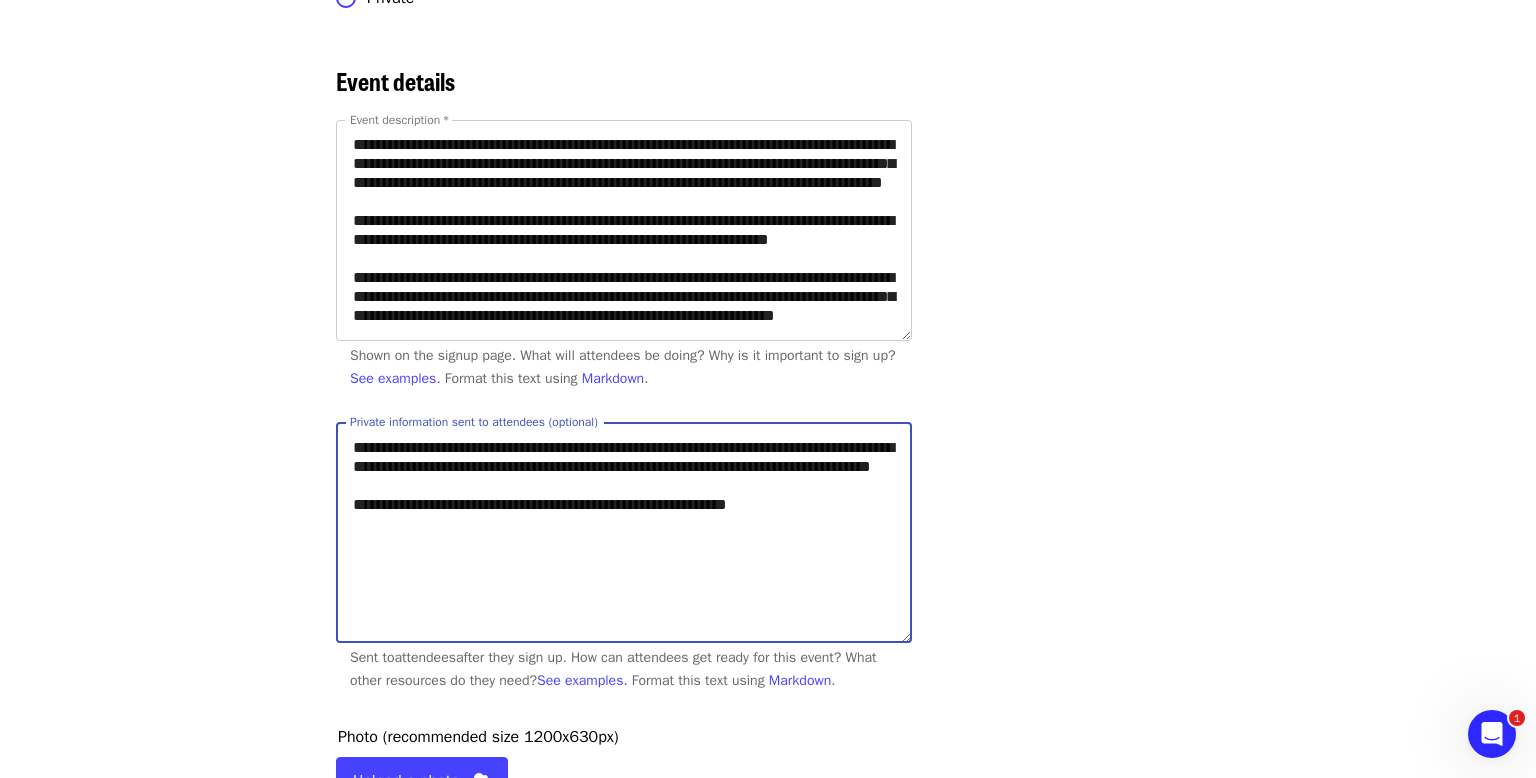 paste on "**********" 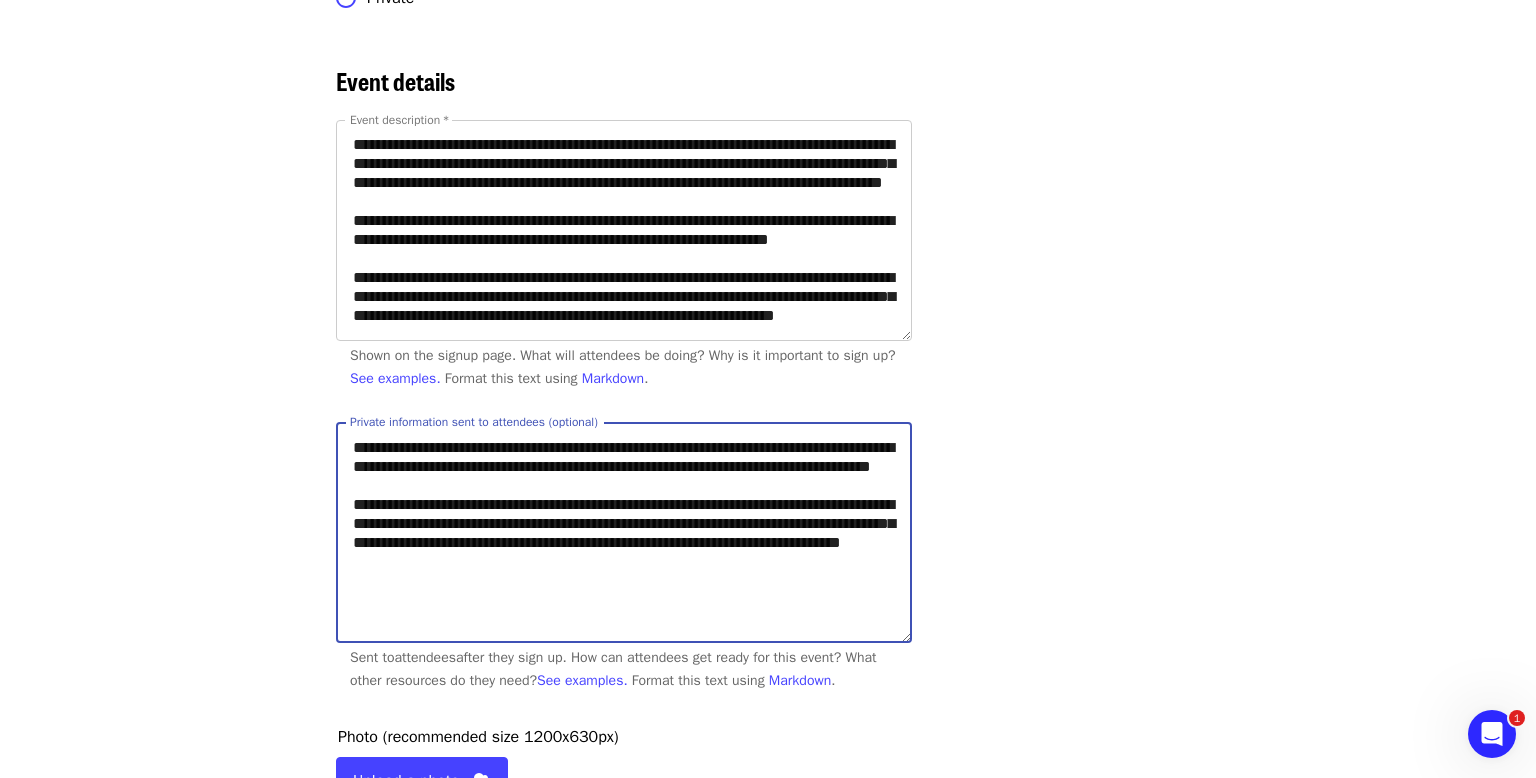 paste on "**********" 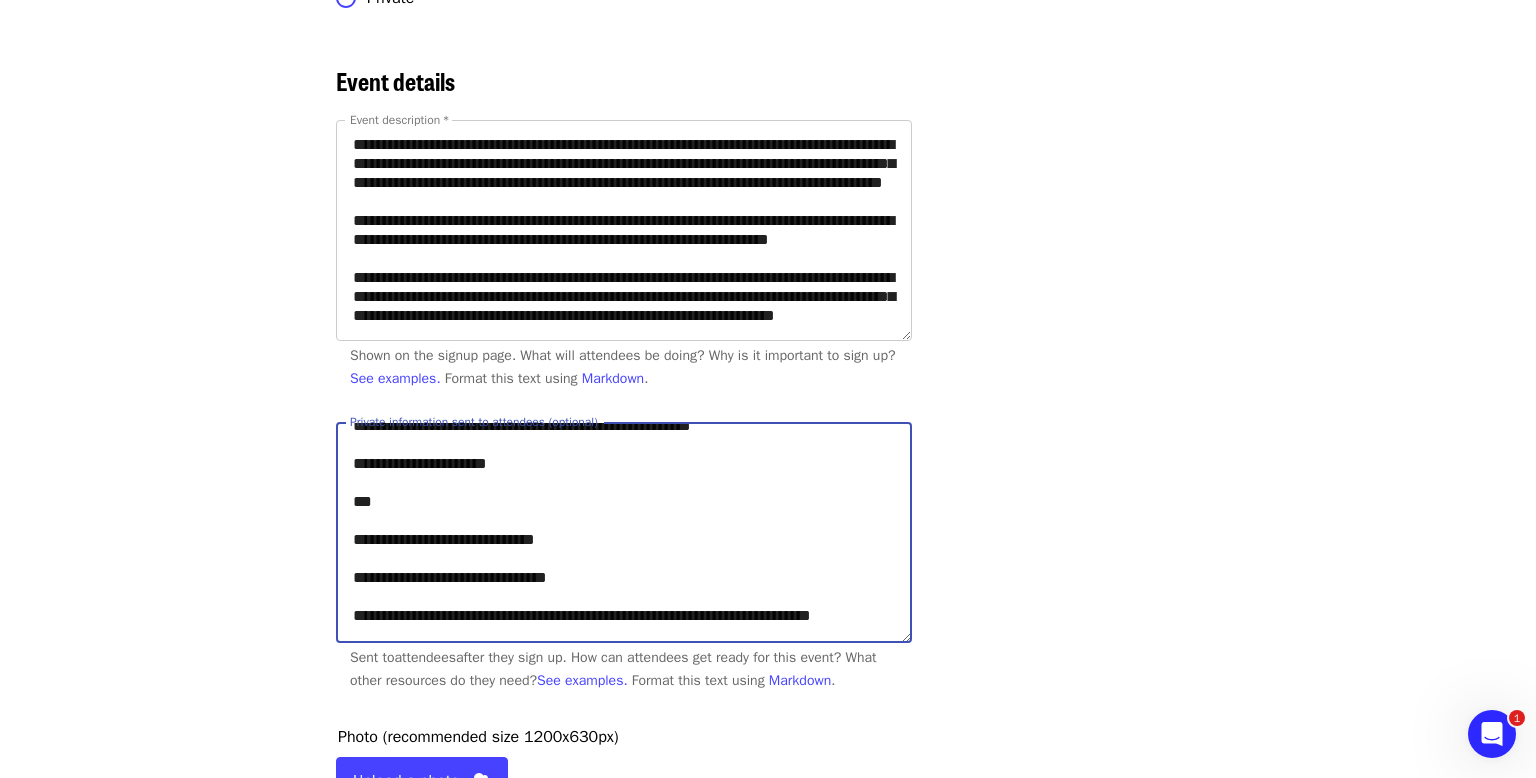 scroll, scrollTop: 164, scrollLeft: 0, axis: vertical 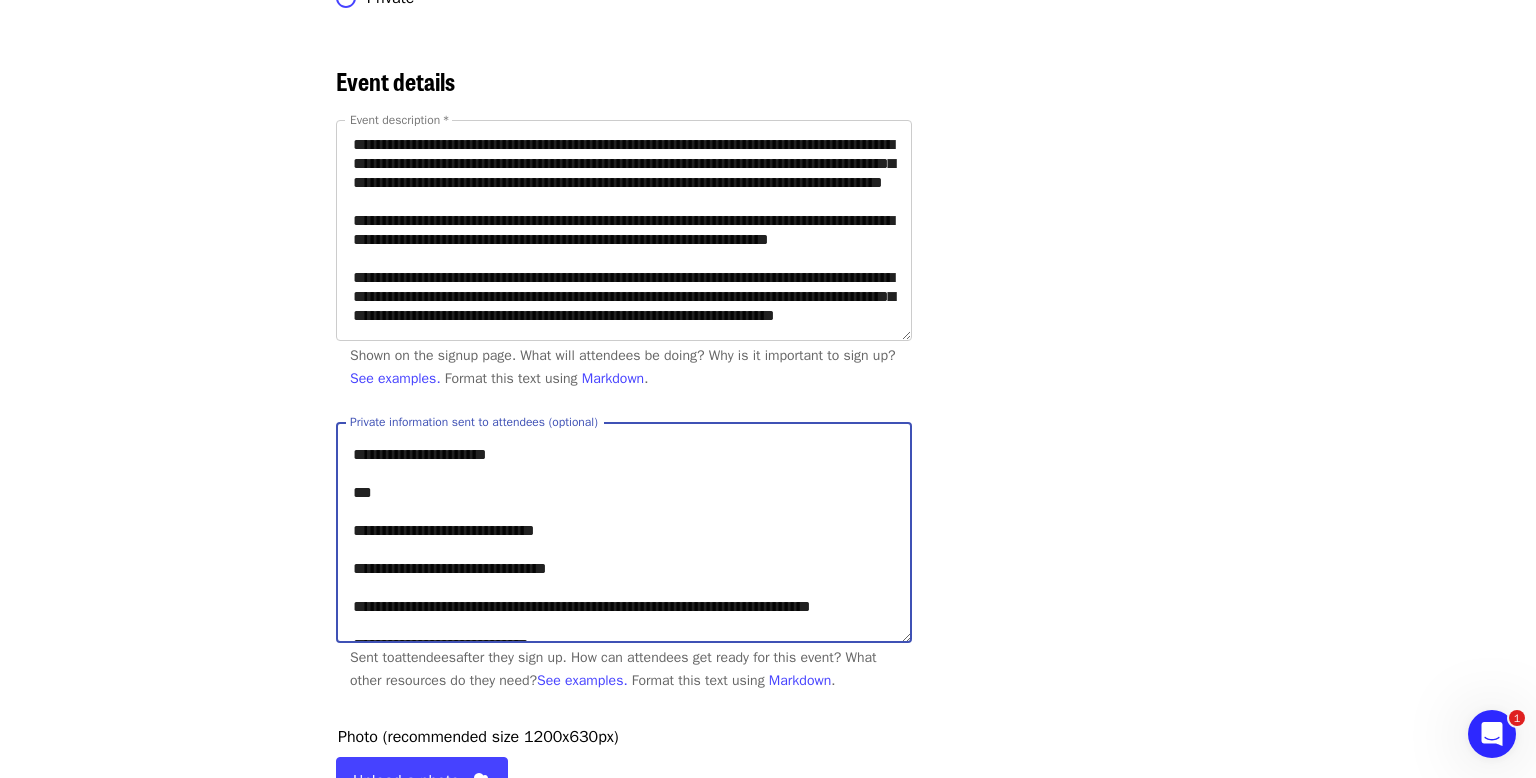 click on "**********" at bounding box center (624, 532) 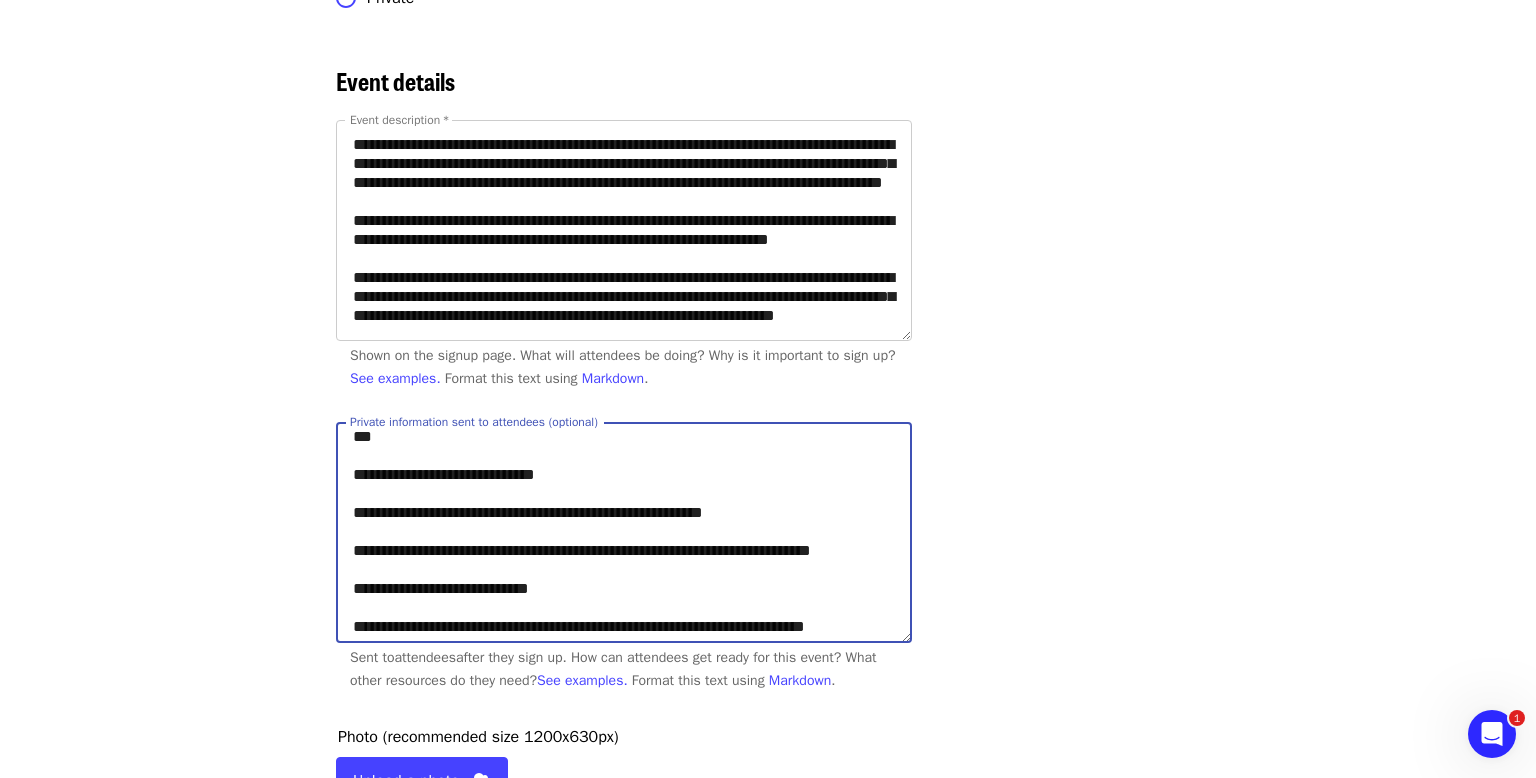scroll, scrollTop: 284, scrollLeft: 0, axis: vertical 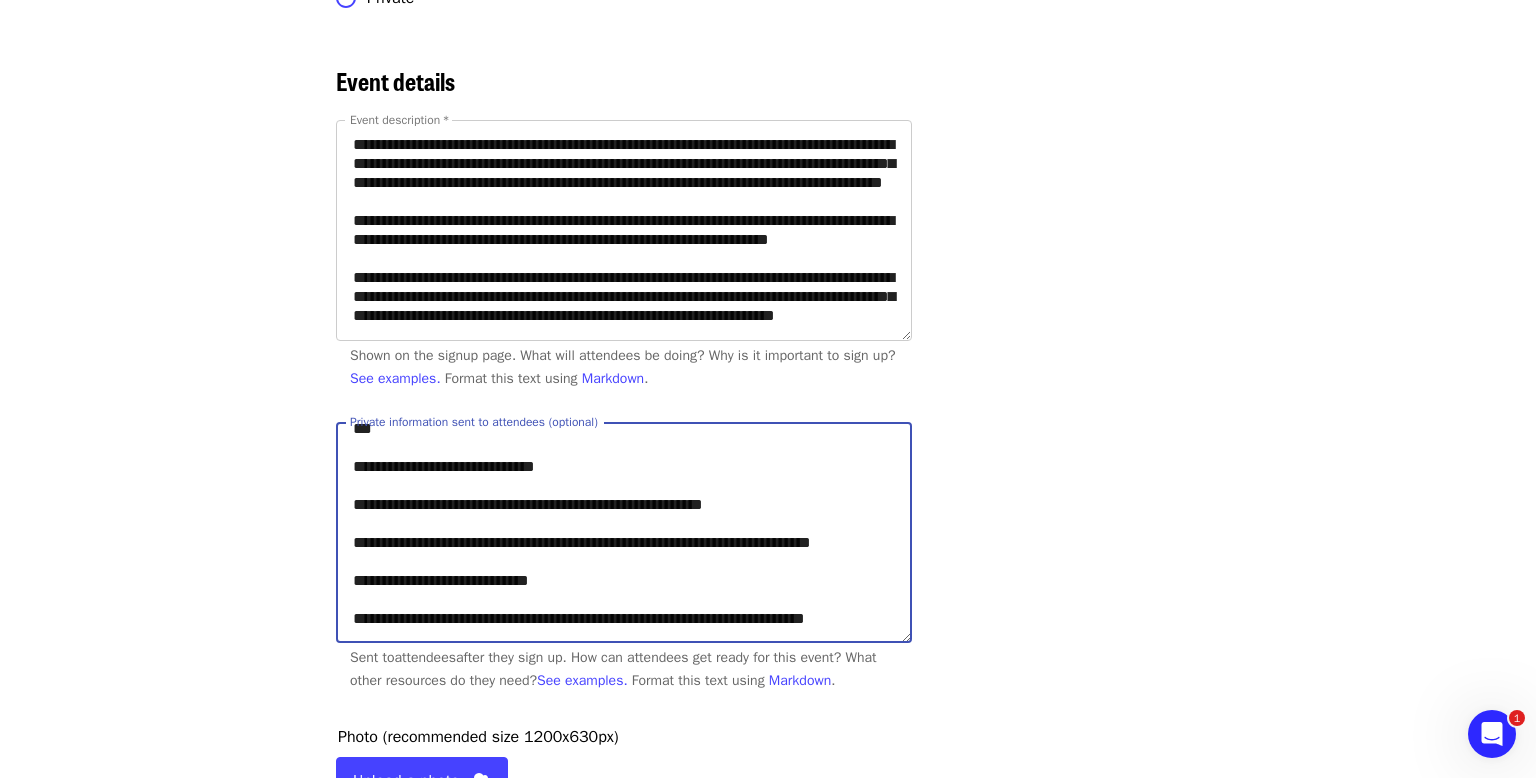 click on "**********" at bounding box center [624, 532] 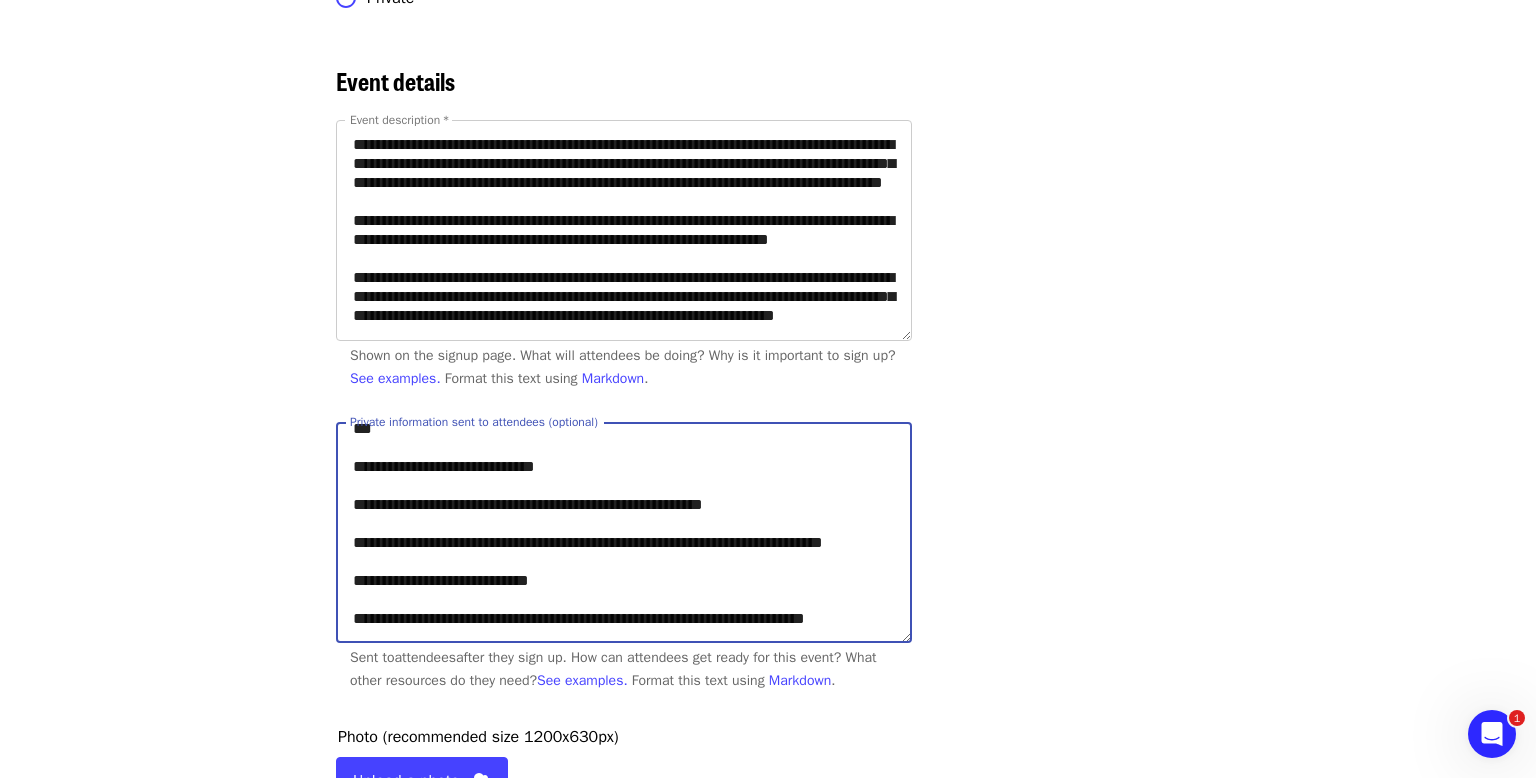 click on "**********" at bounding box center (624, 532) 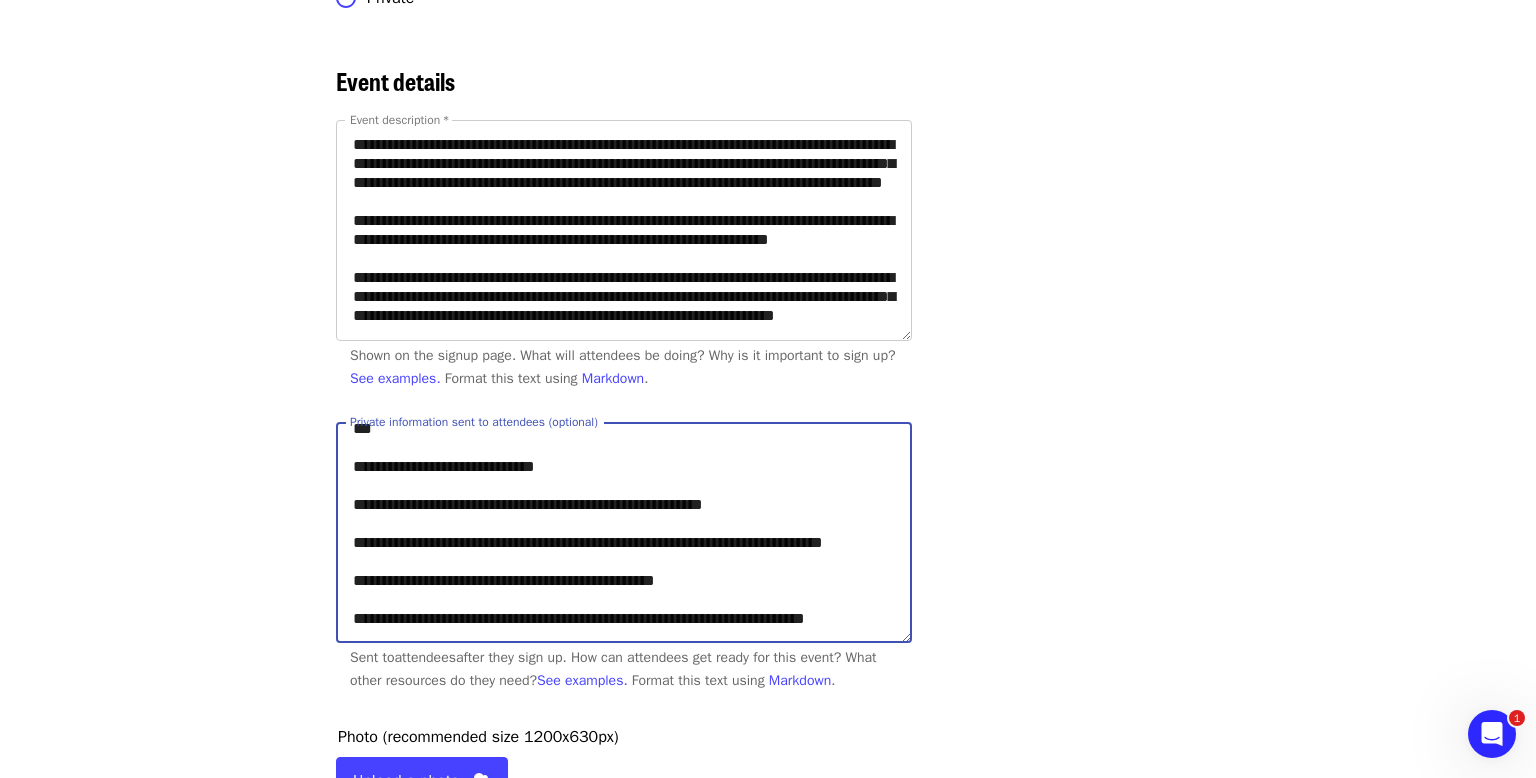 drag, startPoint x: 875, startPoint y: 616, endPoint x: 609, endPoint y: 617, distance: 266.0019 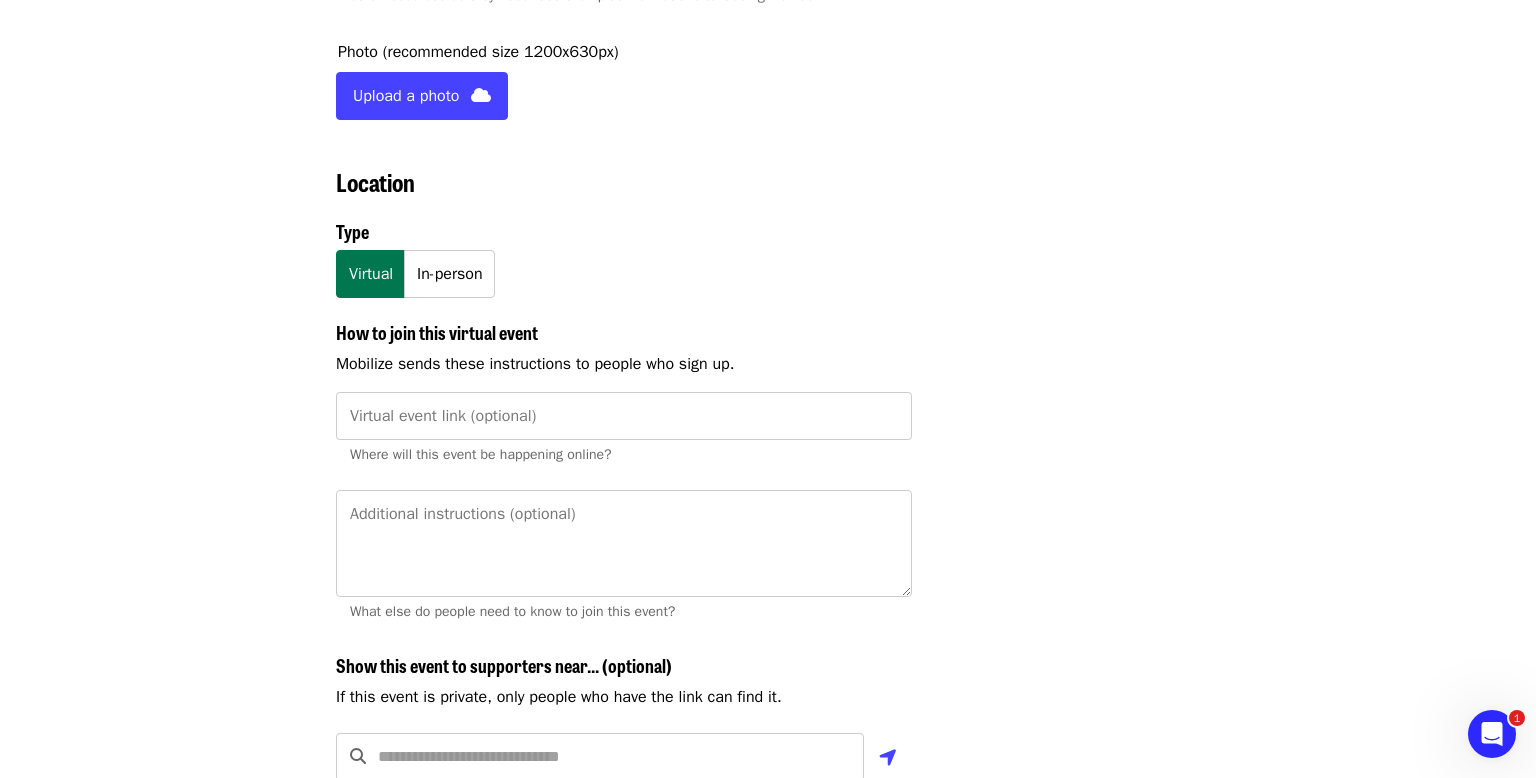 scroll, scrollTop: 1304, scrollLeft: 0, axis: vertical 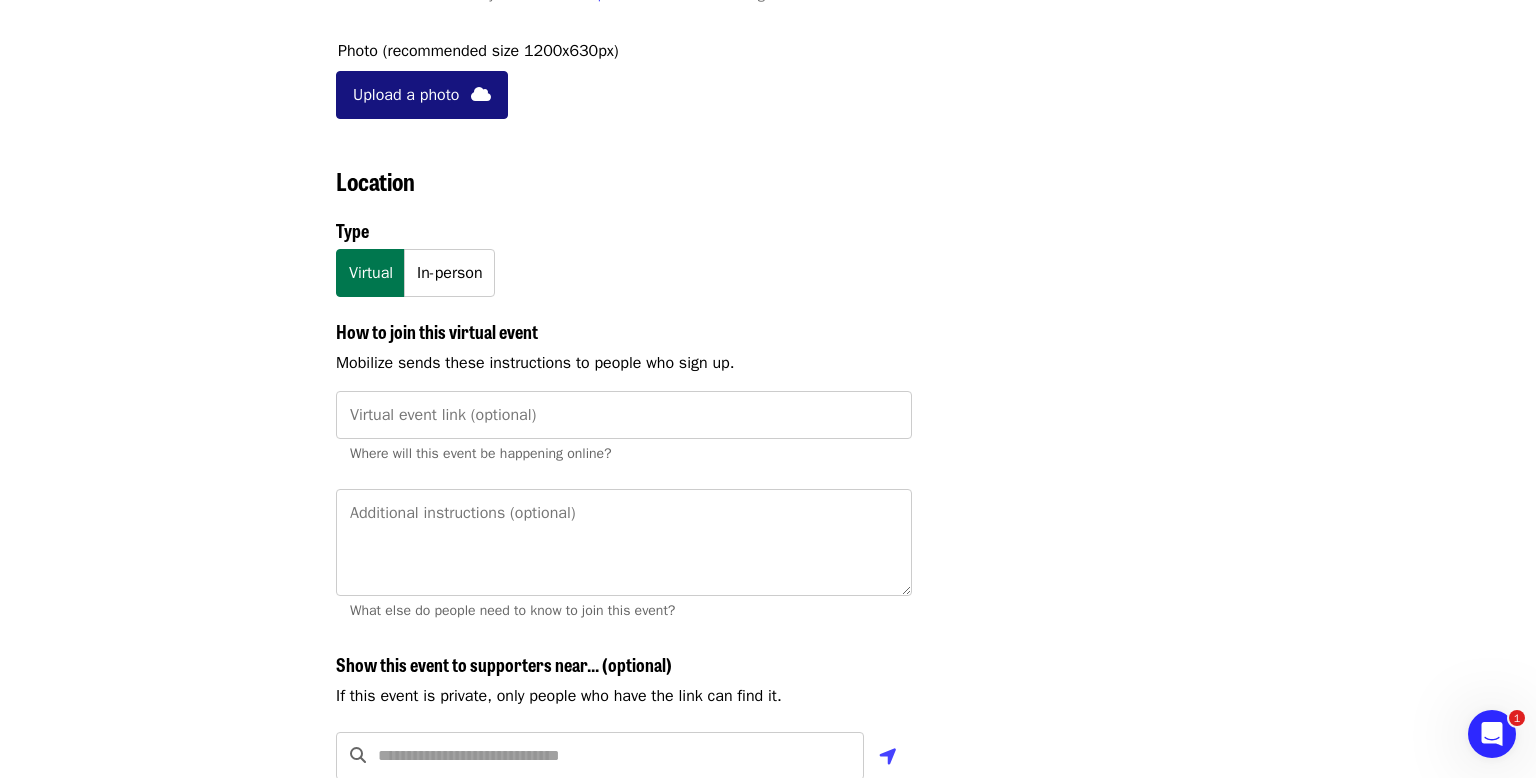 click on "Upload a photo" at bounding box center [406, 95] 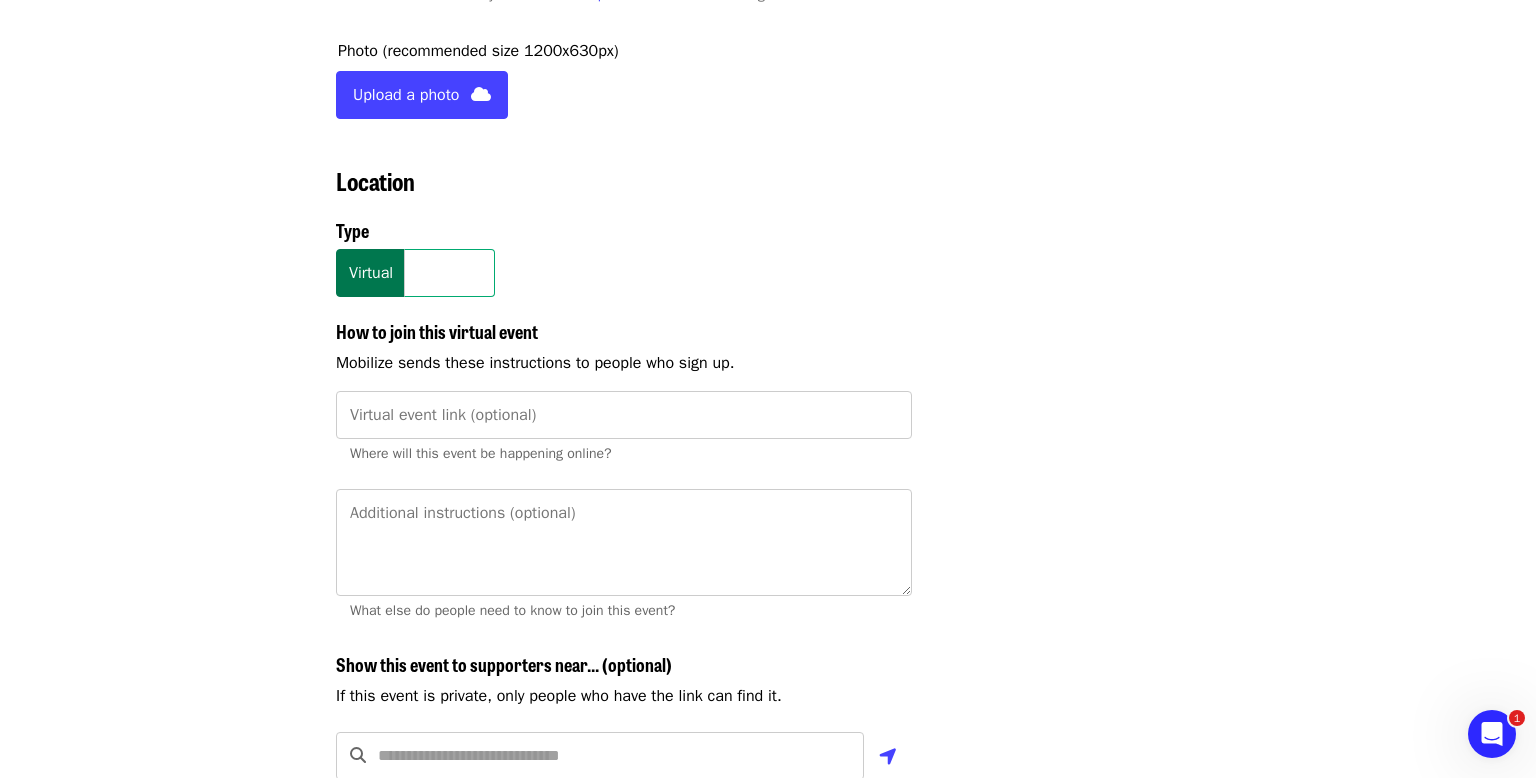 click on "In-person" at bounding box center [449, 273] 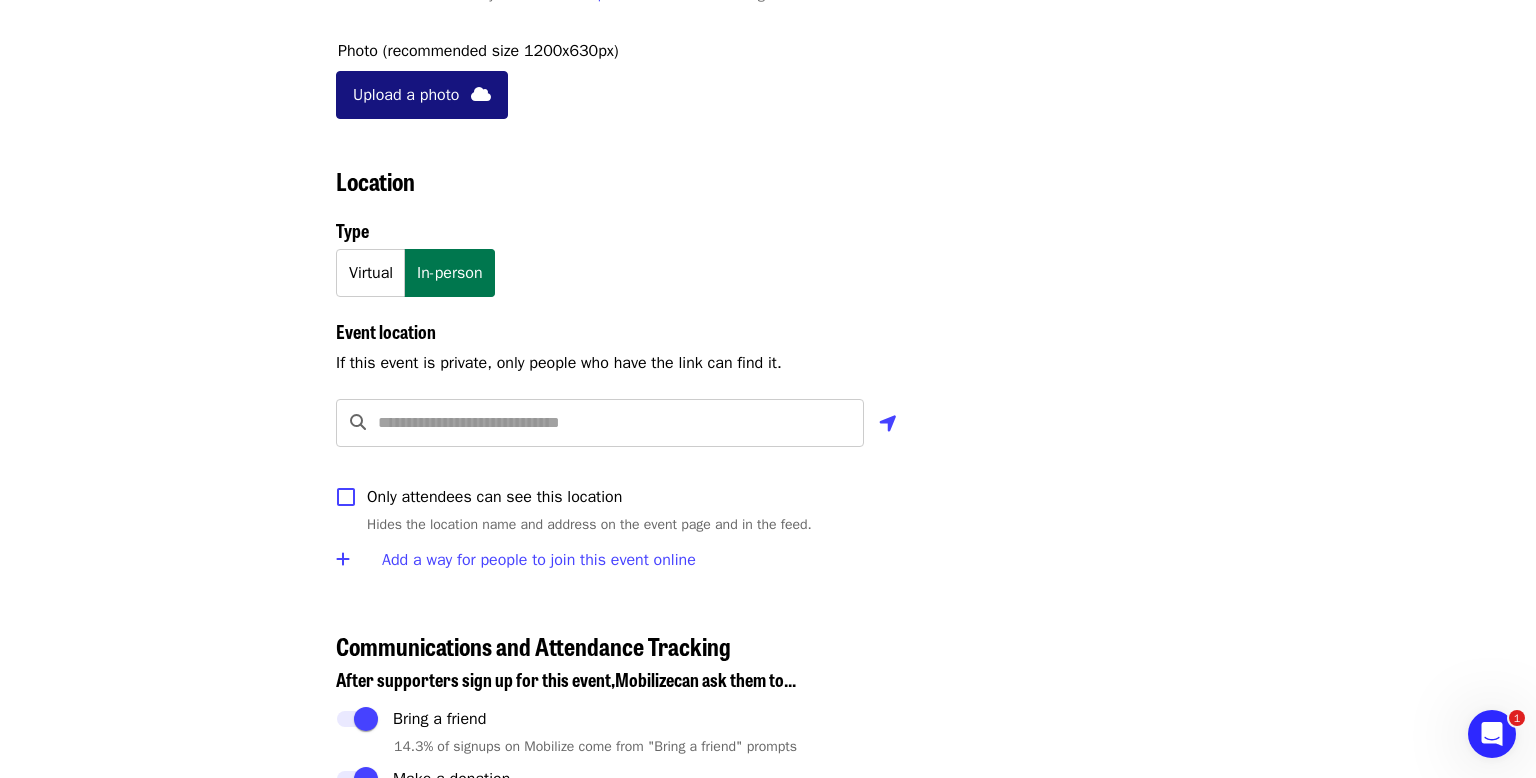 click on "Upload a photo" at bounding box center [406, 95] 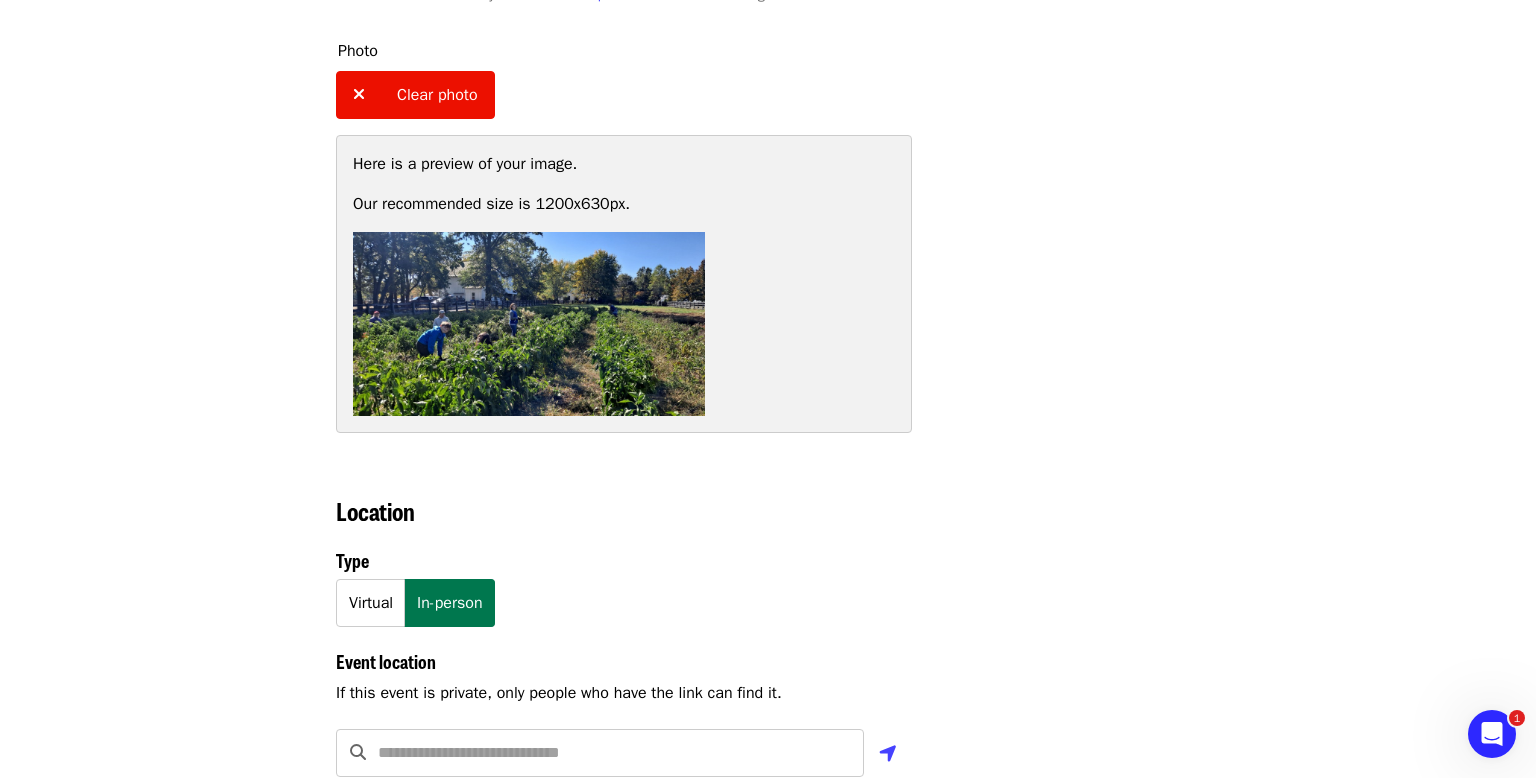 click on "Events Users Supporters Stats What's new Help center Feedback Public feed Organize for Society of St. Andrew" at bounding box center [192, 1701] 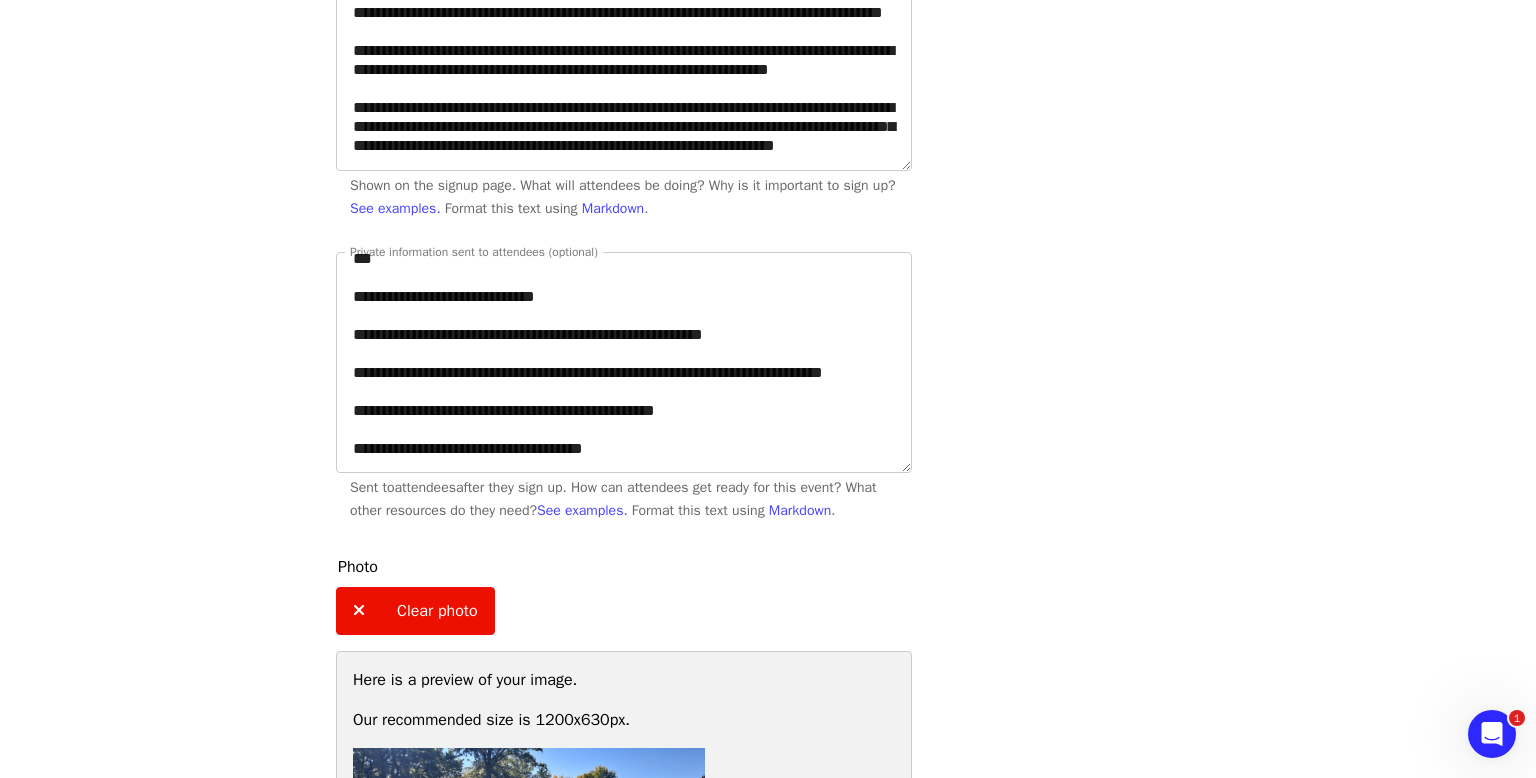 scroll, scrollTop: 787, scrollLeft: 0, axis: vertical 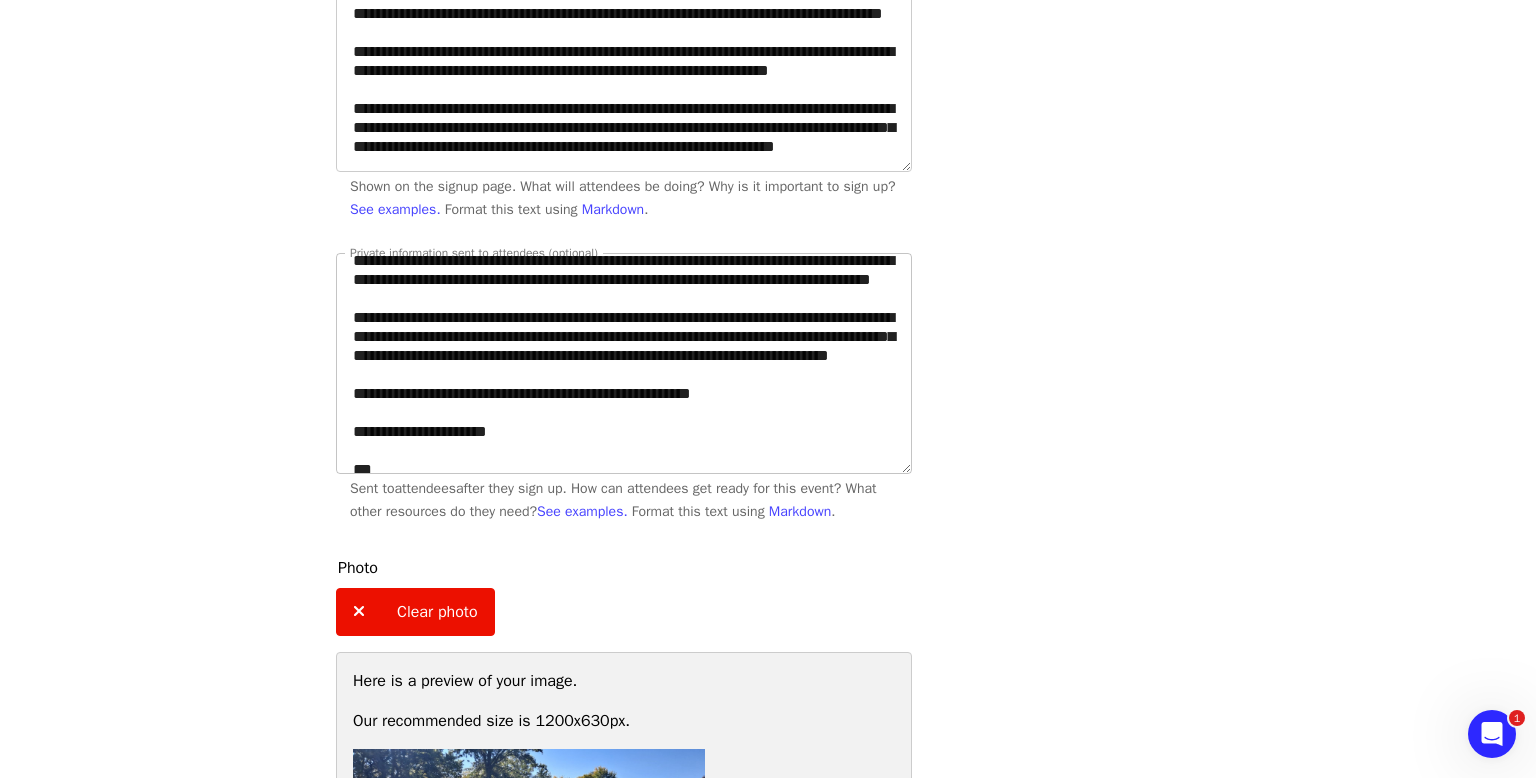 click on "**********" at bounding box center [624, 363] 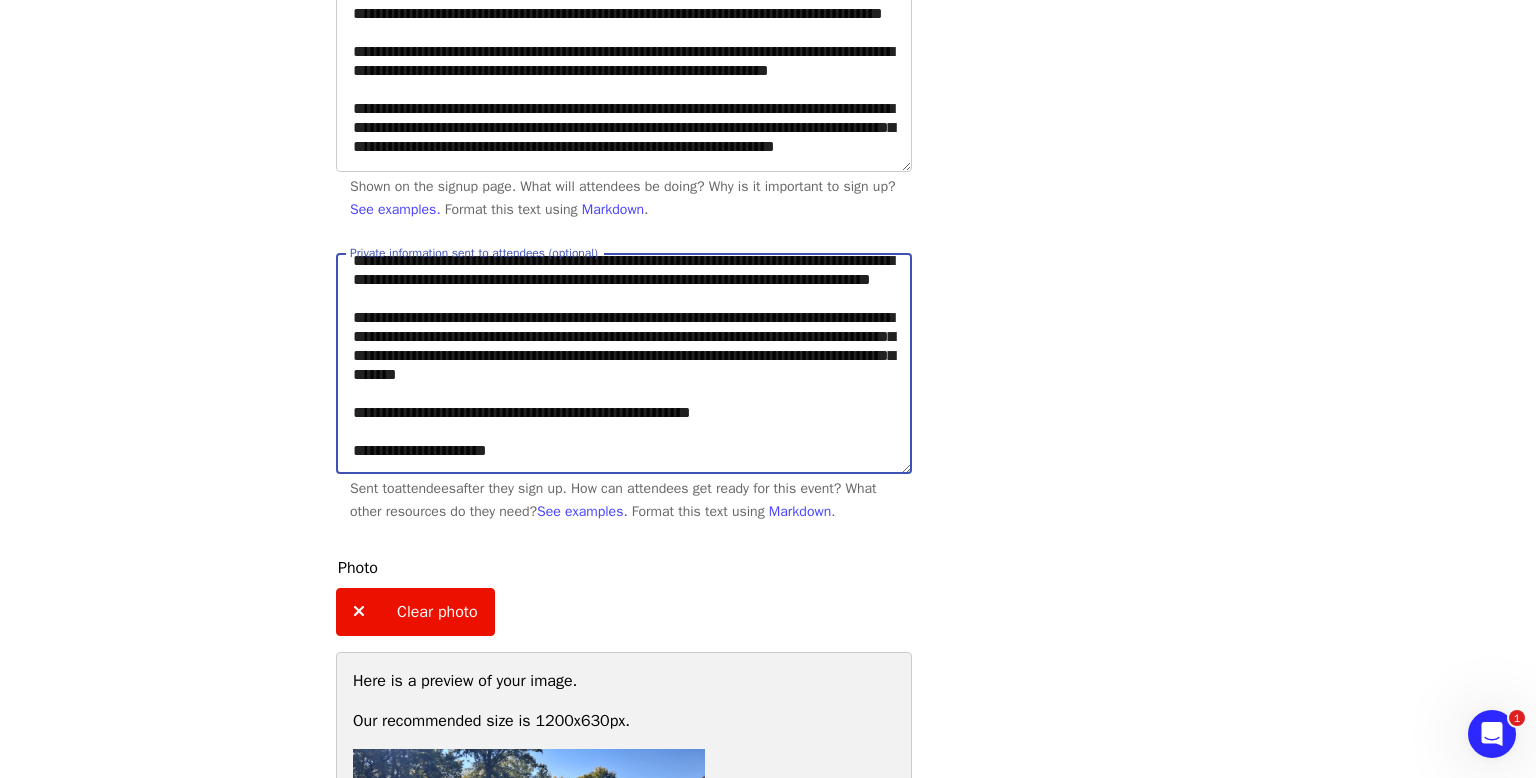 click on "**********" at bounding box center (624, 363) 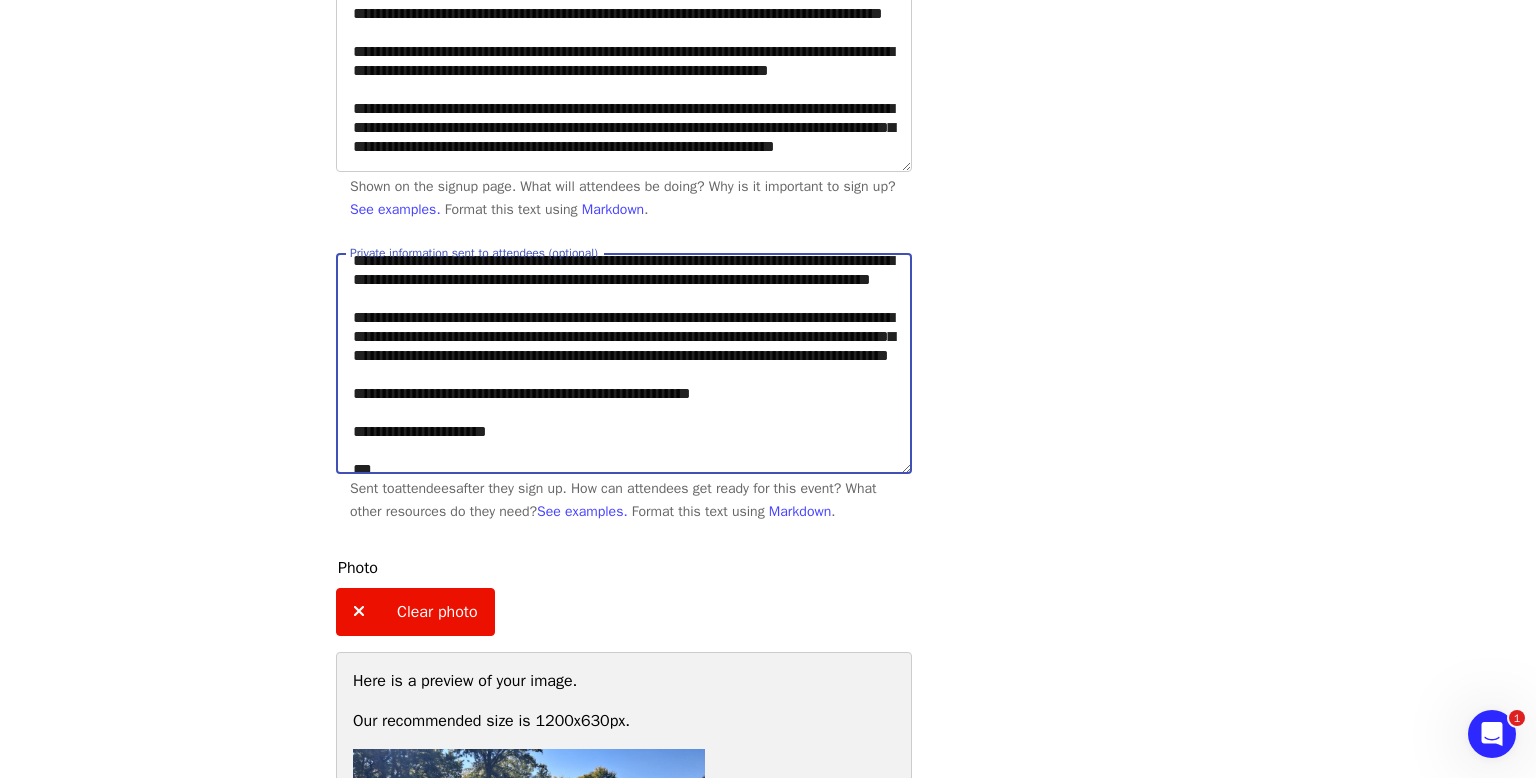 click on "**********" at bounding box center (624, 363) 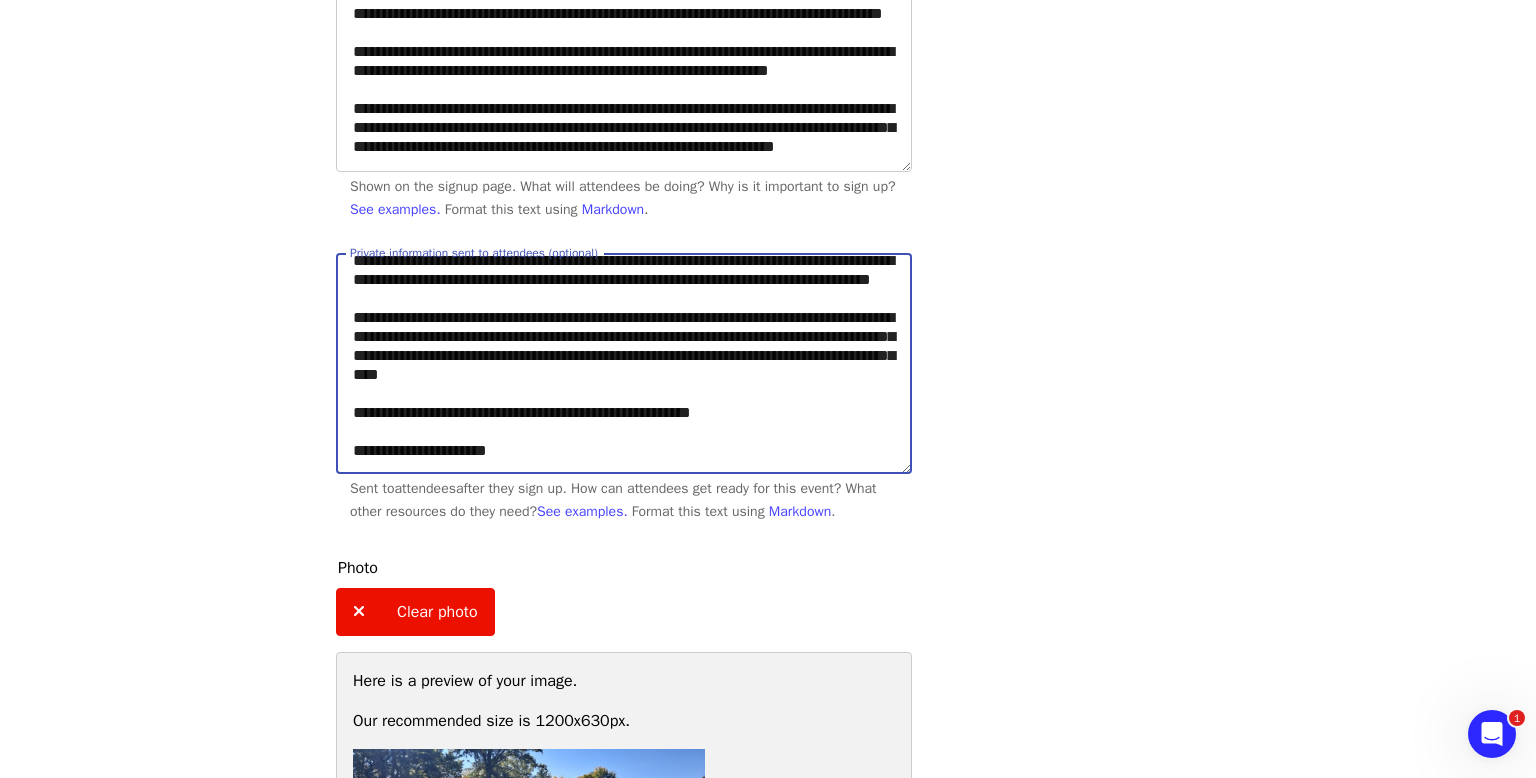 click on "**********" at bounding box center [624, 363] 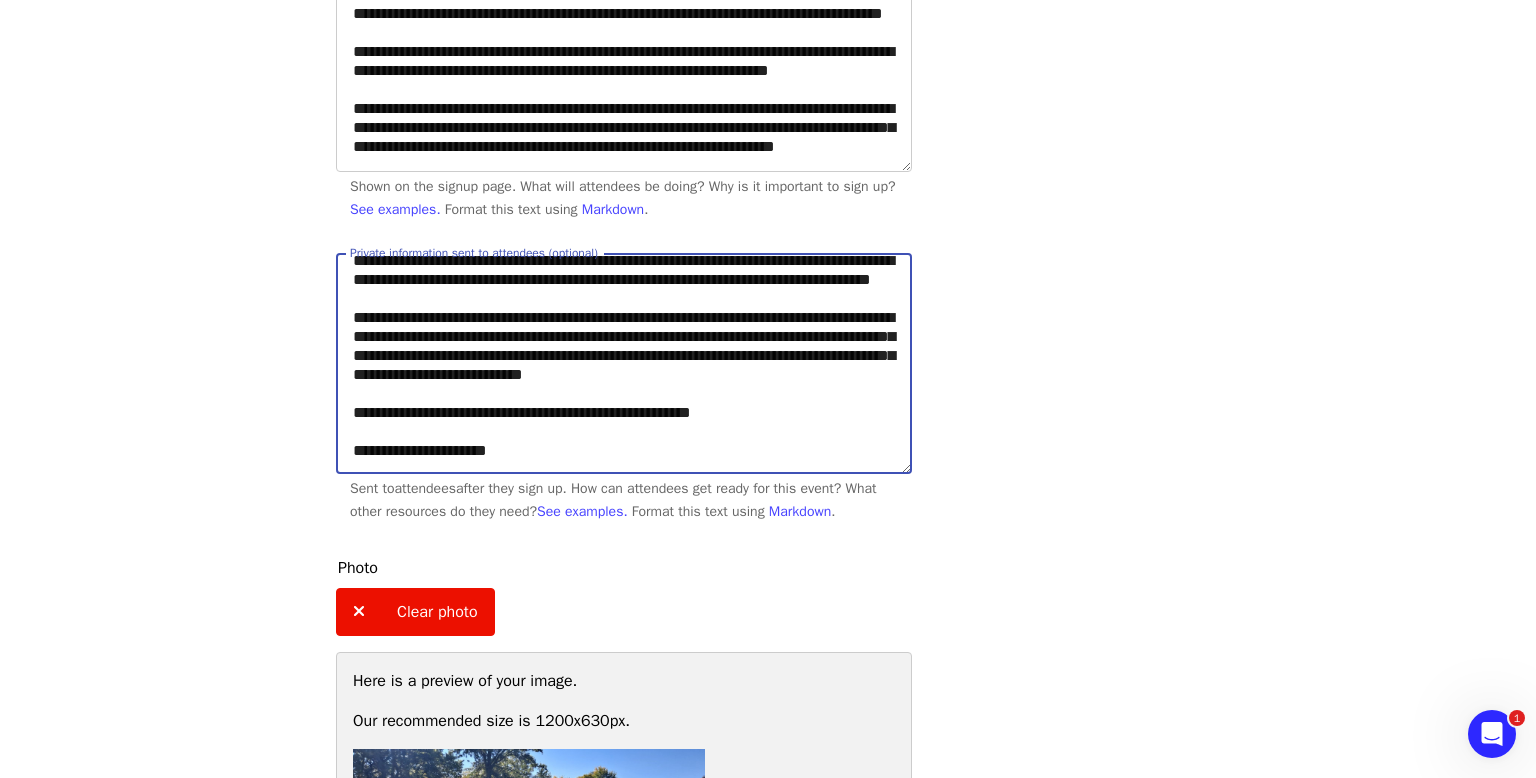 click on "**********" at bounding box center [624, 363] 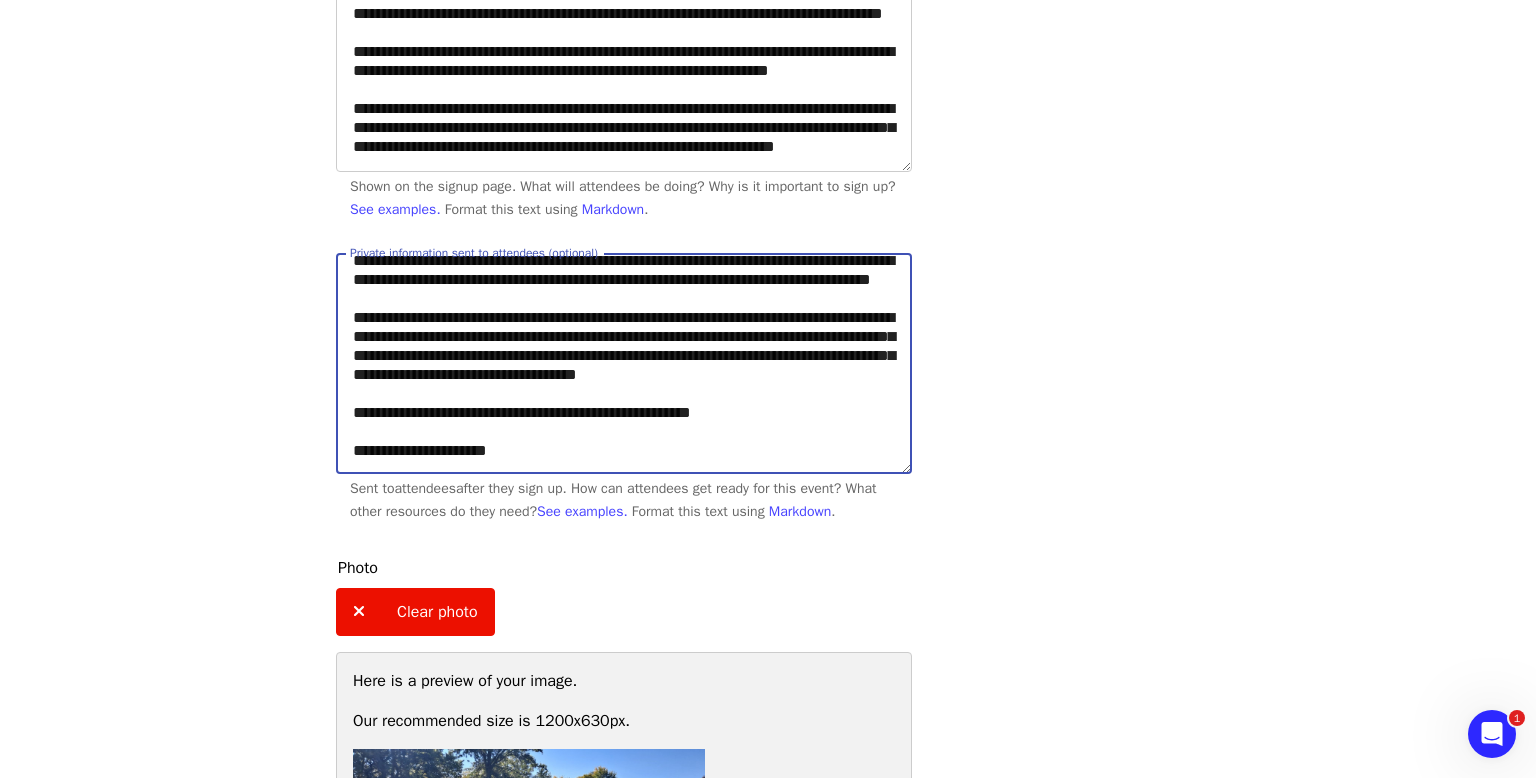 click on "**********" at bounding box center [624, 363] 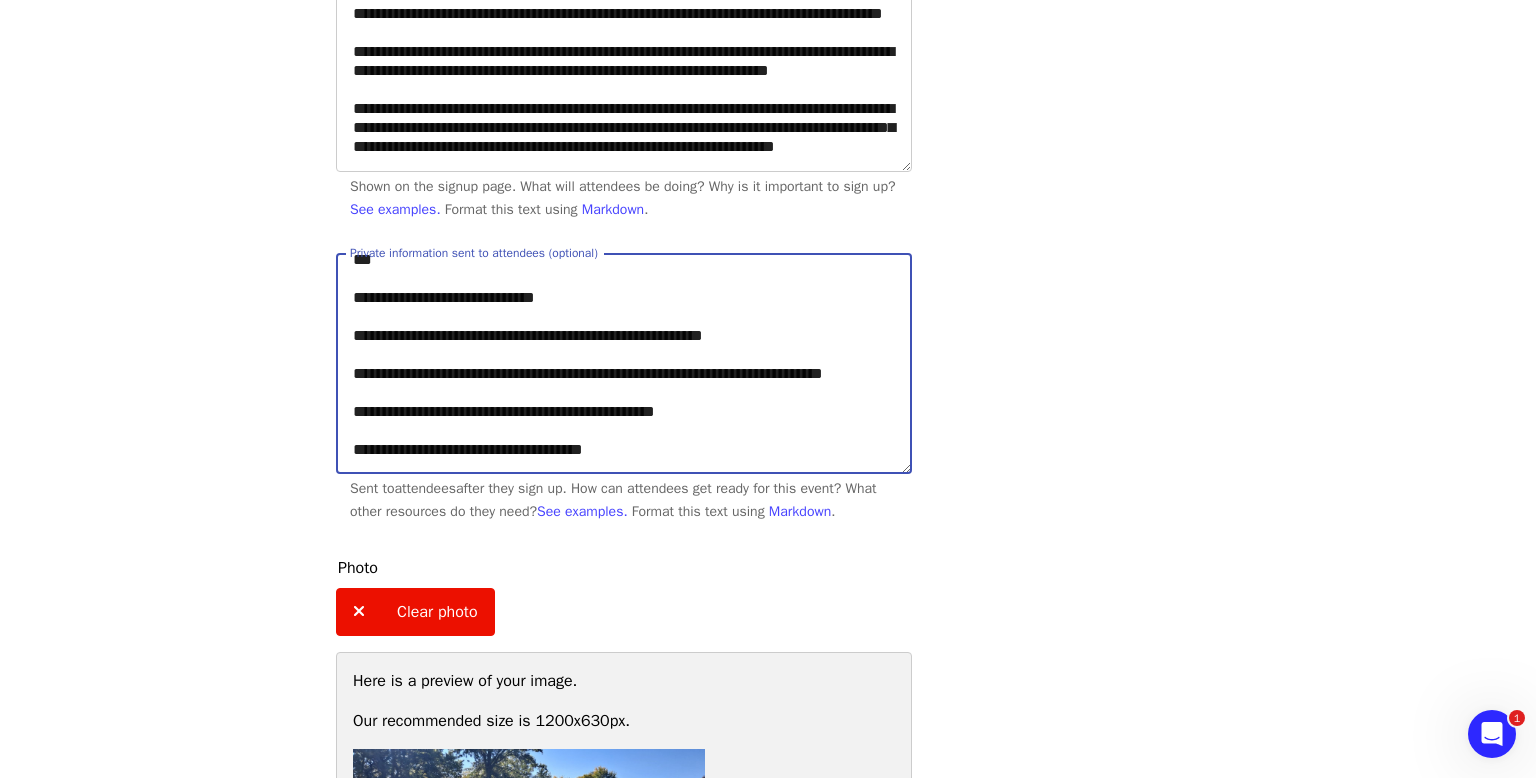 scroll, scrollTop: 289, scrollLeft: 0, axis: vertical 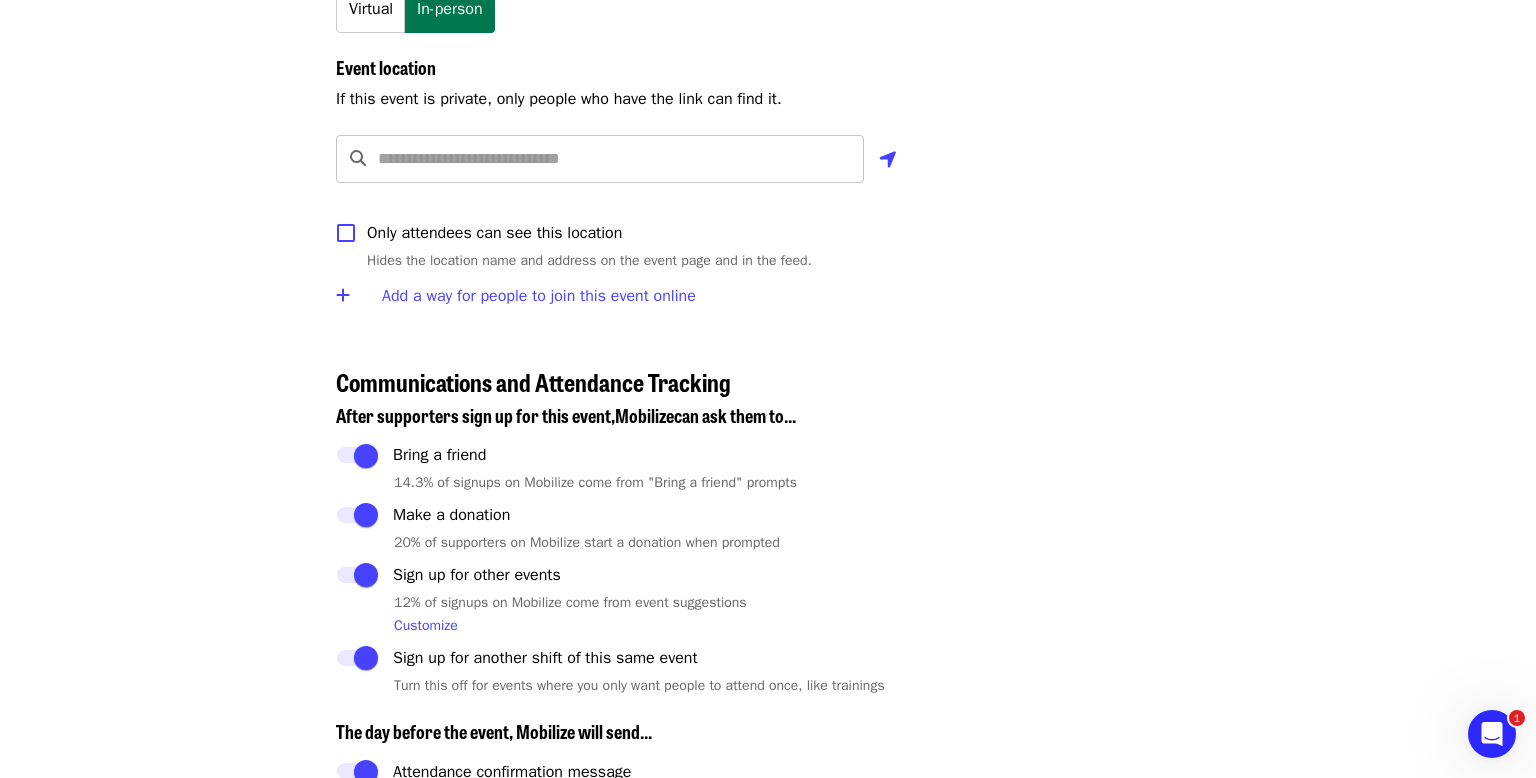 type on "**********" 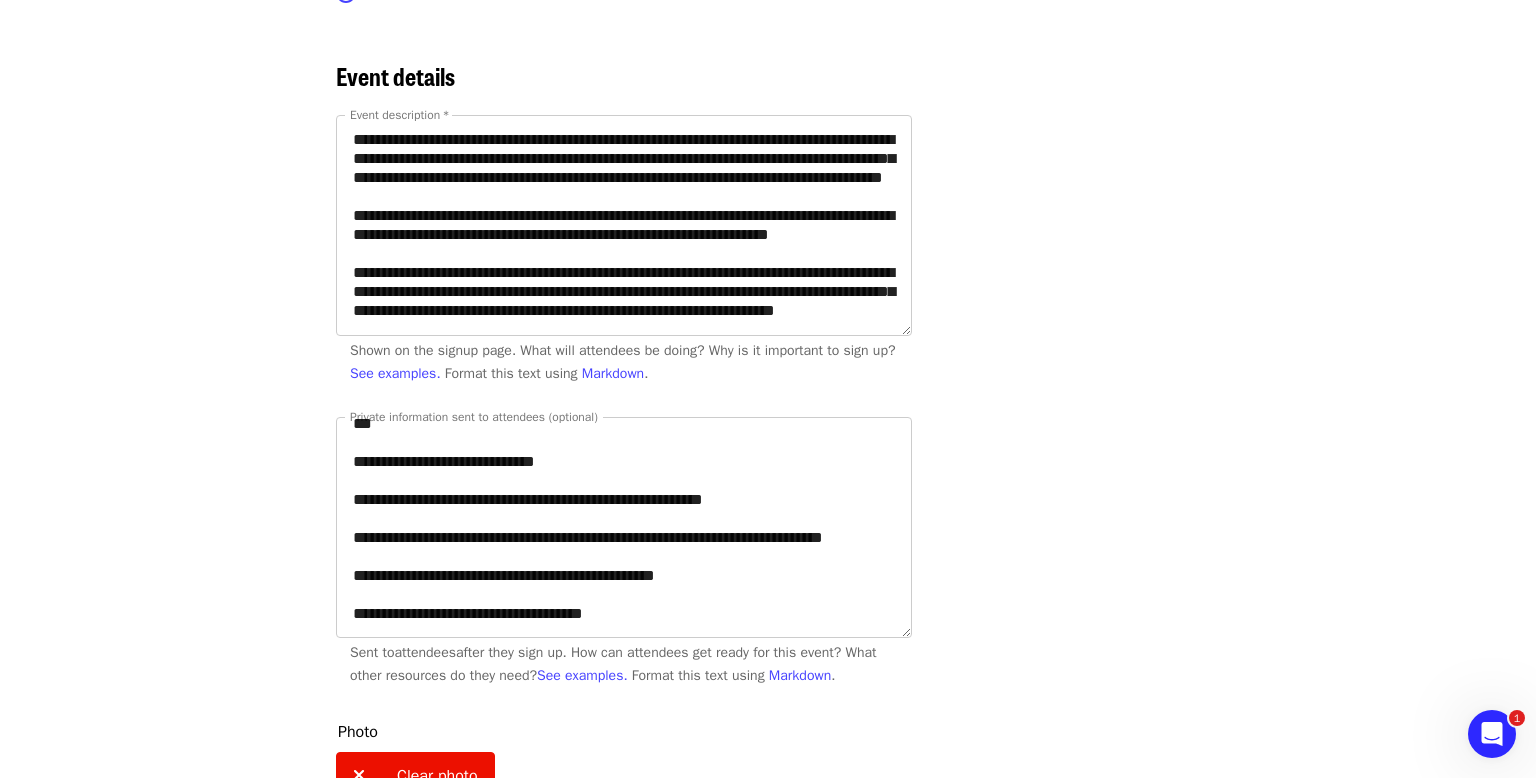scroll, scrollTop: 621, scrollLeft: 0, axis: vertical 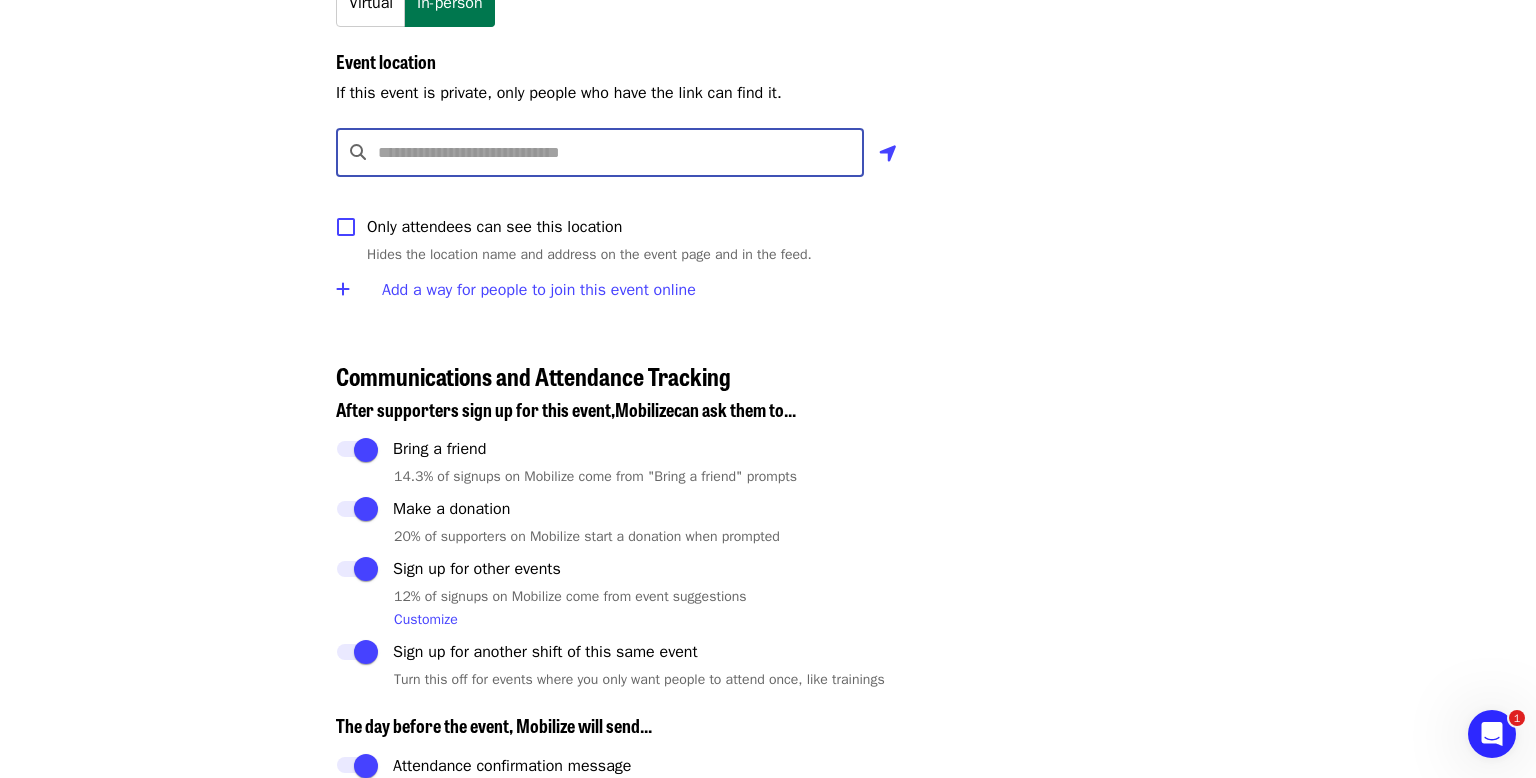 click at bounding box center [621, 153] 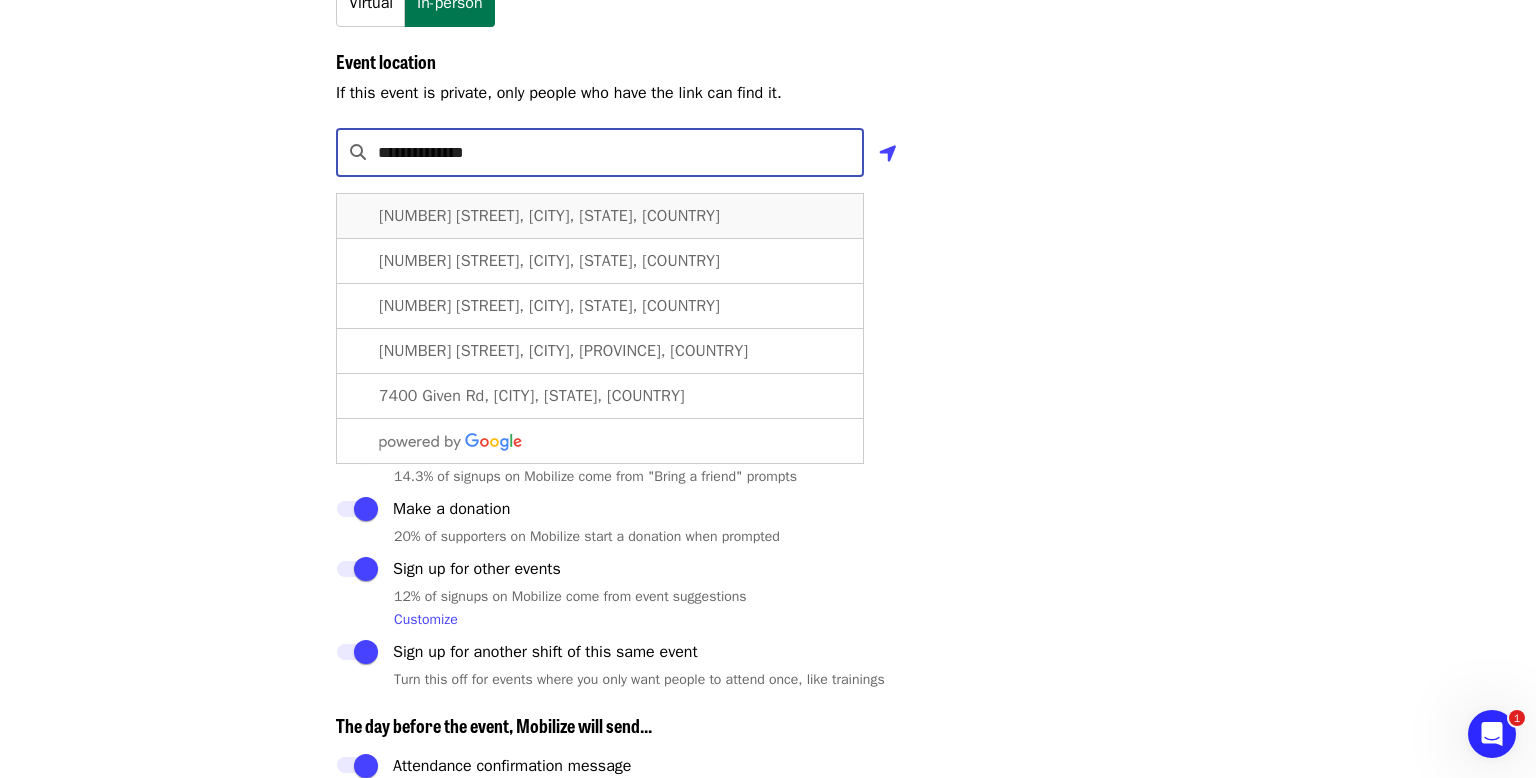 click on "[NUMBER] [STREET], [CITY], [STATE], [COUNTRY]" at bounding box center (549, 216) 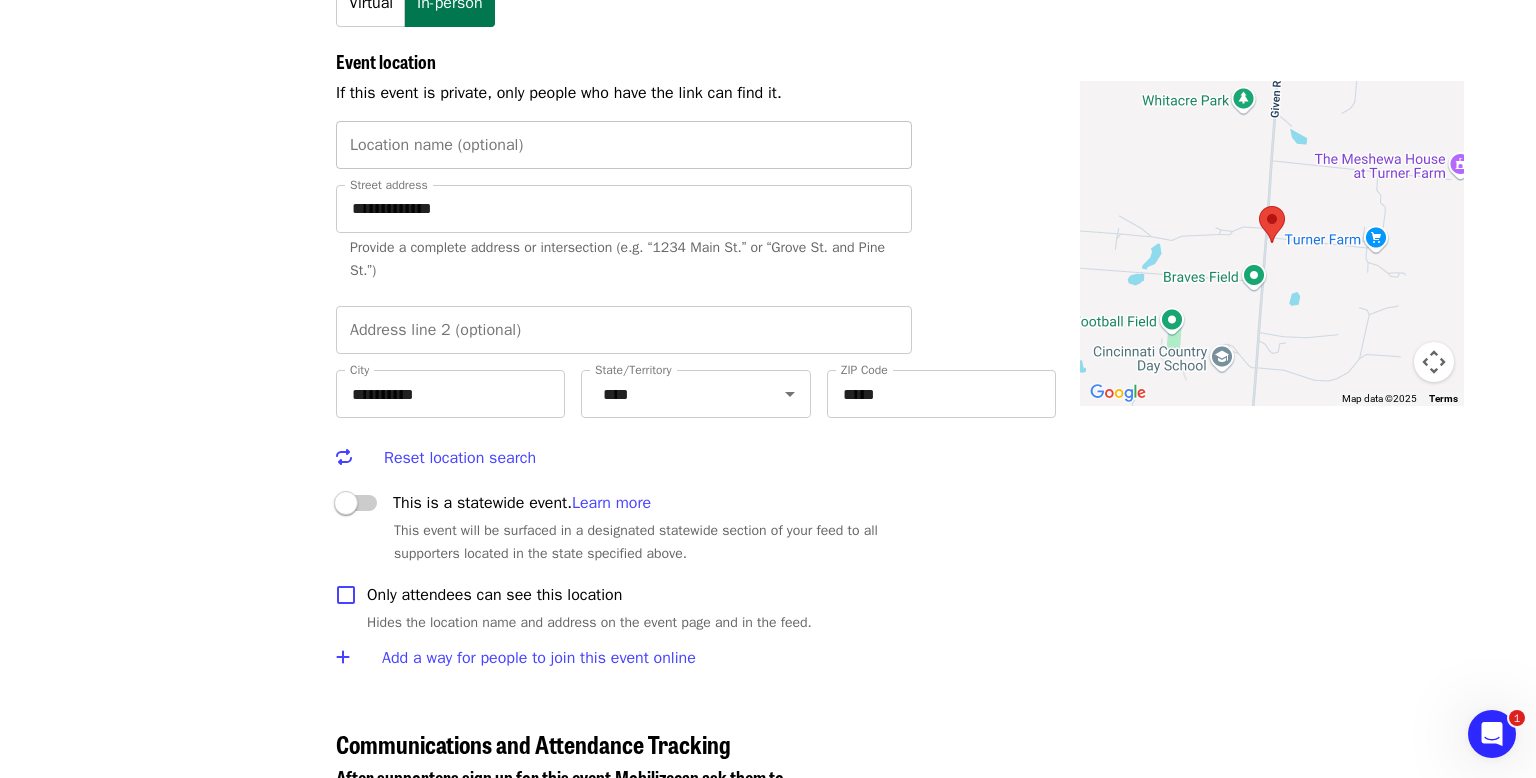 click on "Location name (optional) Location name (optional)" at bounding box center [624, 145] 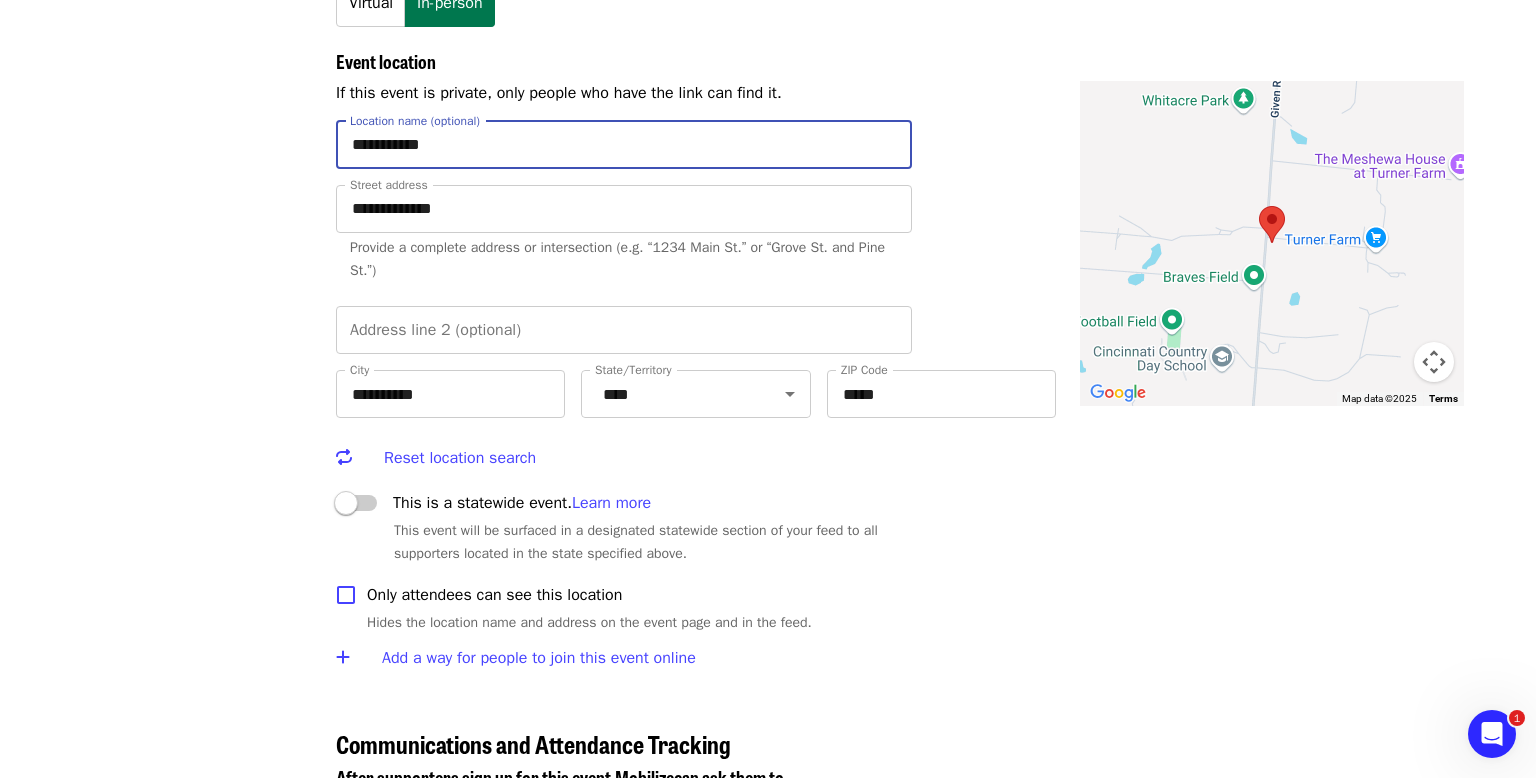 type on "**********" 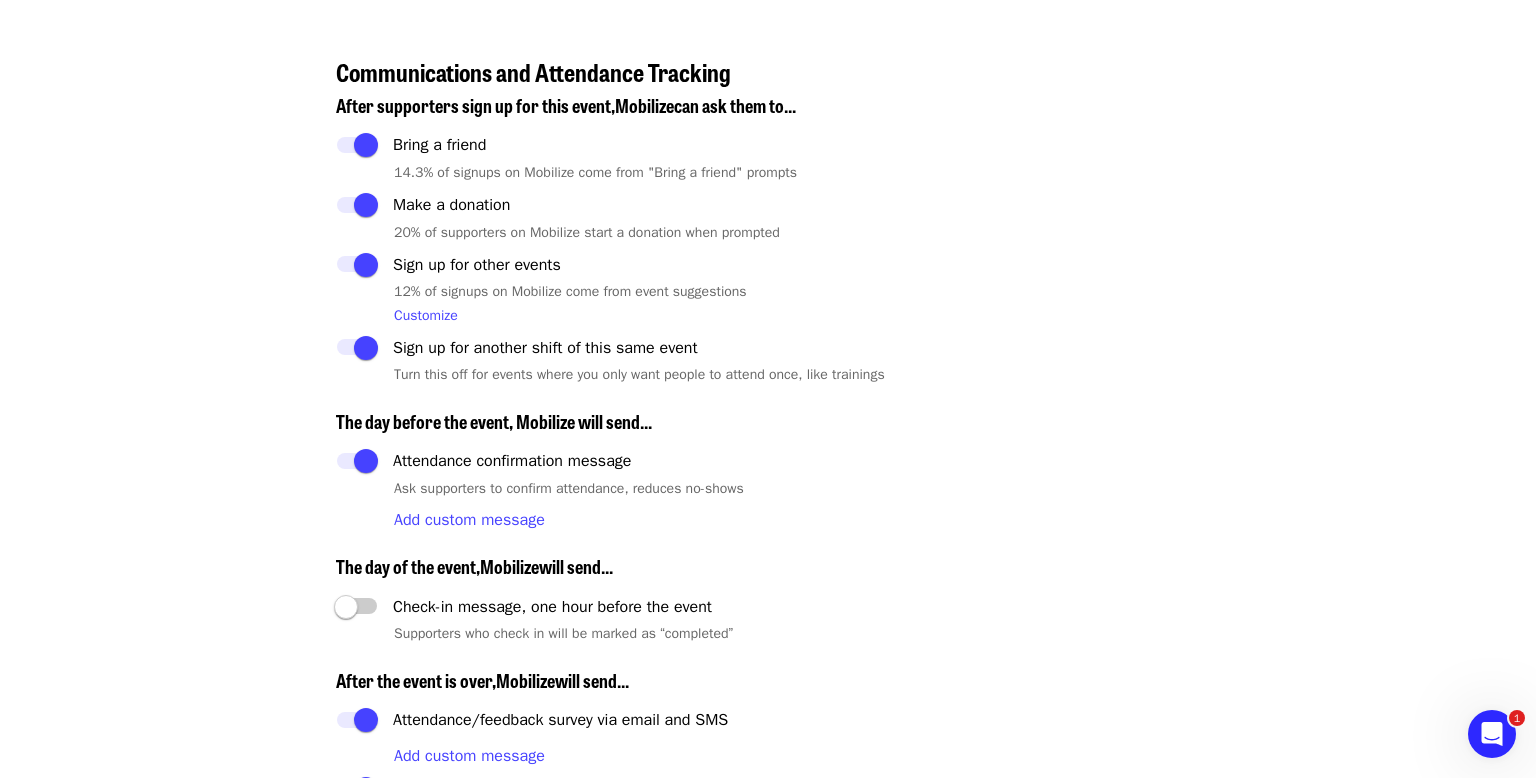 scroll, scrollTop: 2578, scrollLeft: 0, axis: vertical 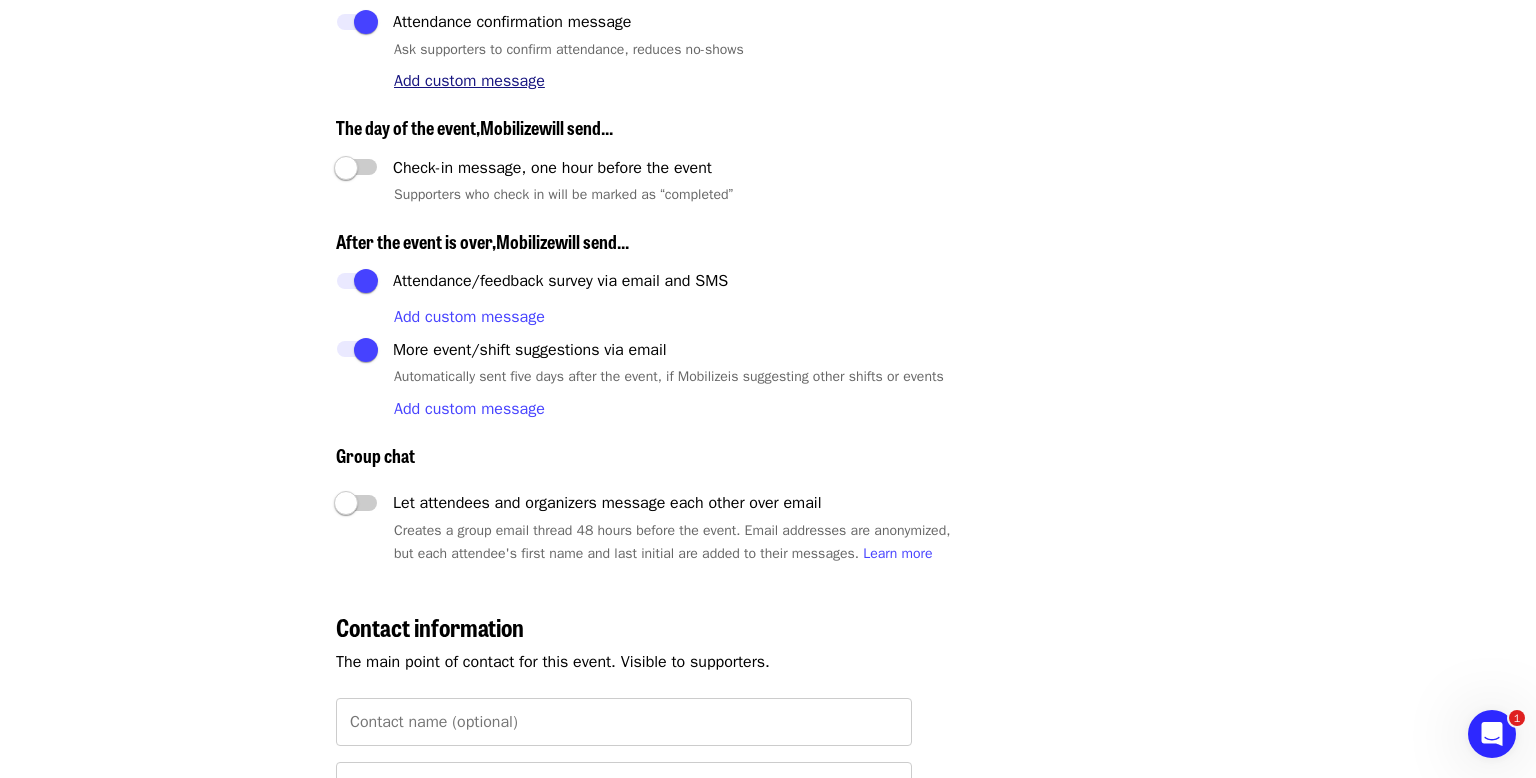 click on "Add custom message" at bounding box center [469, 81] 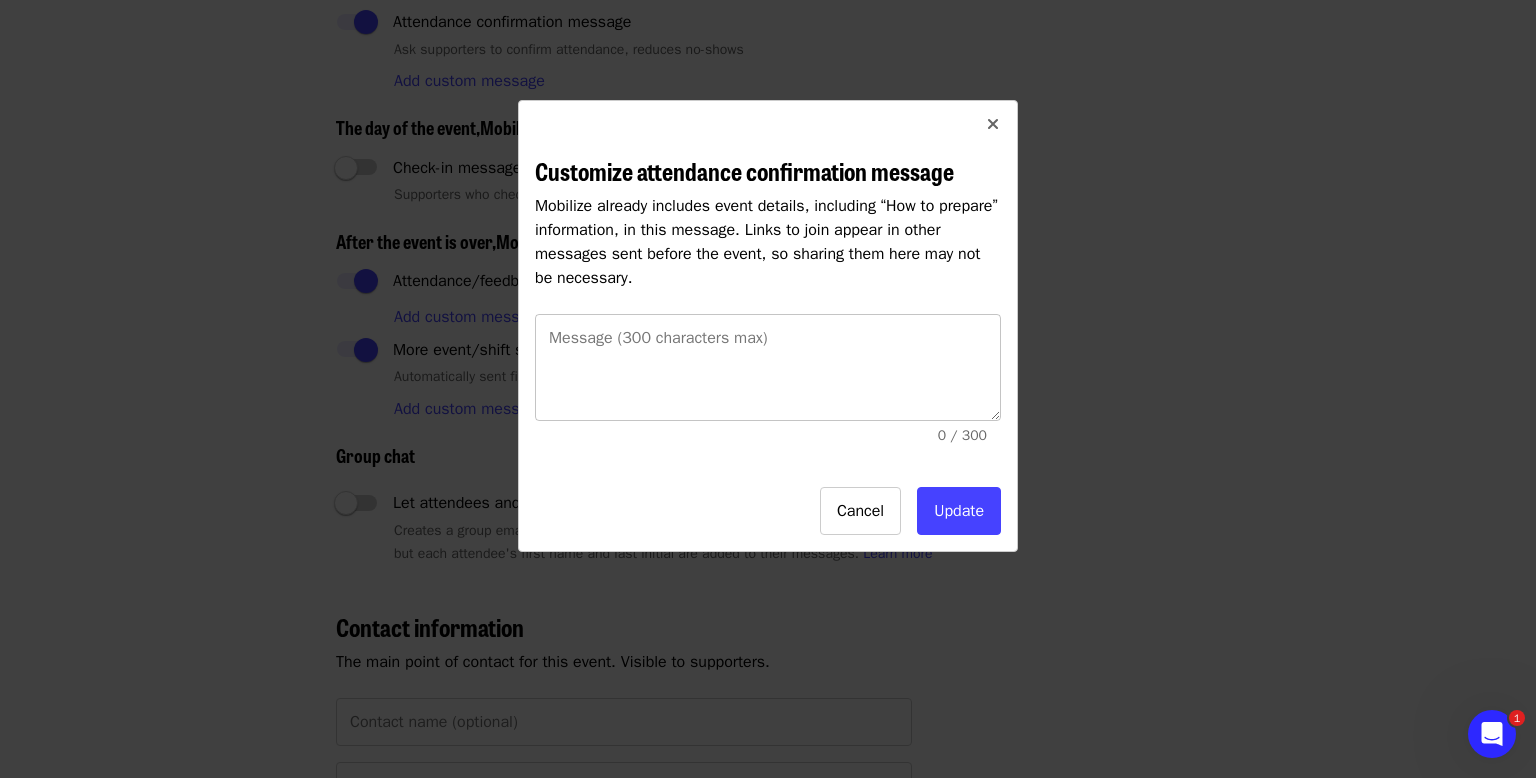 click on "Message (300 characters max) Message (300 characters max) 0 / 300" at bounding box center [768, 384] 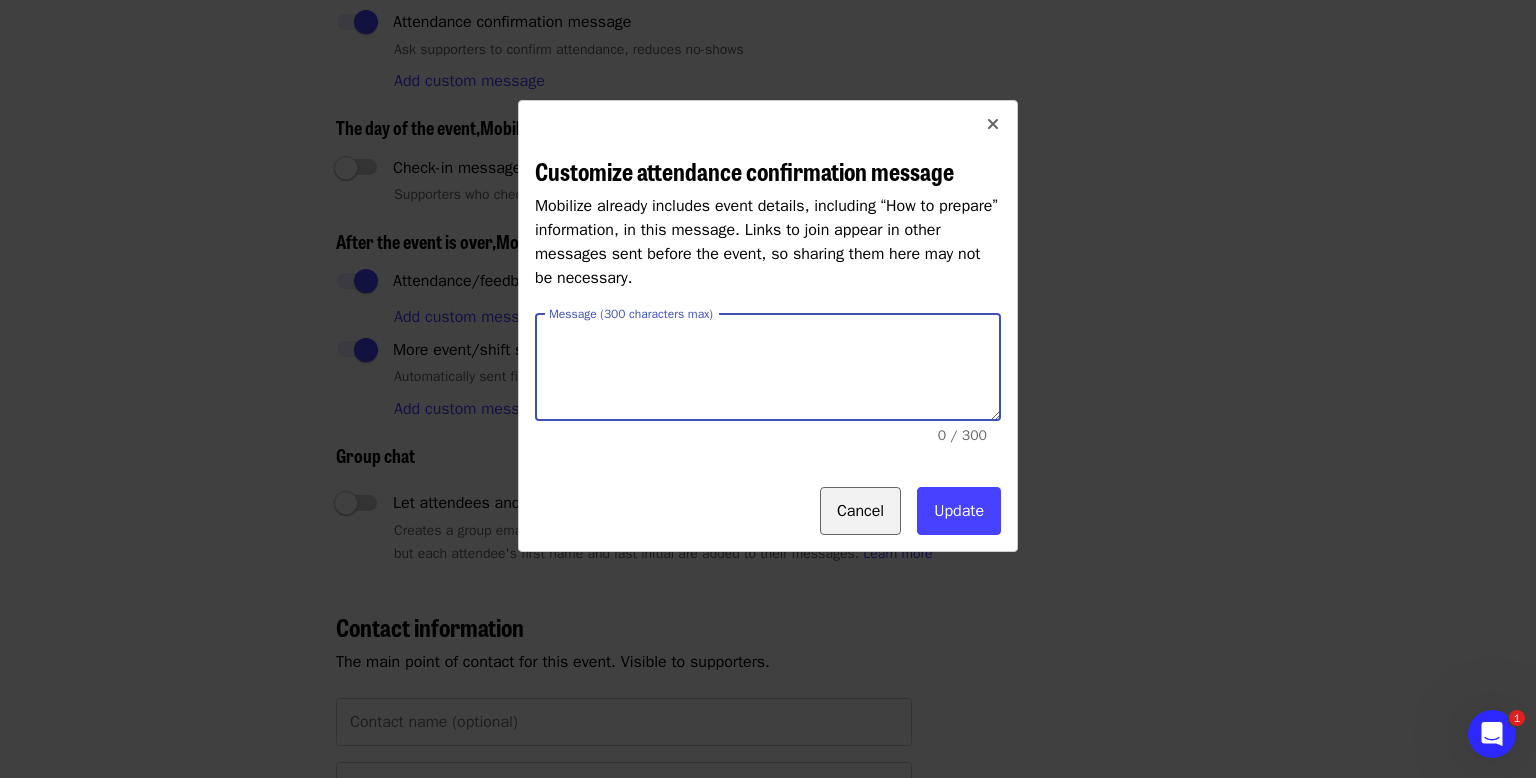 click on "Cancel" at bounding box center [860, 511] 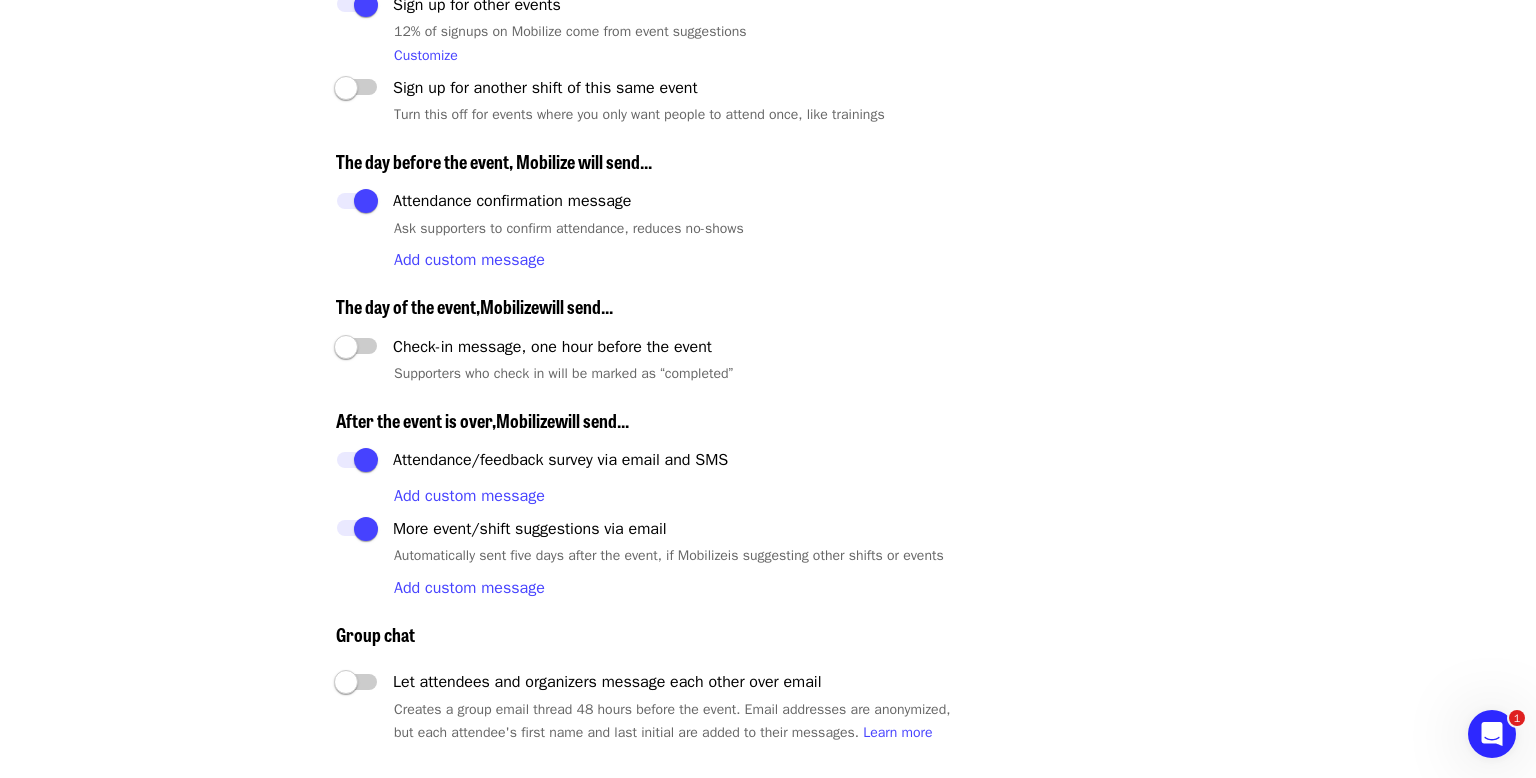 scroll, scrollTop: 2833, scrollLeft: 0, axis: vertical 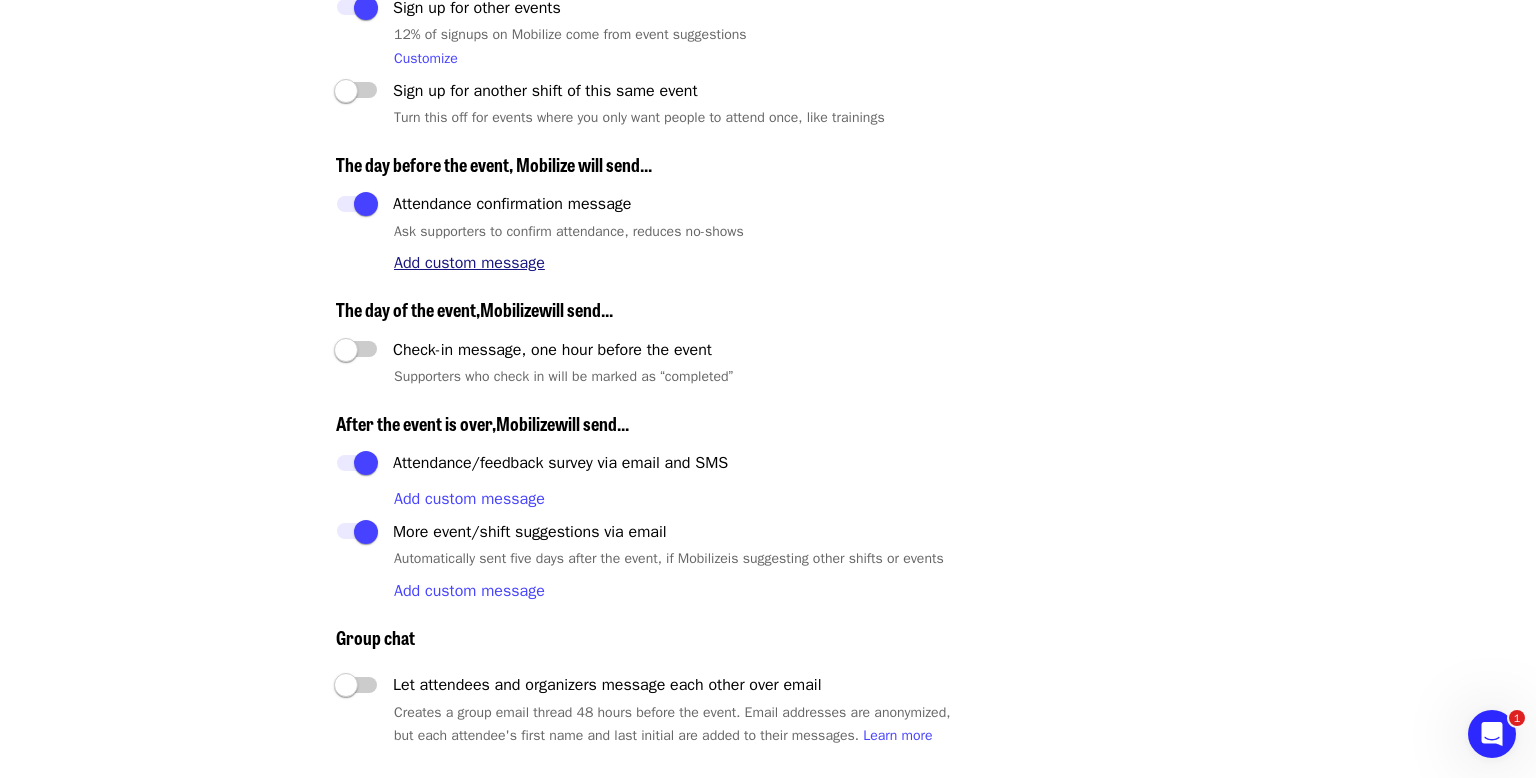 click on "Add custom message" at bounding box center (469, 263) 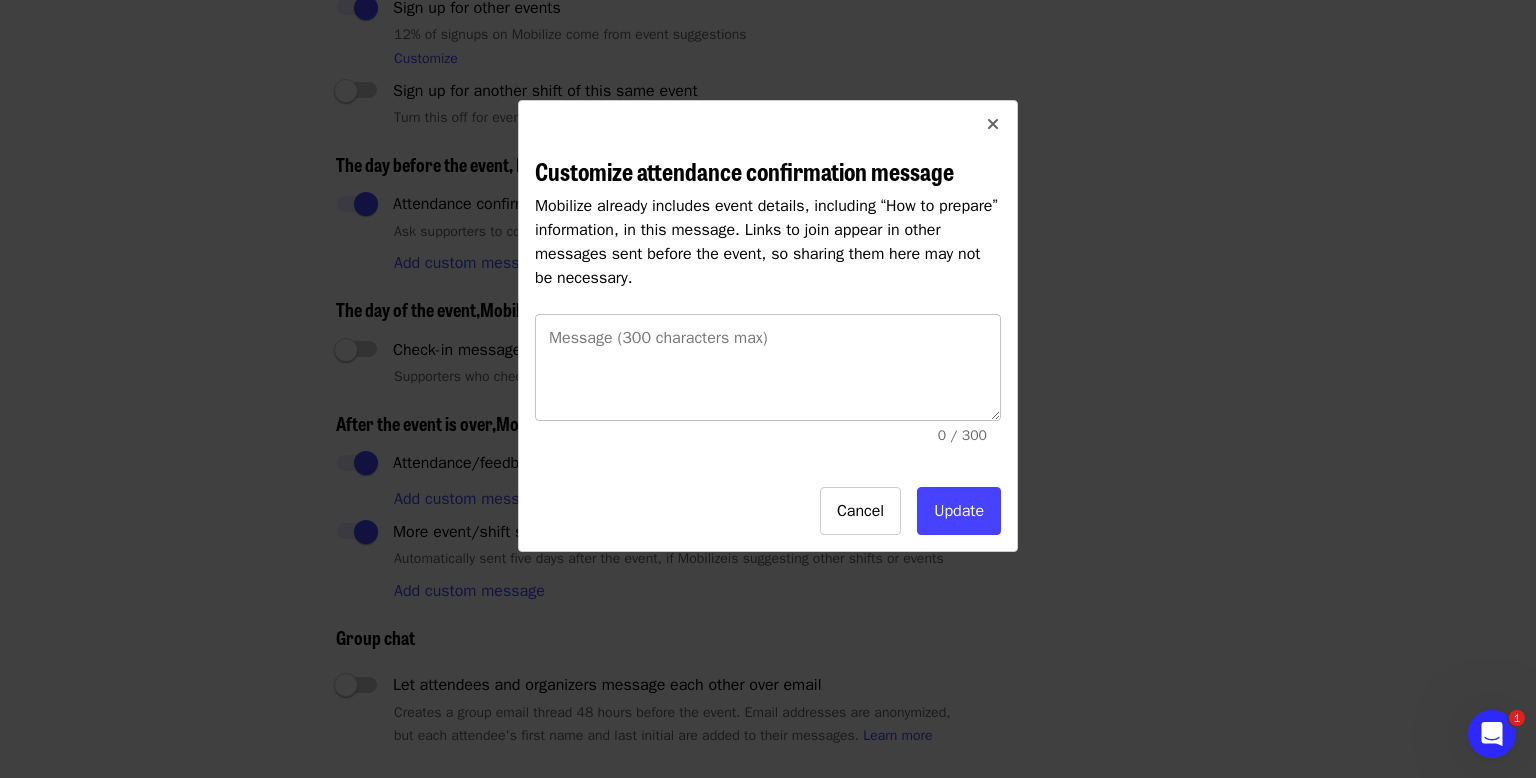 click on "Message (300 characters max)" at bounding box center (768, 367) 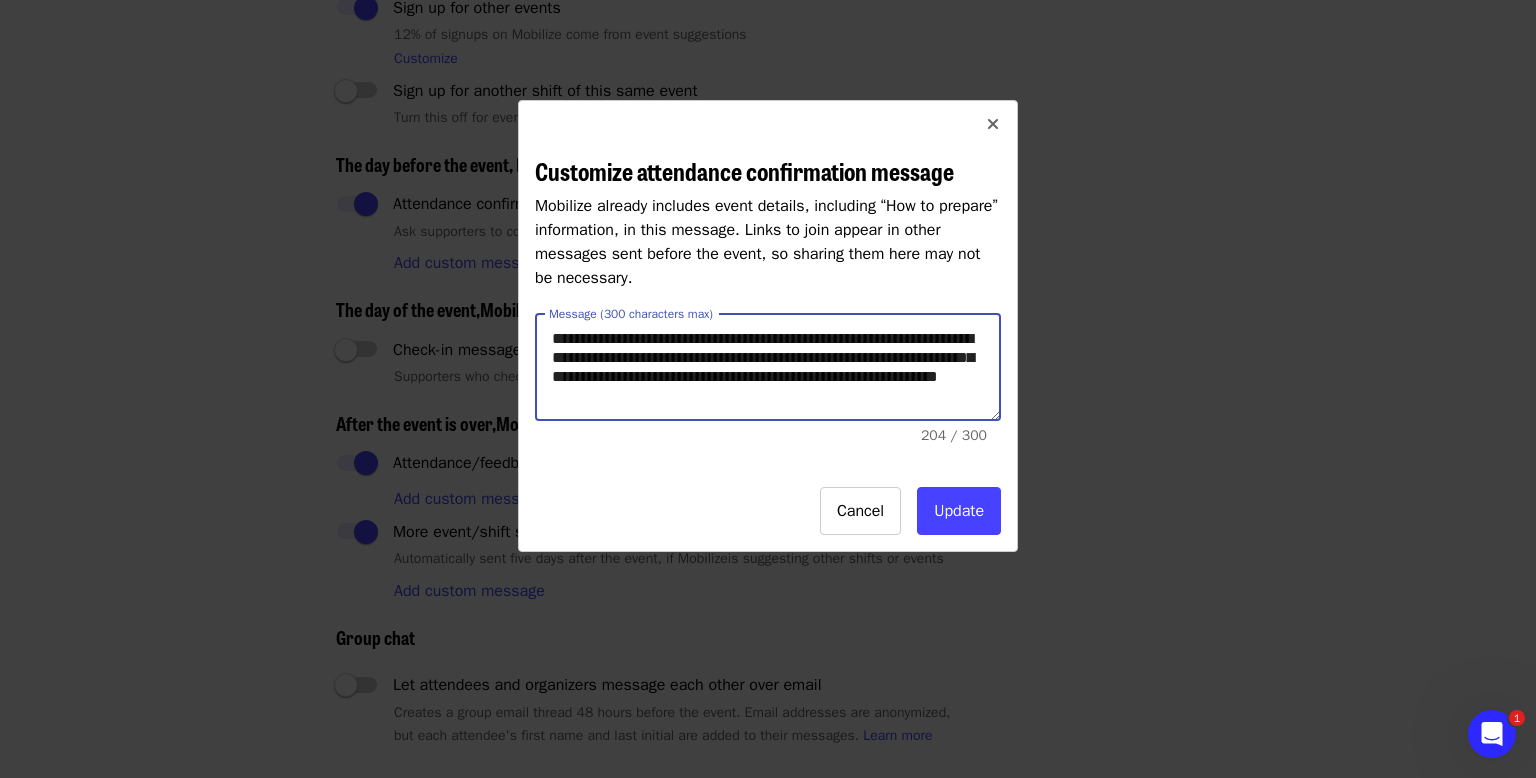 click on "**********" at bounding box center (768, 367) 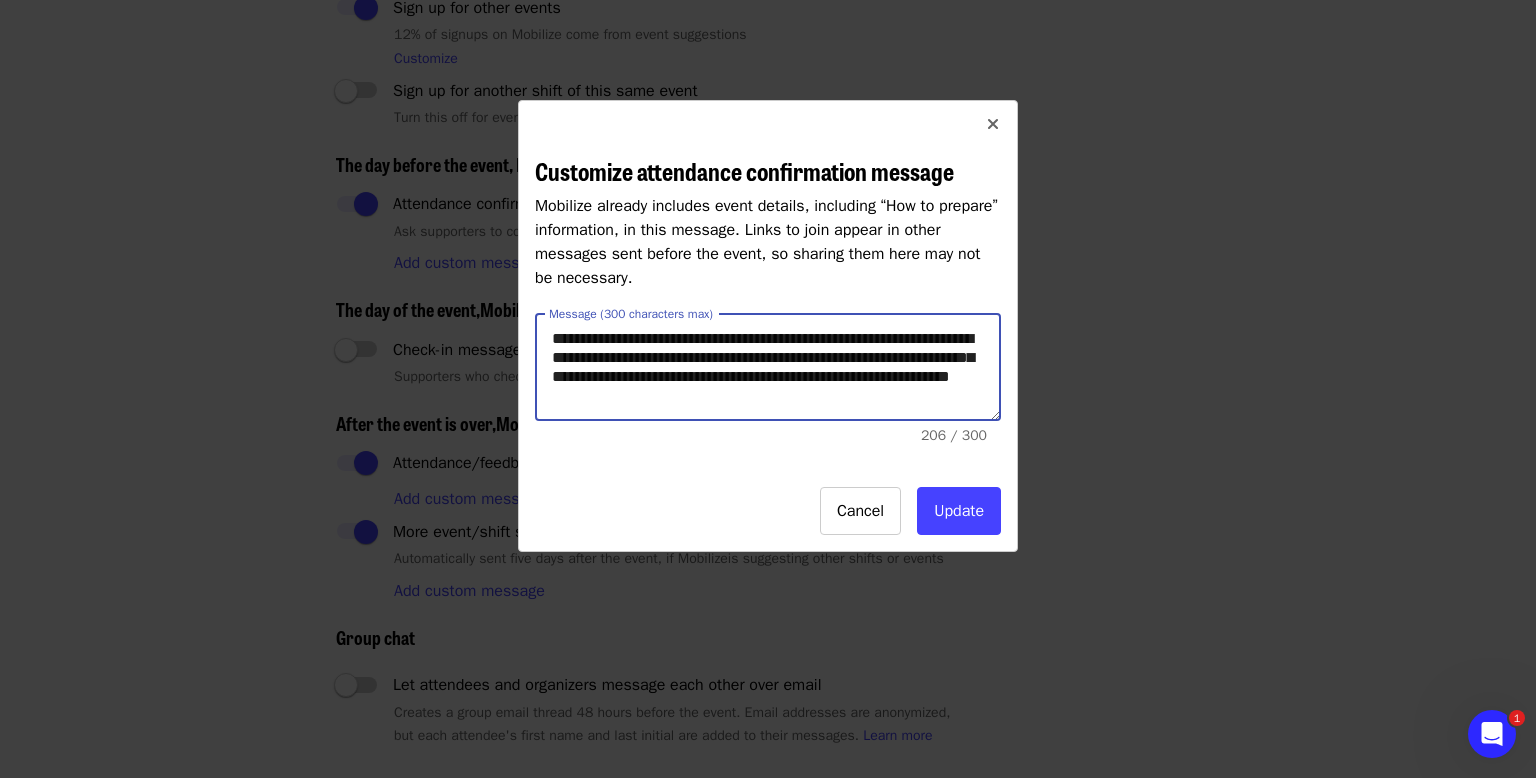 click on "**********" at bounding box center [768, 367] 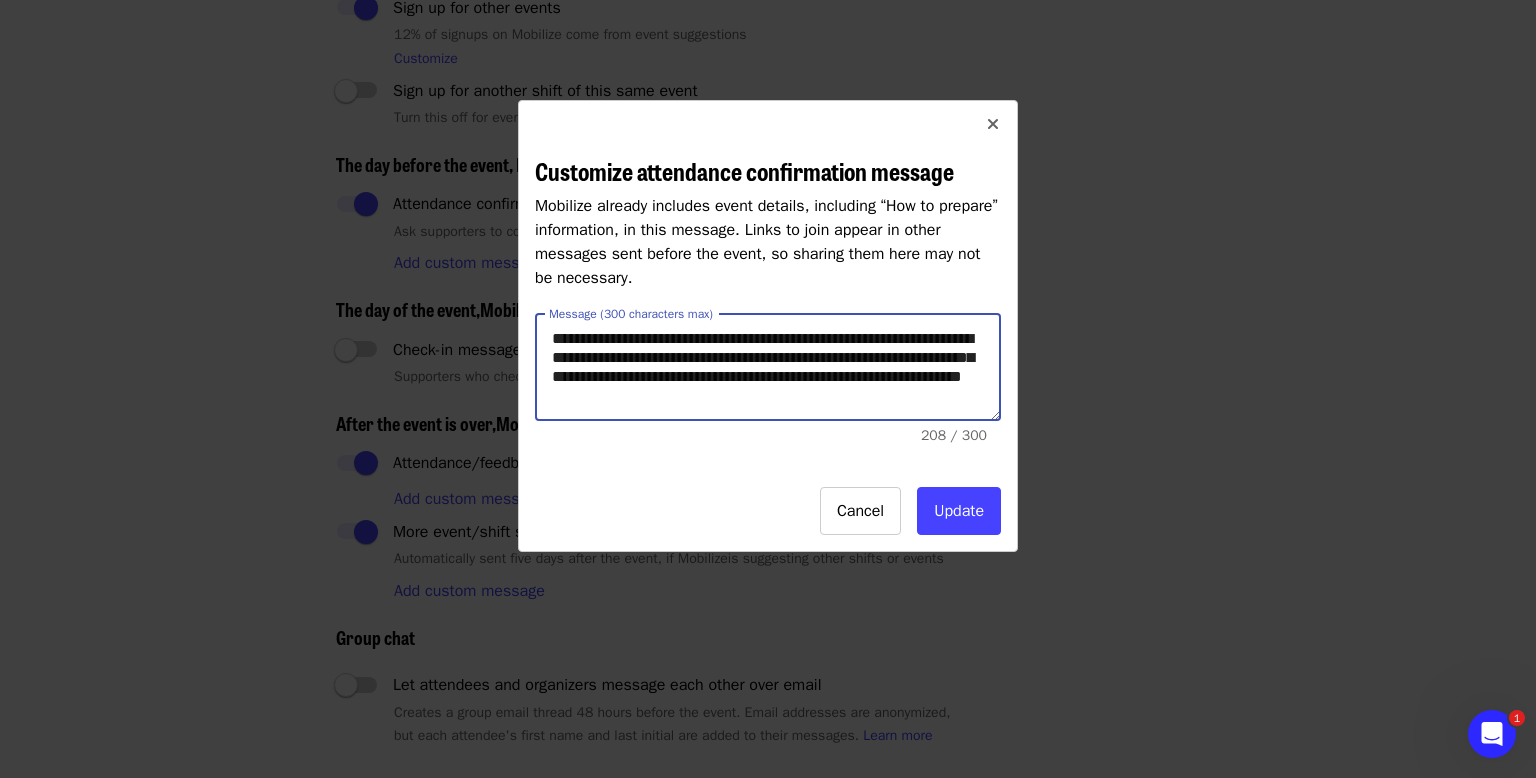 click on "**********" at bounding box center [768, 367] 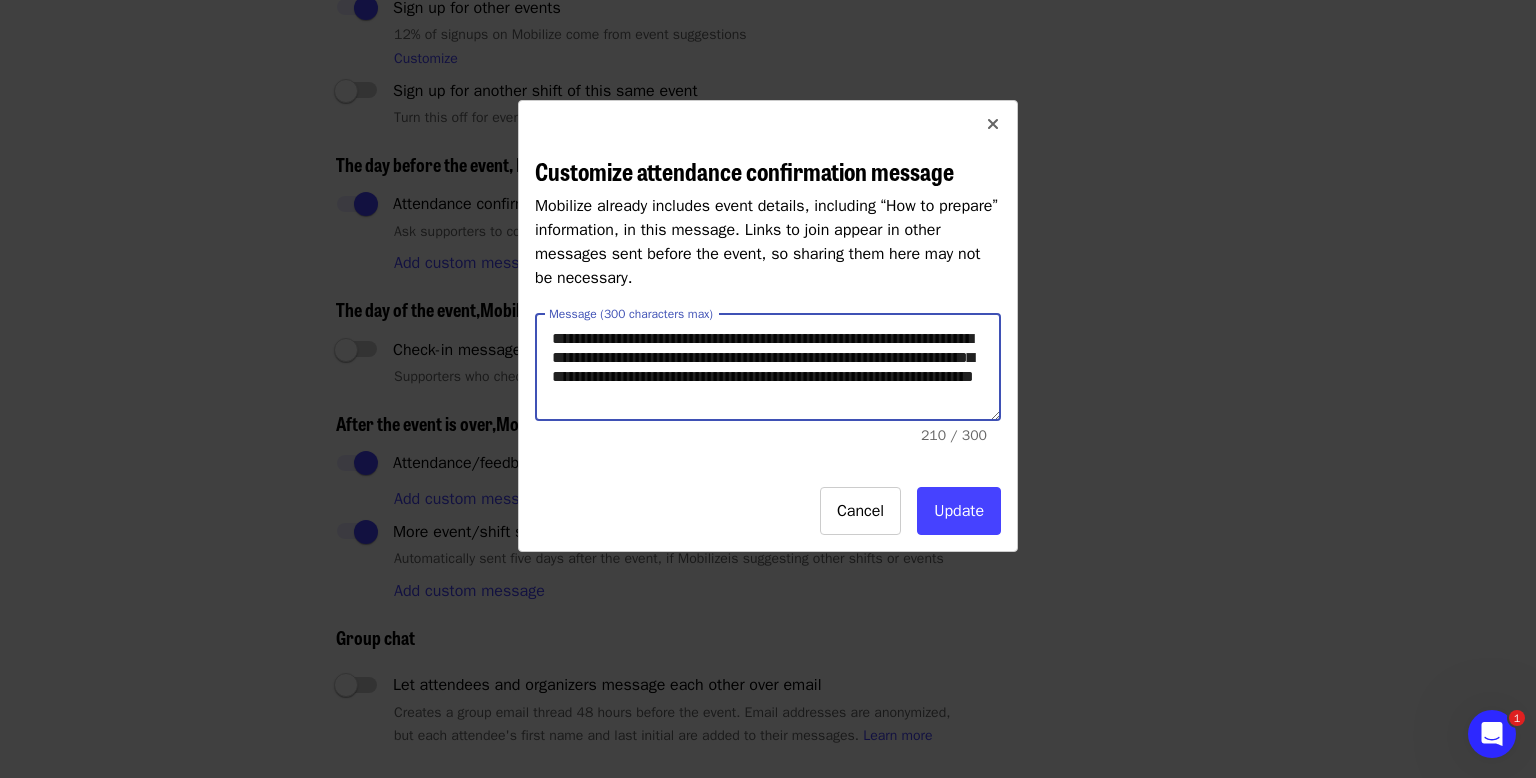 click on "**********" at bounding box center (768, 367) 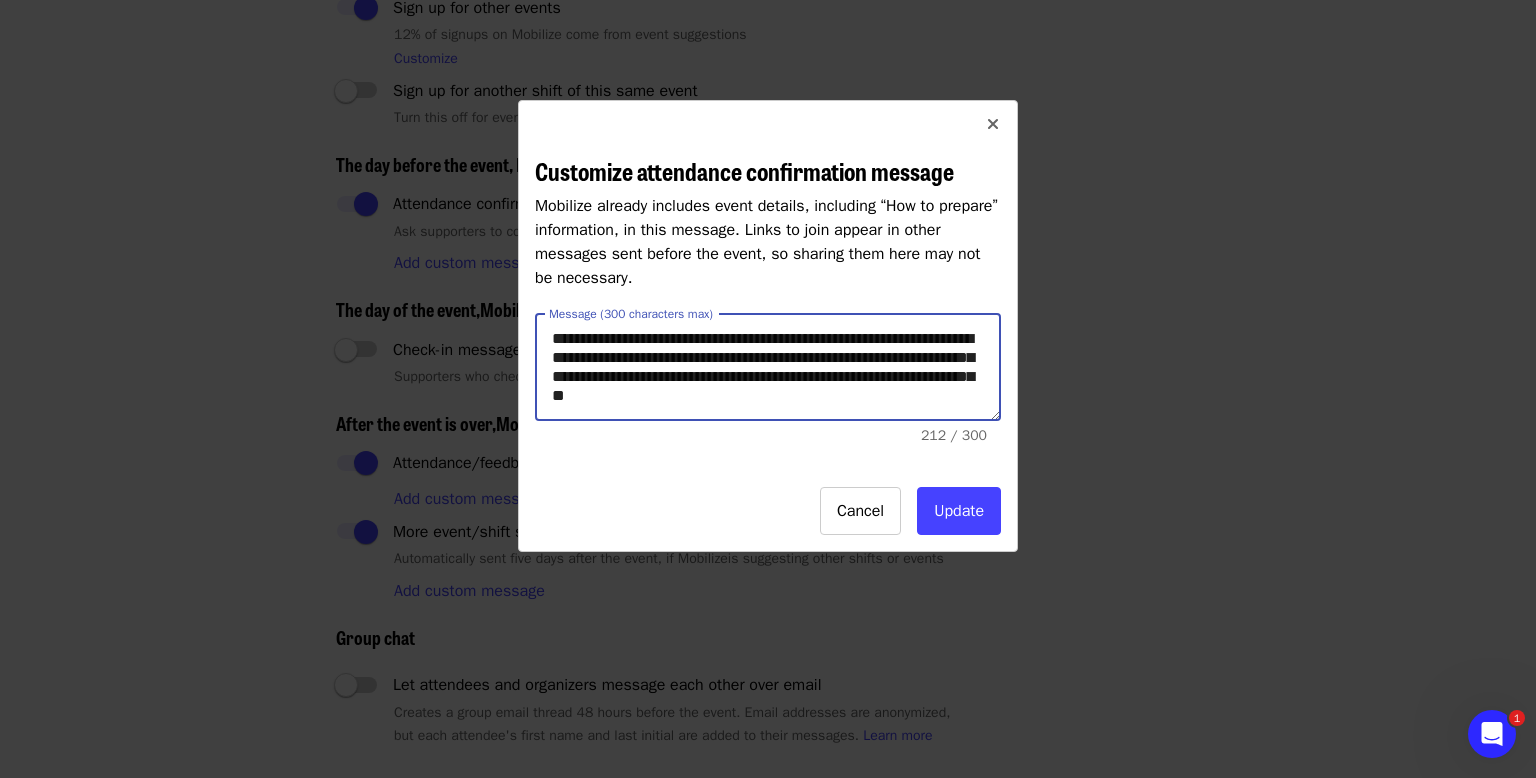 click on "**********" at bounding box center [768, 367] 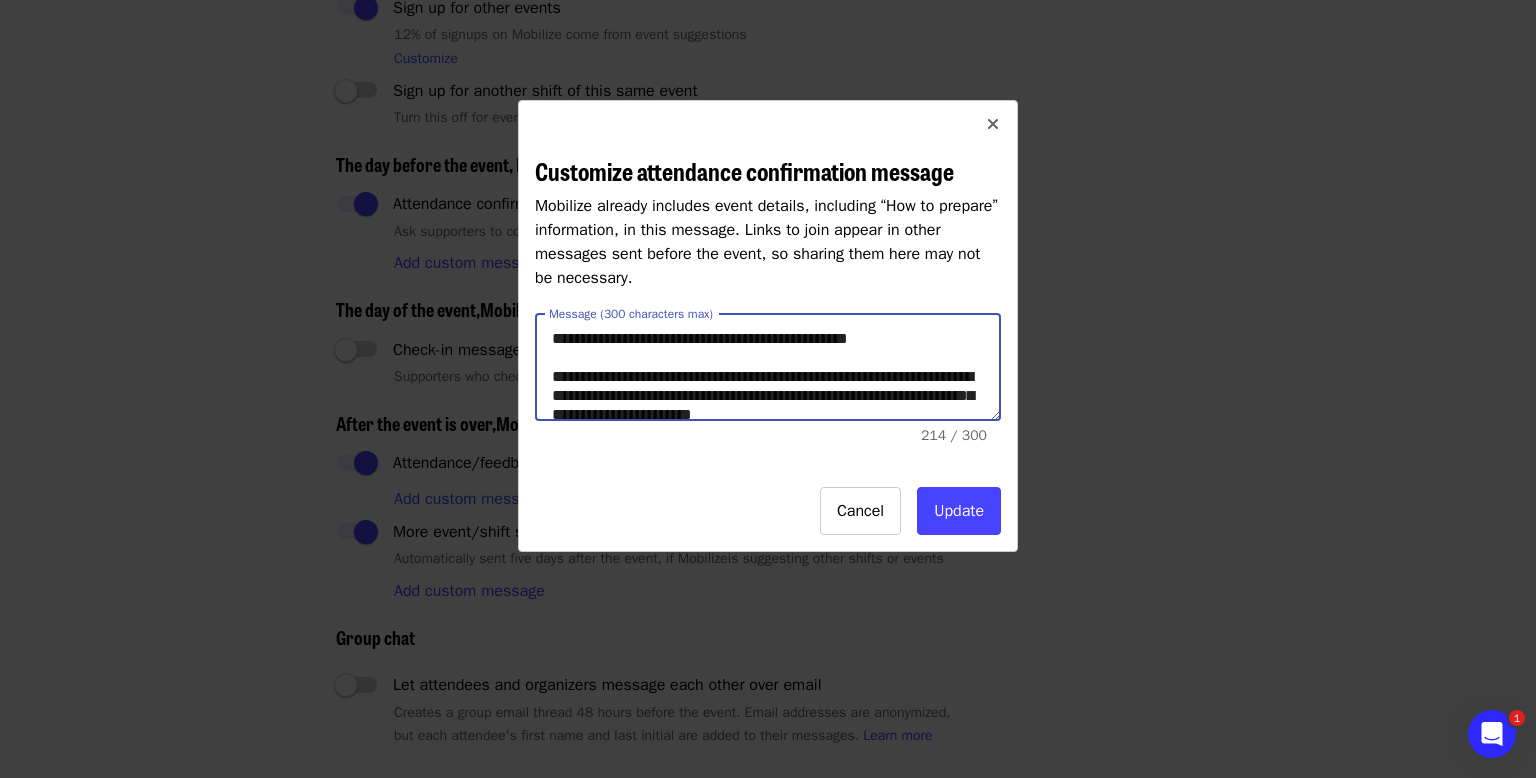 click on "**********" at bounding box center [768, 367] 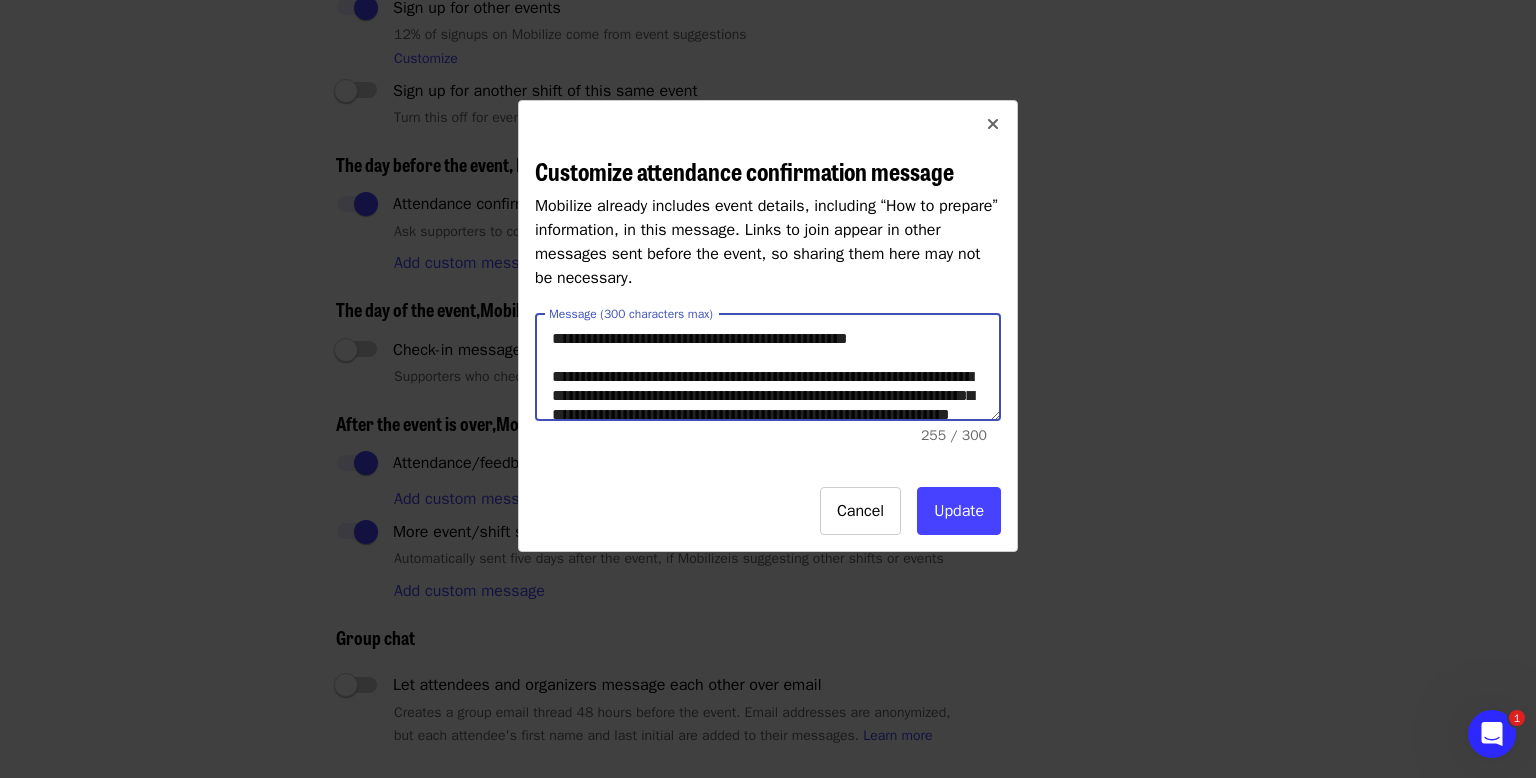 scroll, scrollTop: 4, scrollLeft: 0, axis: vertical 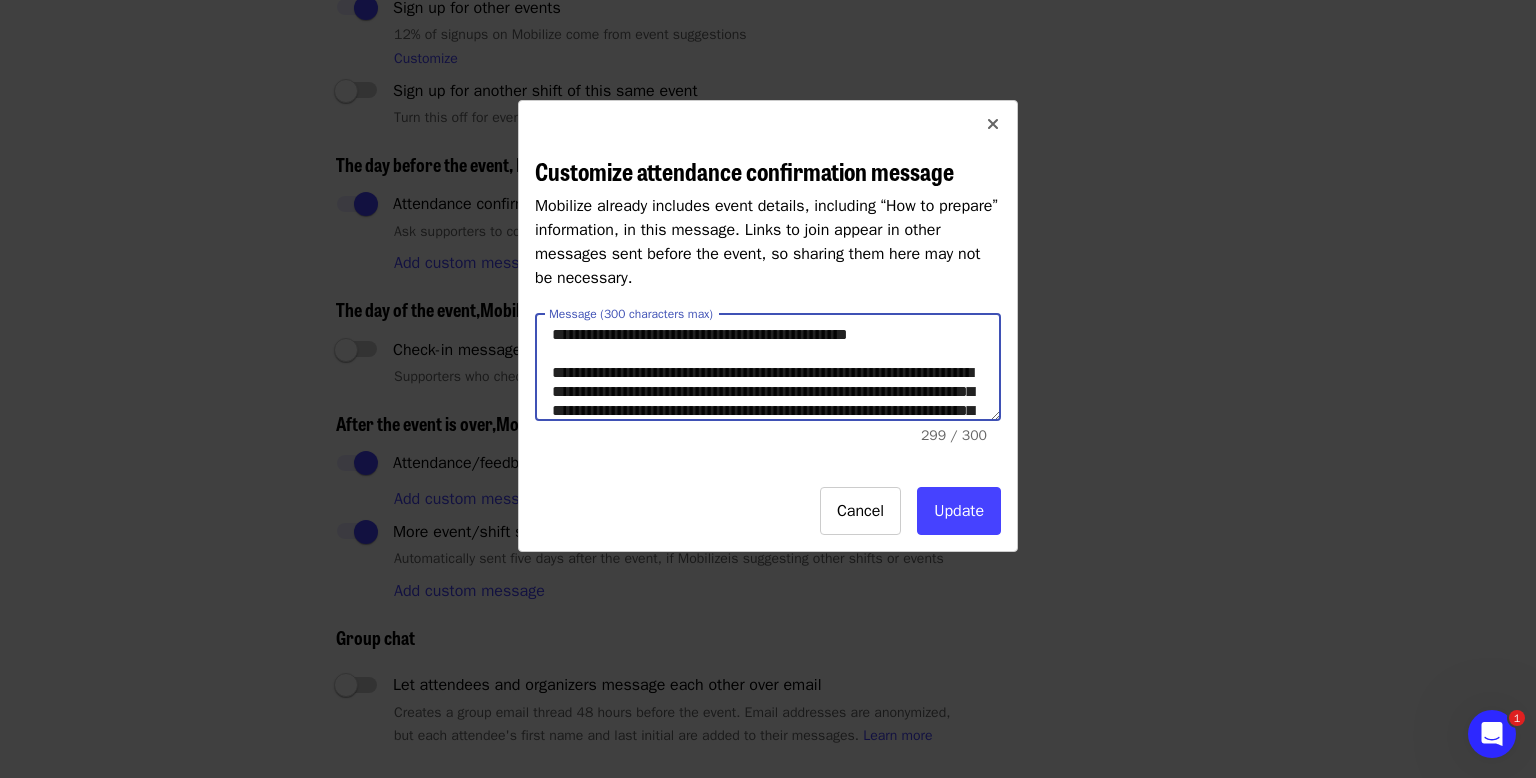 drag, startPoint x: 918, startPoint y: 404, endPoint x: 931, endPoint y: 484, distance: 81.04937 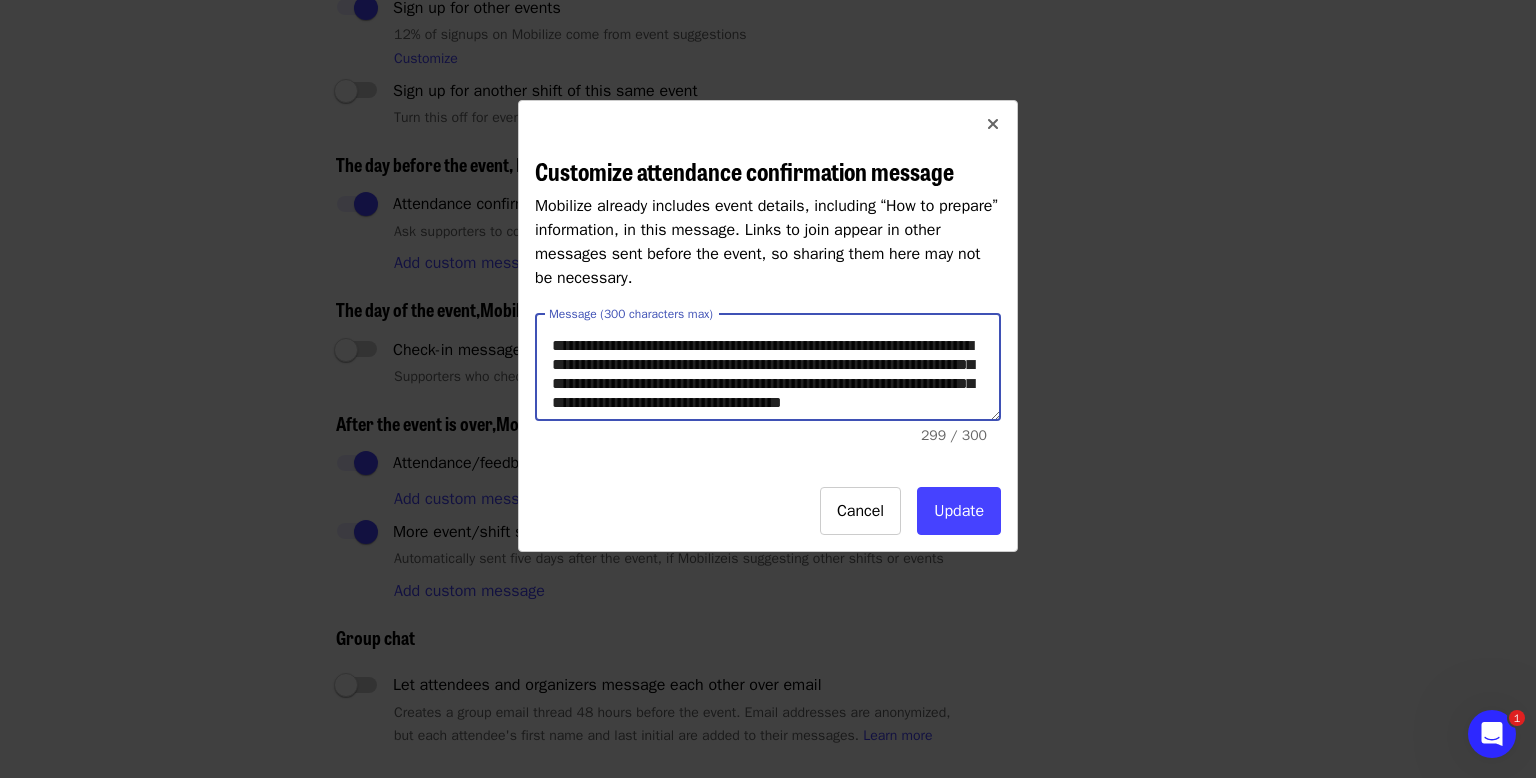 scroll, scrollTop: 57, scrollLeft: 0, axis: vertical 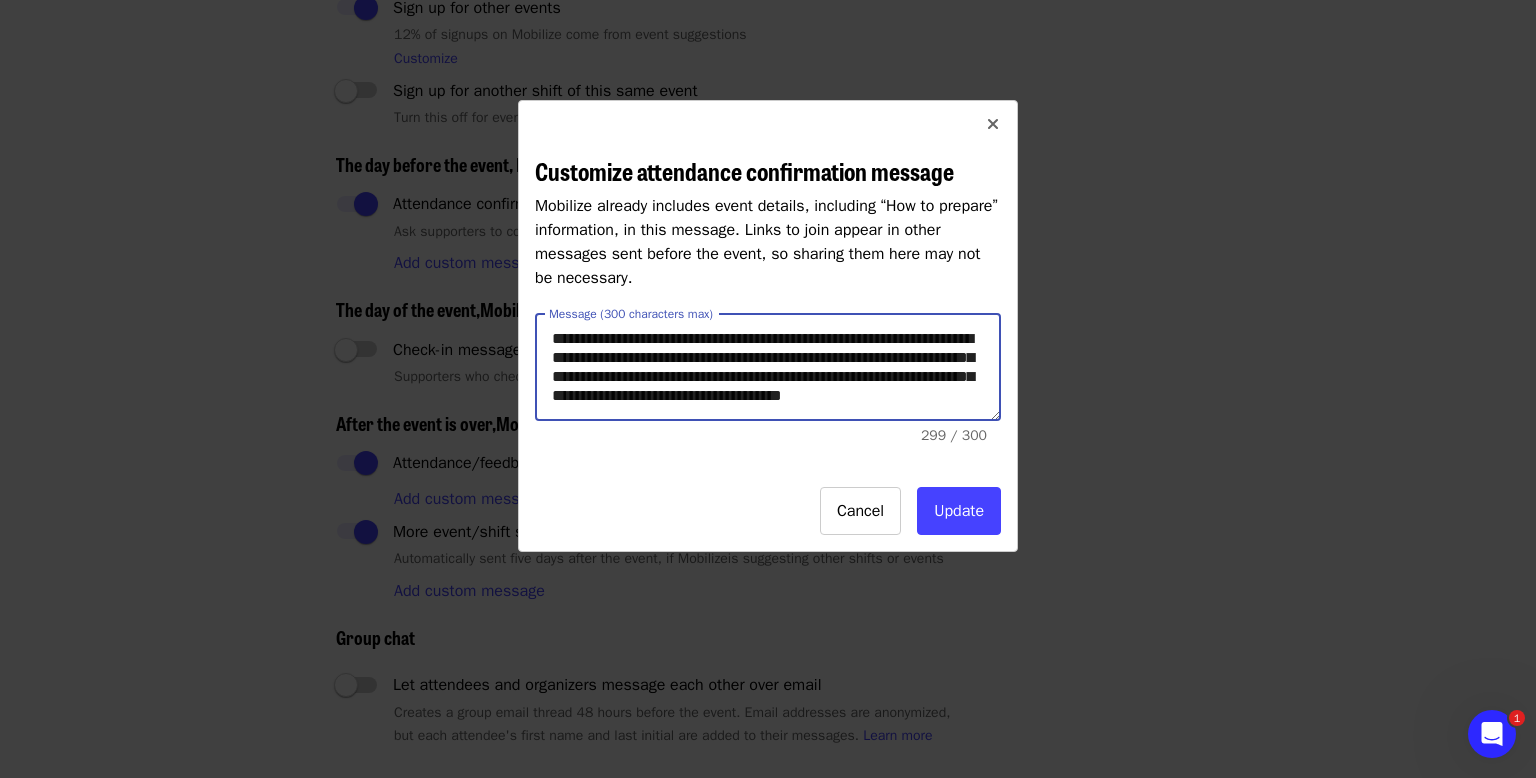 drag, startPoint x: 985, startPoint y: 410, endPoint x: 940, endPoint y: 381, distance: 53.535034 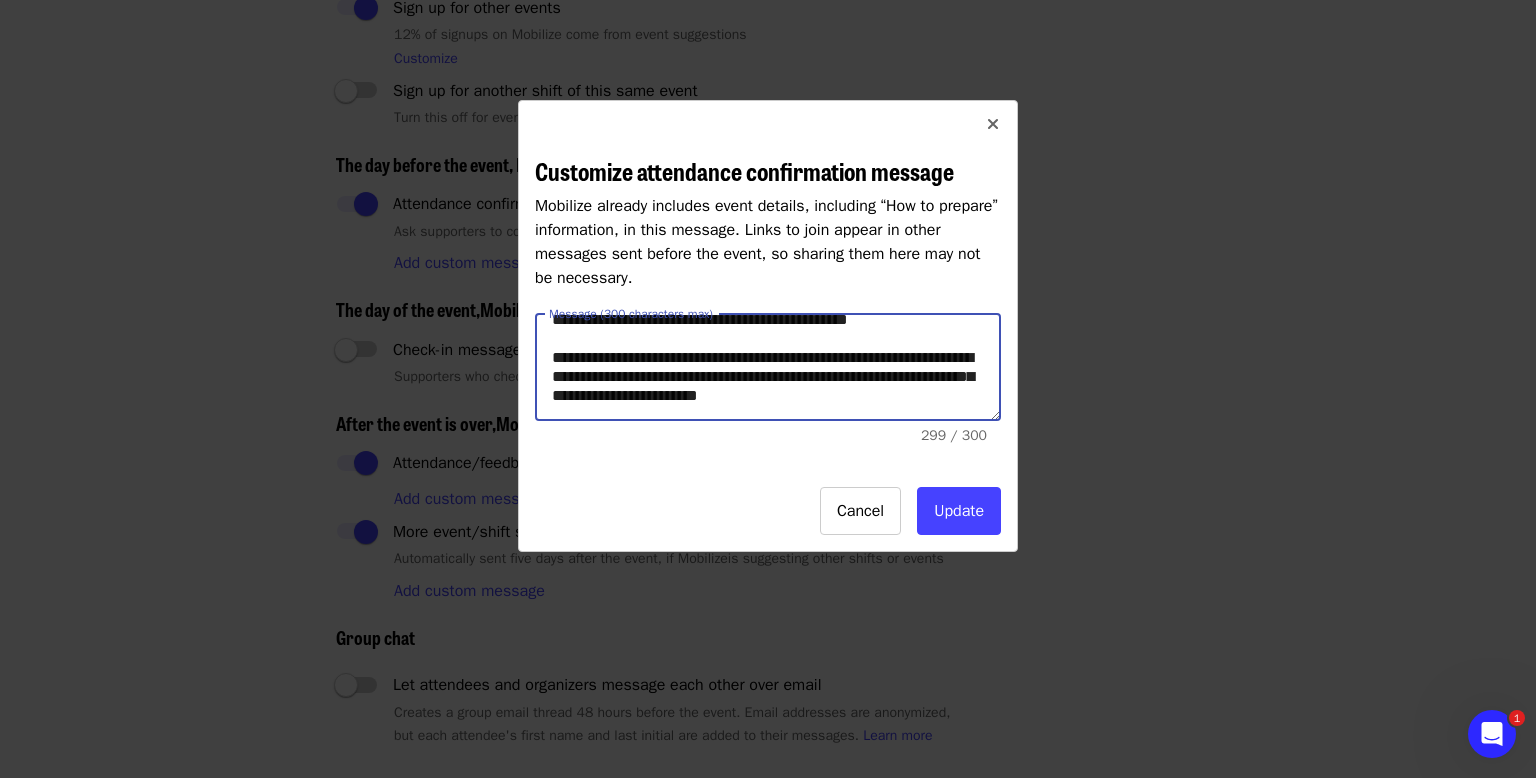 scroll, scrollTop: 19, scrollLeft: 0, axis: vertical 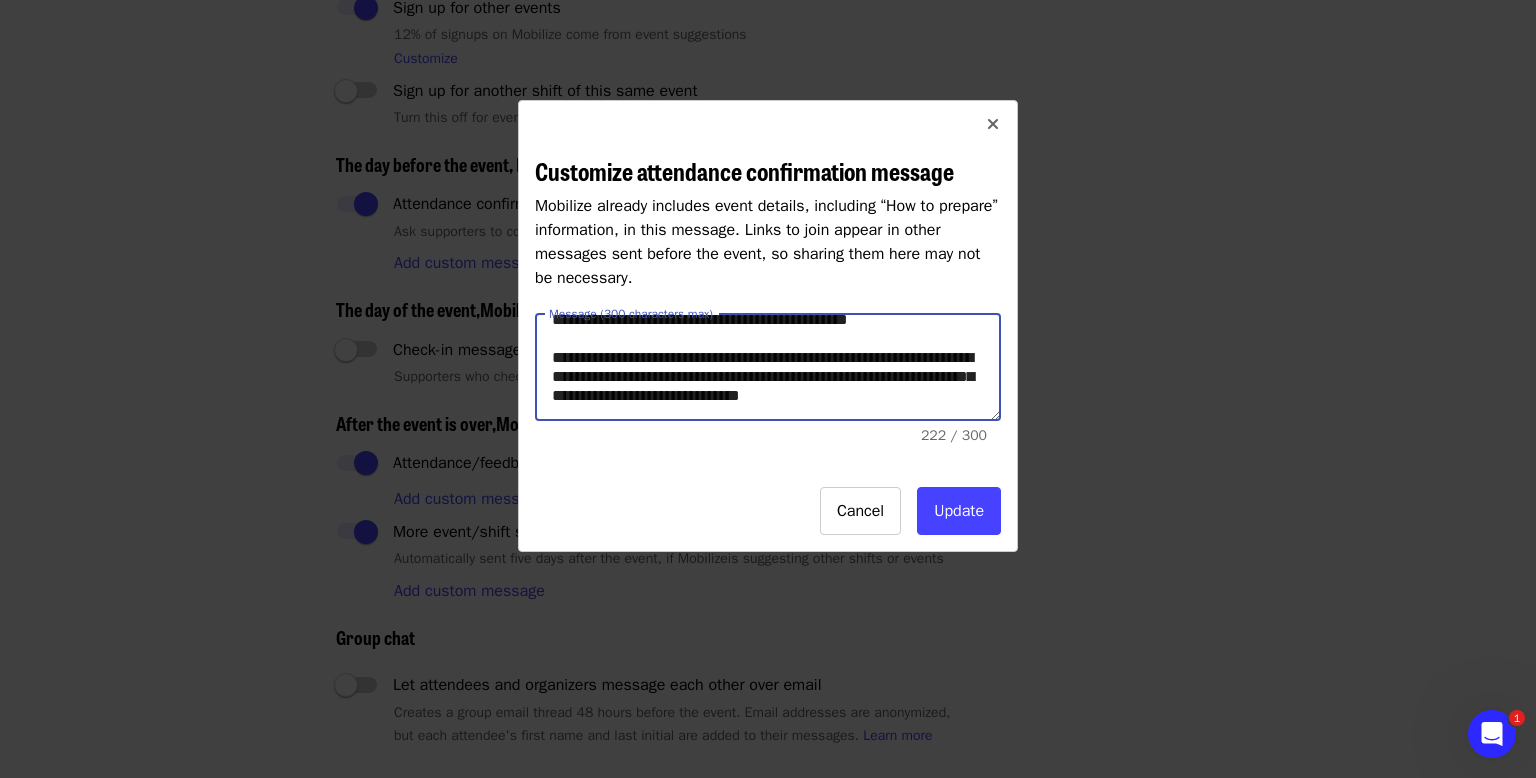 drag, startPoint x: 550, startPoint y: 351, endPoint x: 978, endPoint y: 399, distance: 430.68317 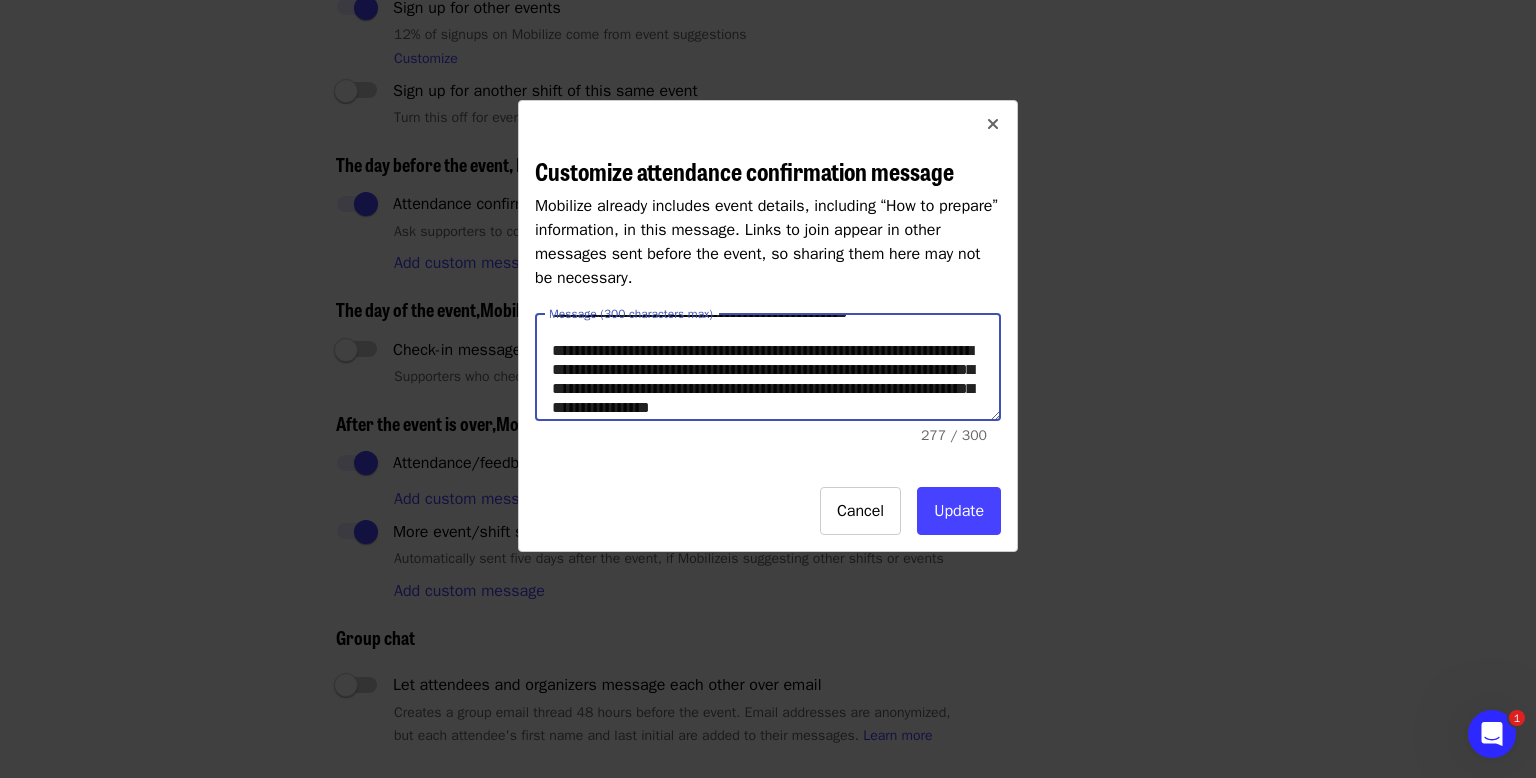 scroll, scrollTop: 12, scrollLeft: 0, axis: vertical 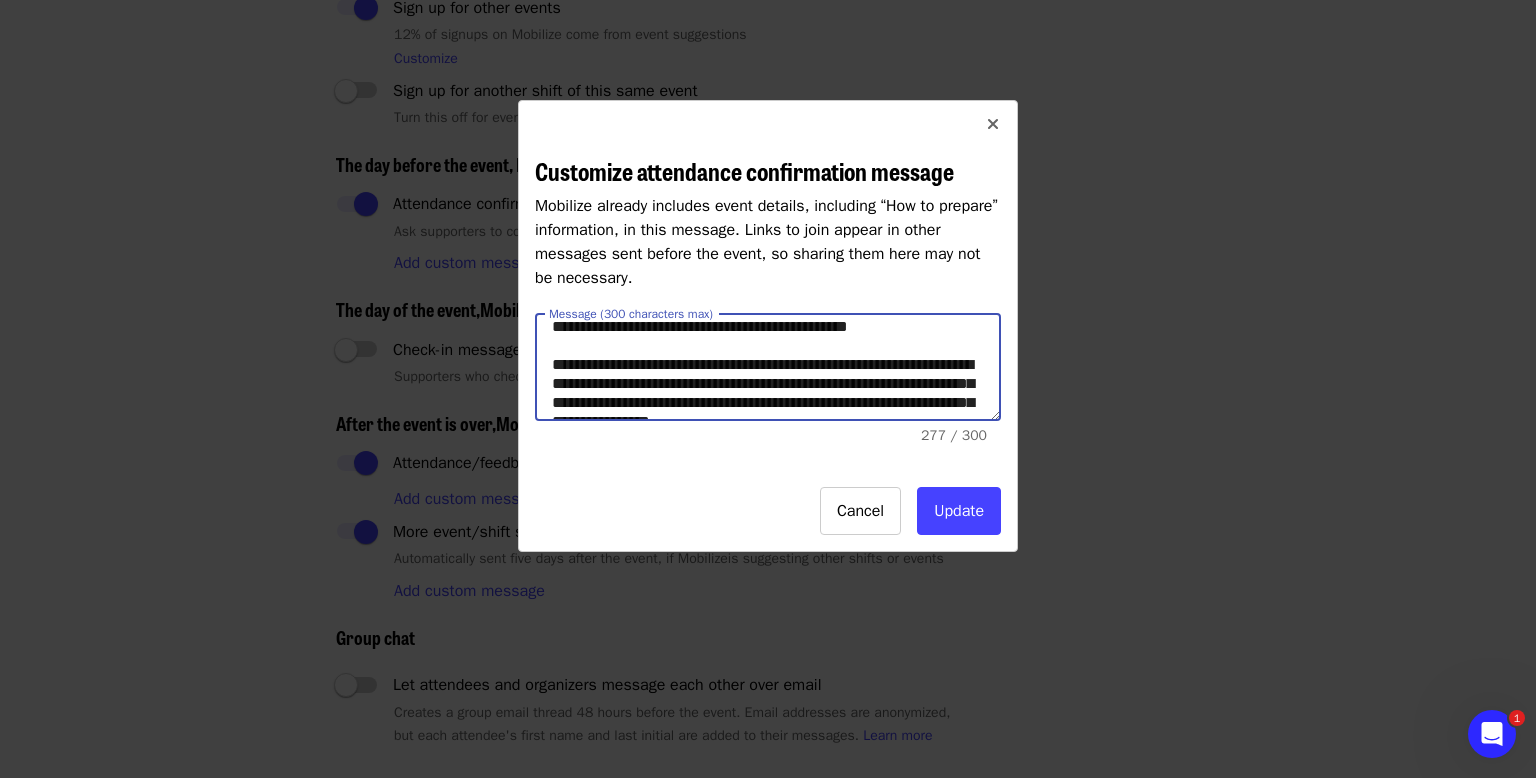 drag, startPoint x: 882, startPoint y: 383, endPoint x: 559, endPoint y: 388, distance: 323.0387 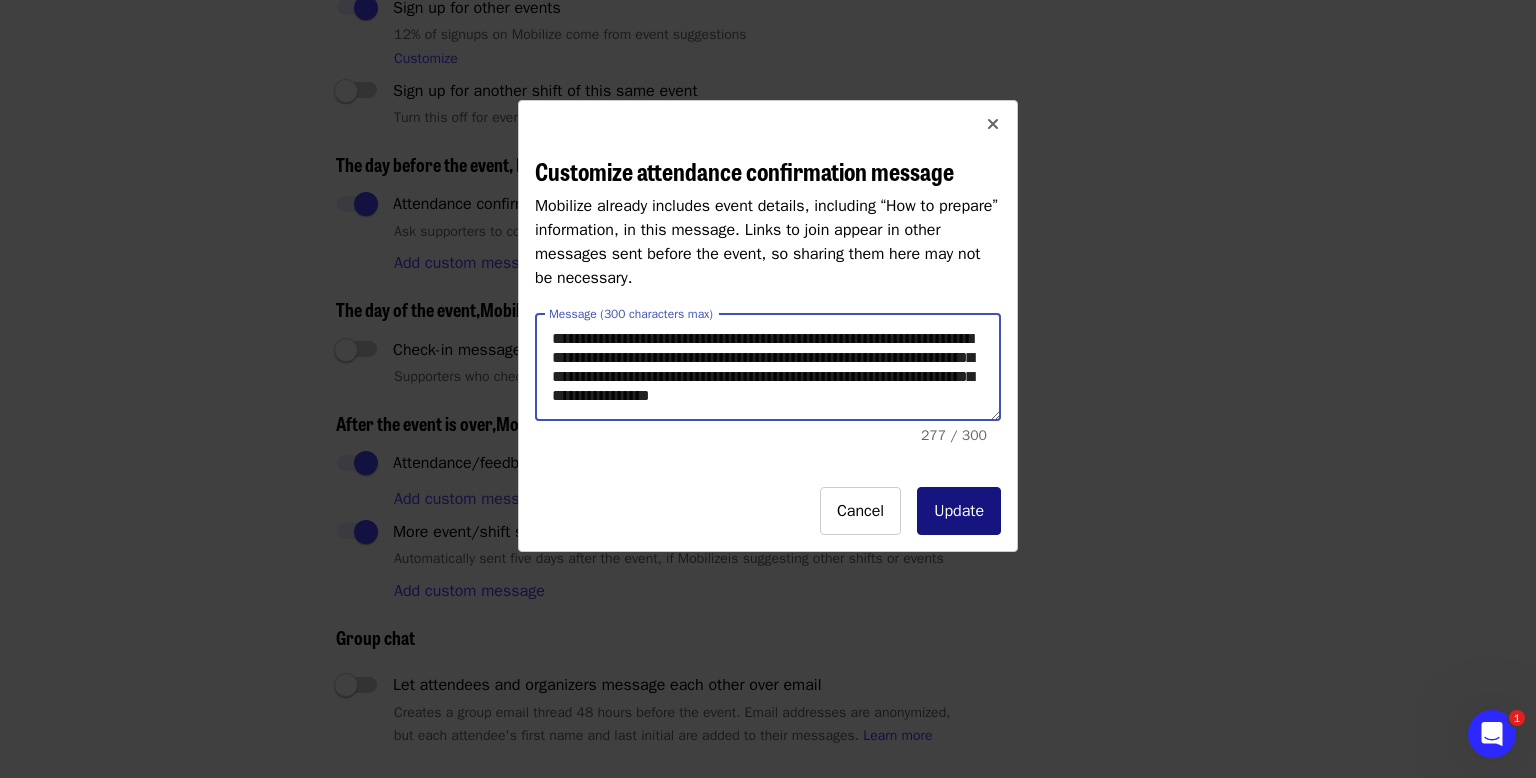 click on "Update" at bounding box center (959, 511) 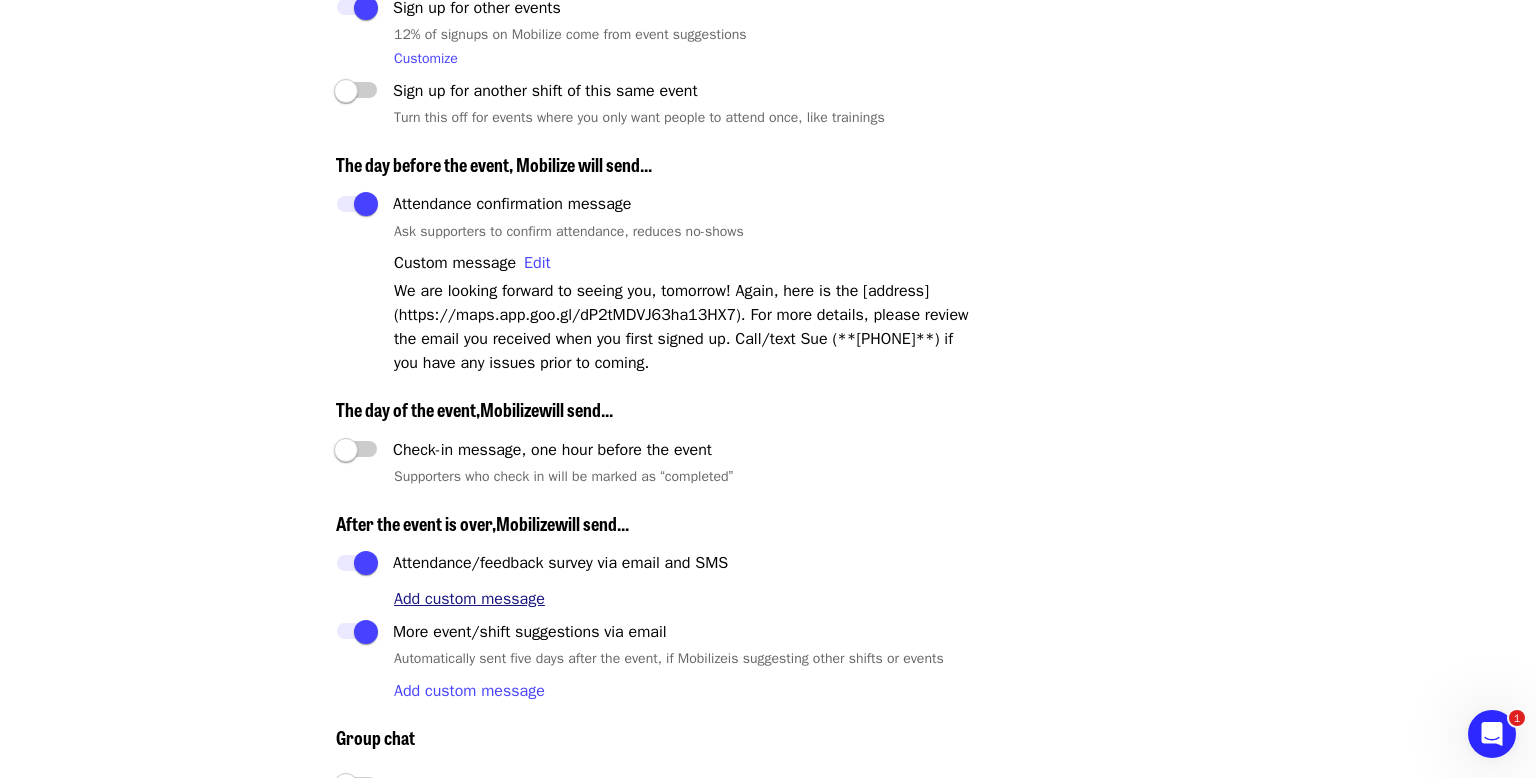 click on "Add custom message" at bounding box center [469, 599] 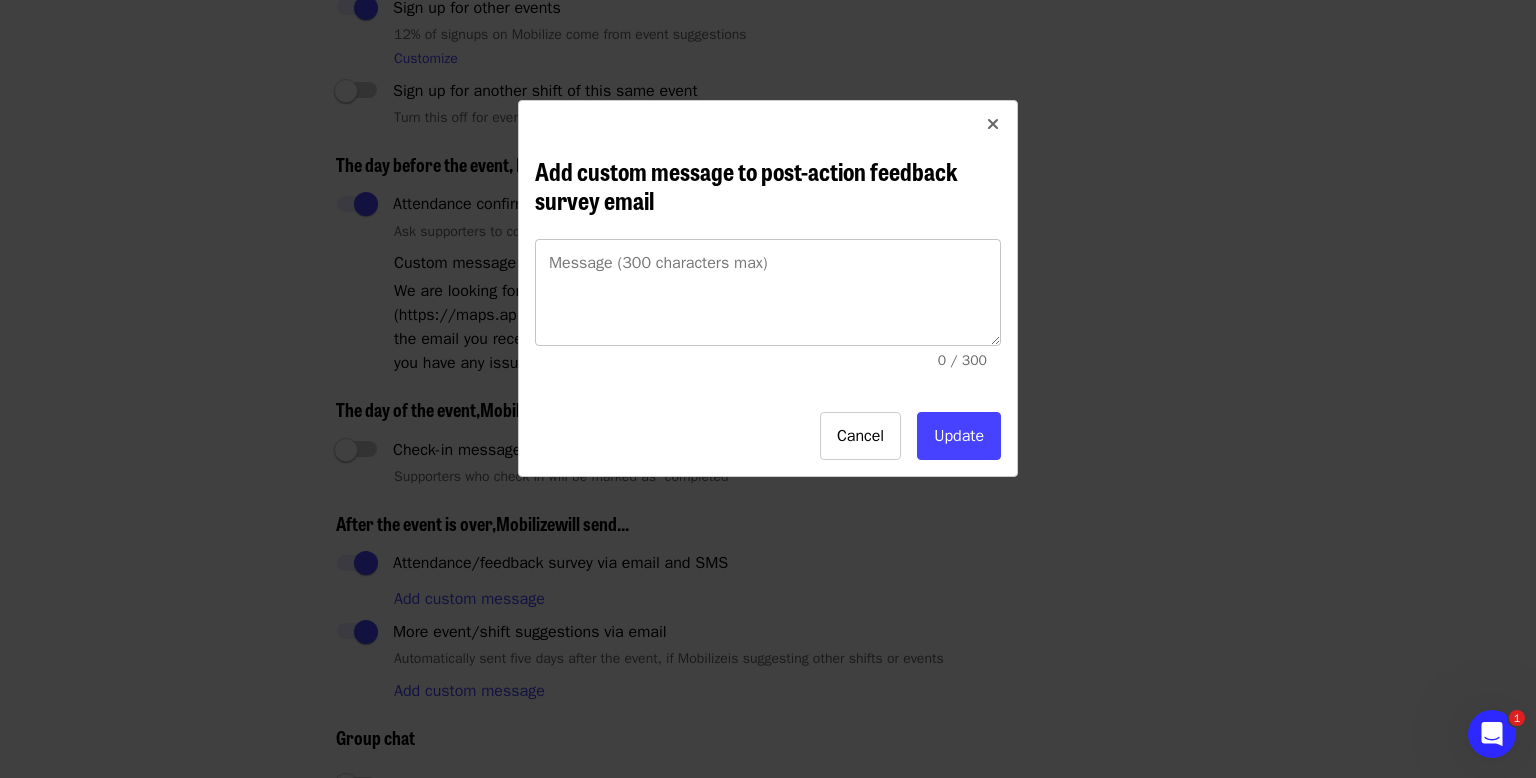 click on "Message (300 characters max) Message (300 characters max) 0 / 300" at bounding box center (768, 309) 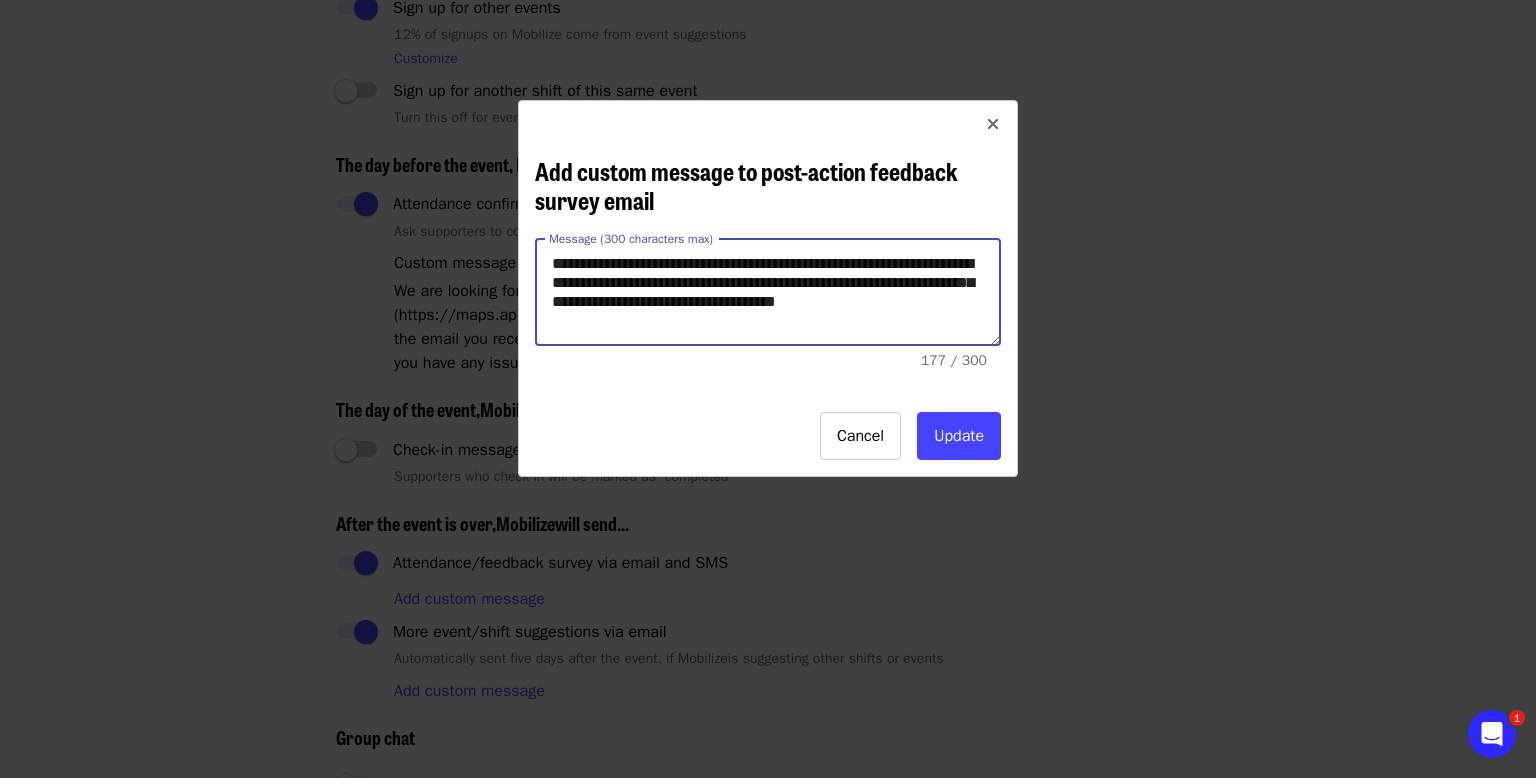 drag, startPoint x: 974, startPoint y: 306, endPoint x: 815, endPoint y: 253, distance: 167.60072 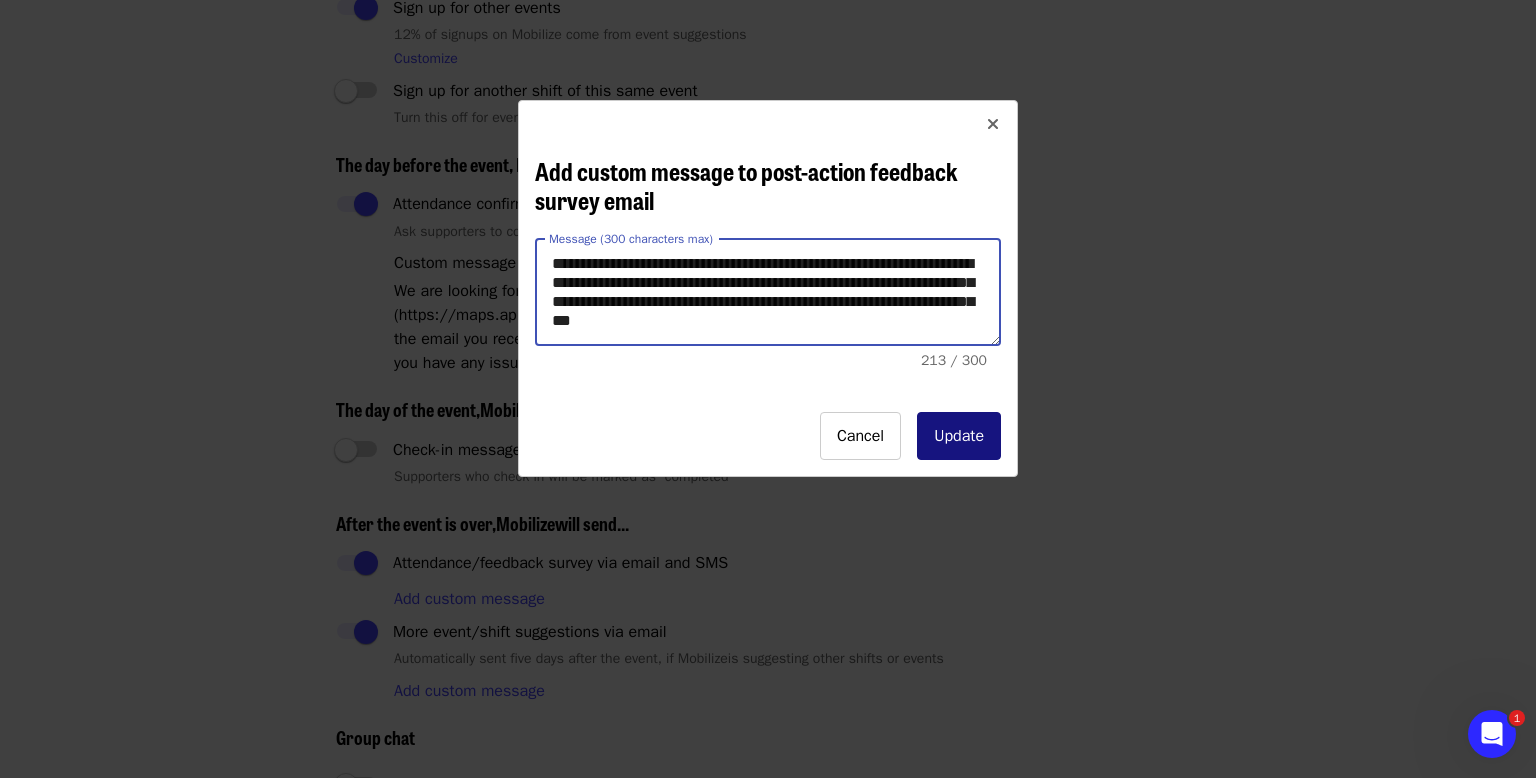 click on "Update" at bounding box center [959, 436] 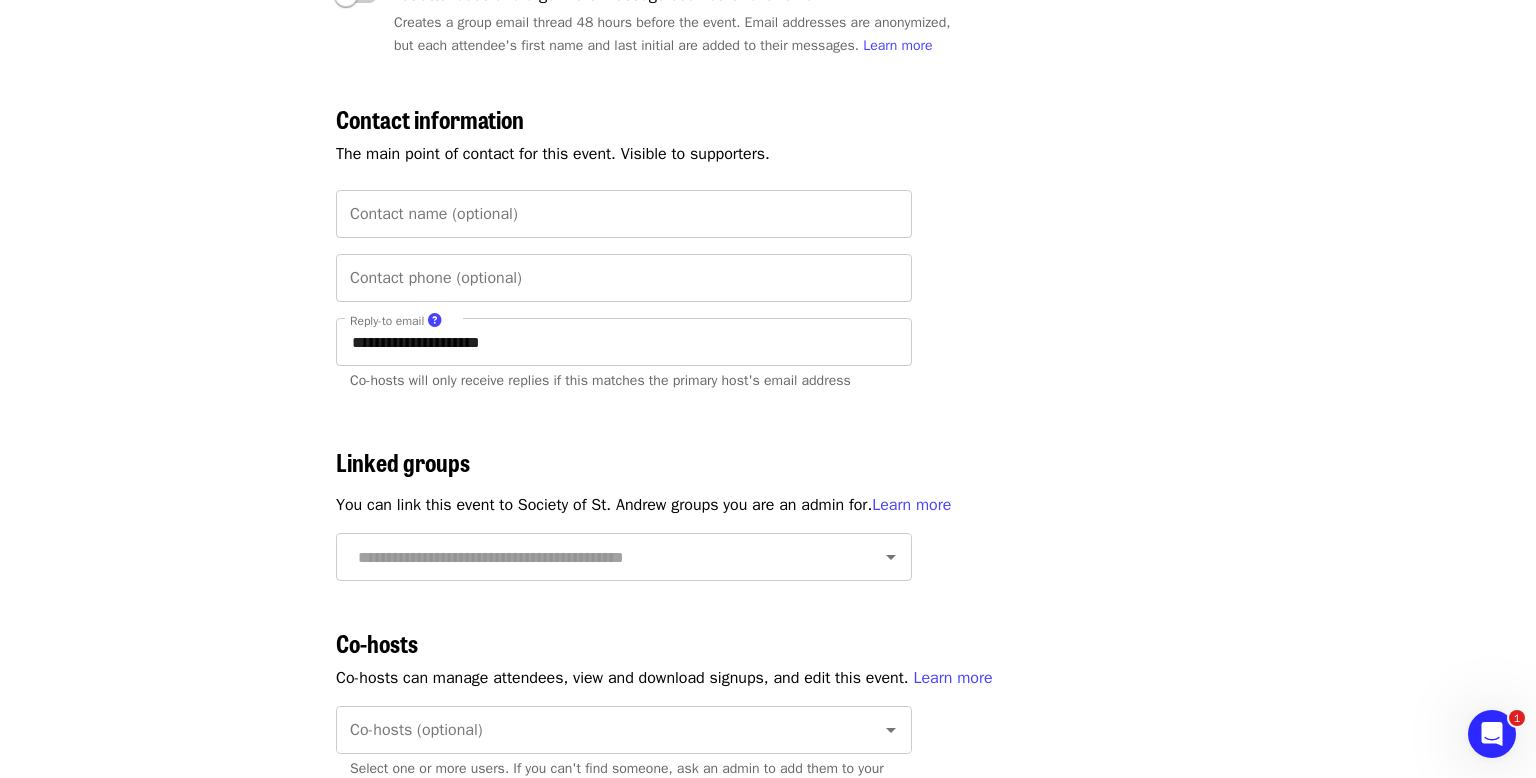 scroll, scrollTop: 3700, scrollLeft: 0, axis: vertical 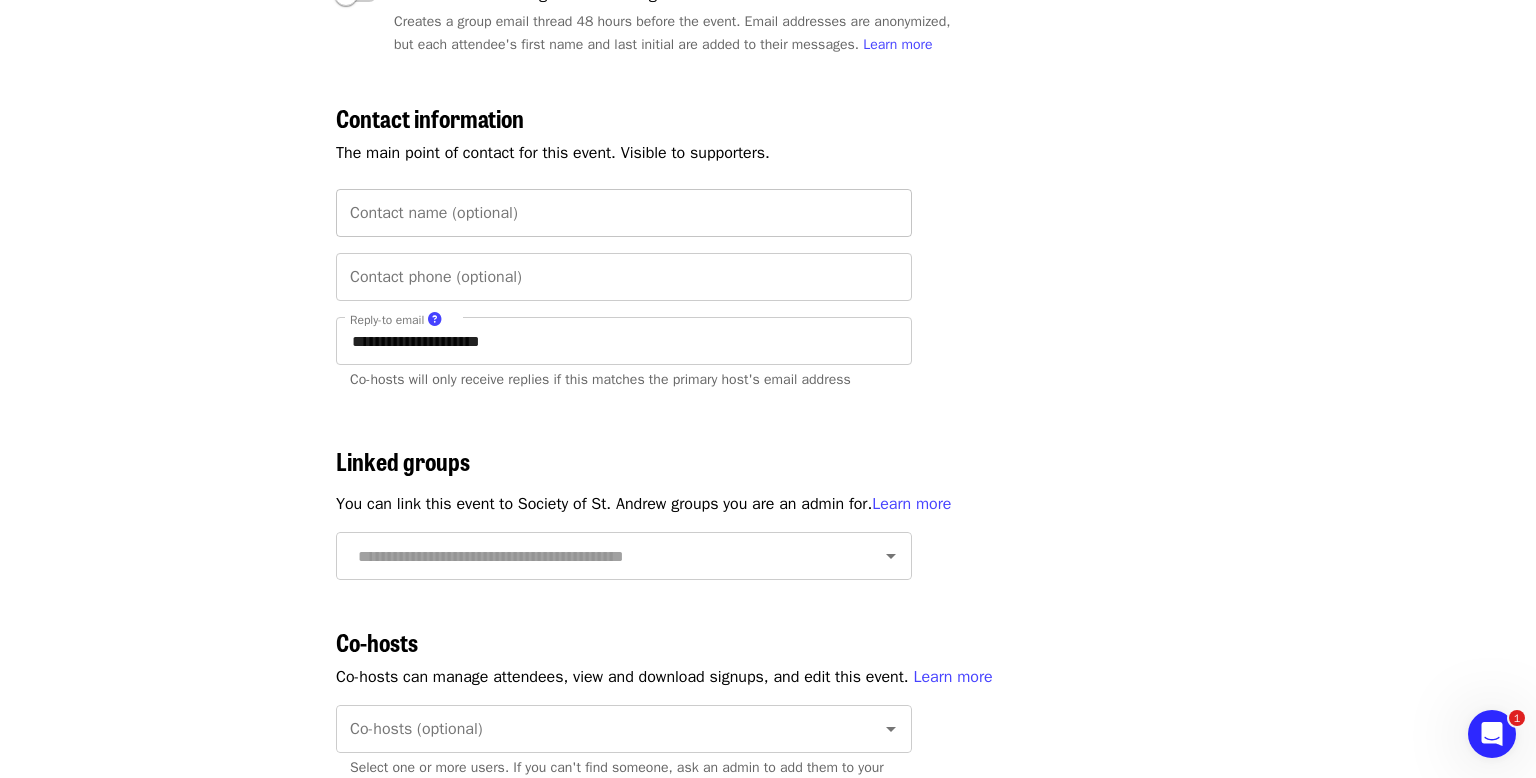 click on "Contact name (optional)" at bounding box center (624, 213) 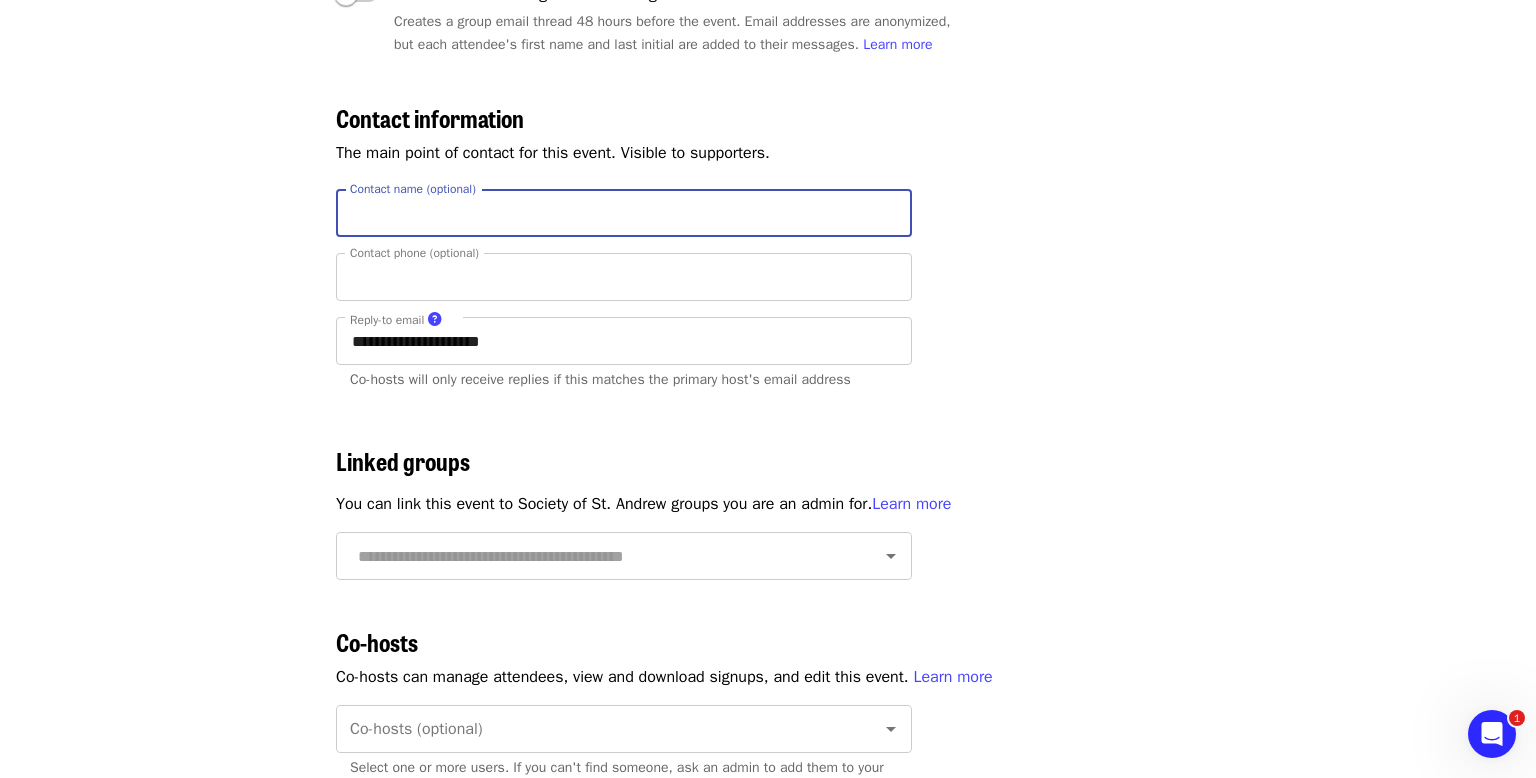 type on "**********" 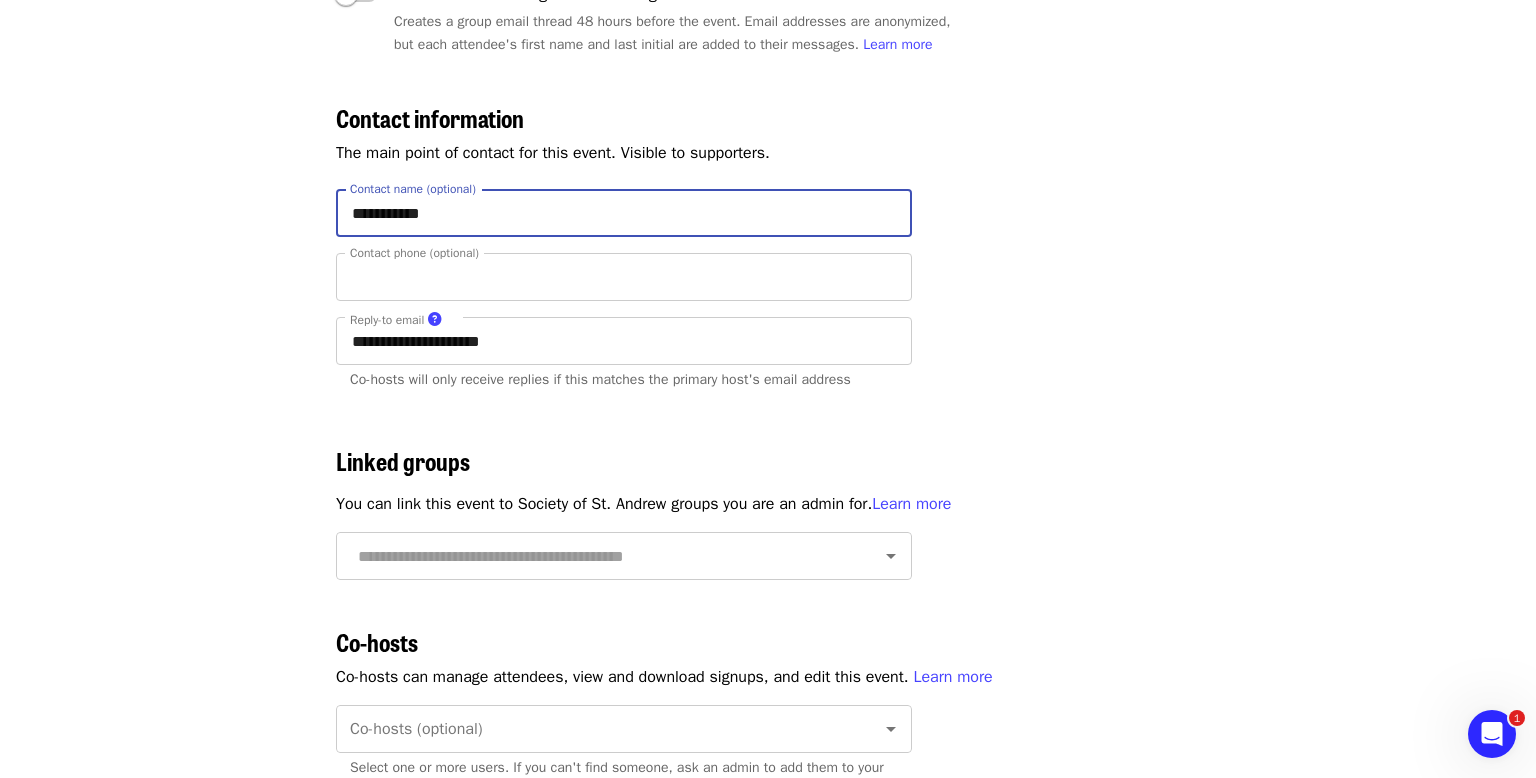 type on "**********" 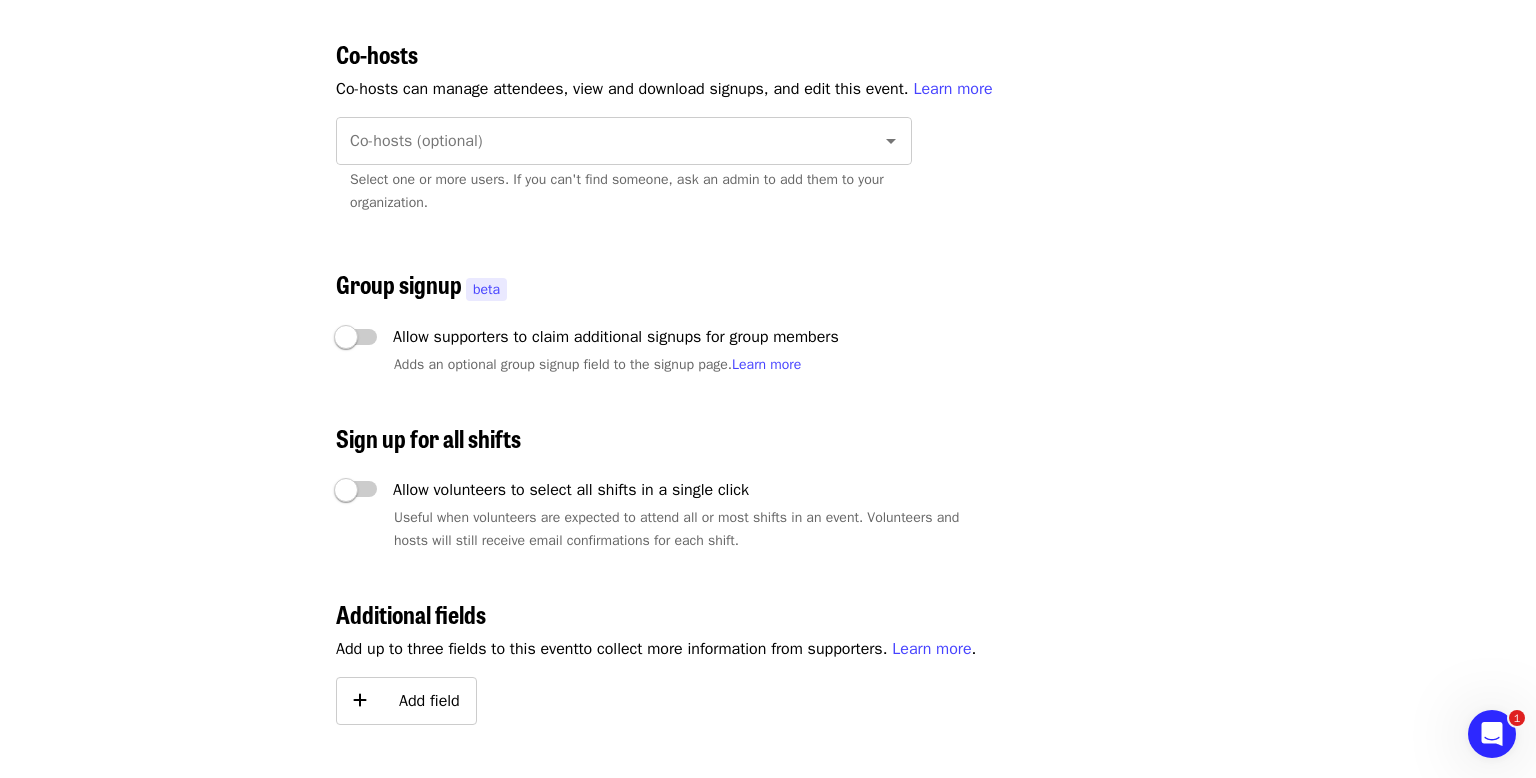 scroll, scrollTop: 4288, scrollLeft: 0, axis: vertical 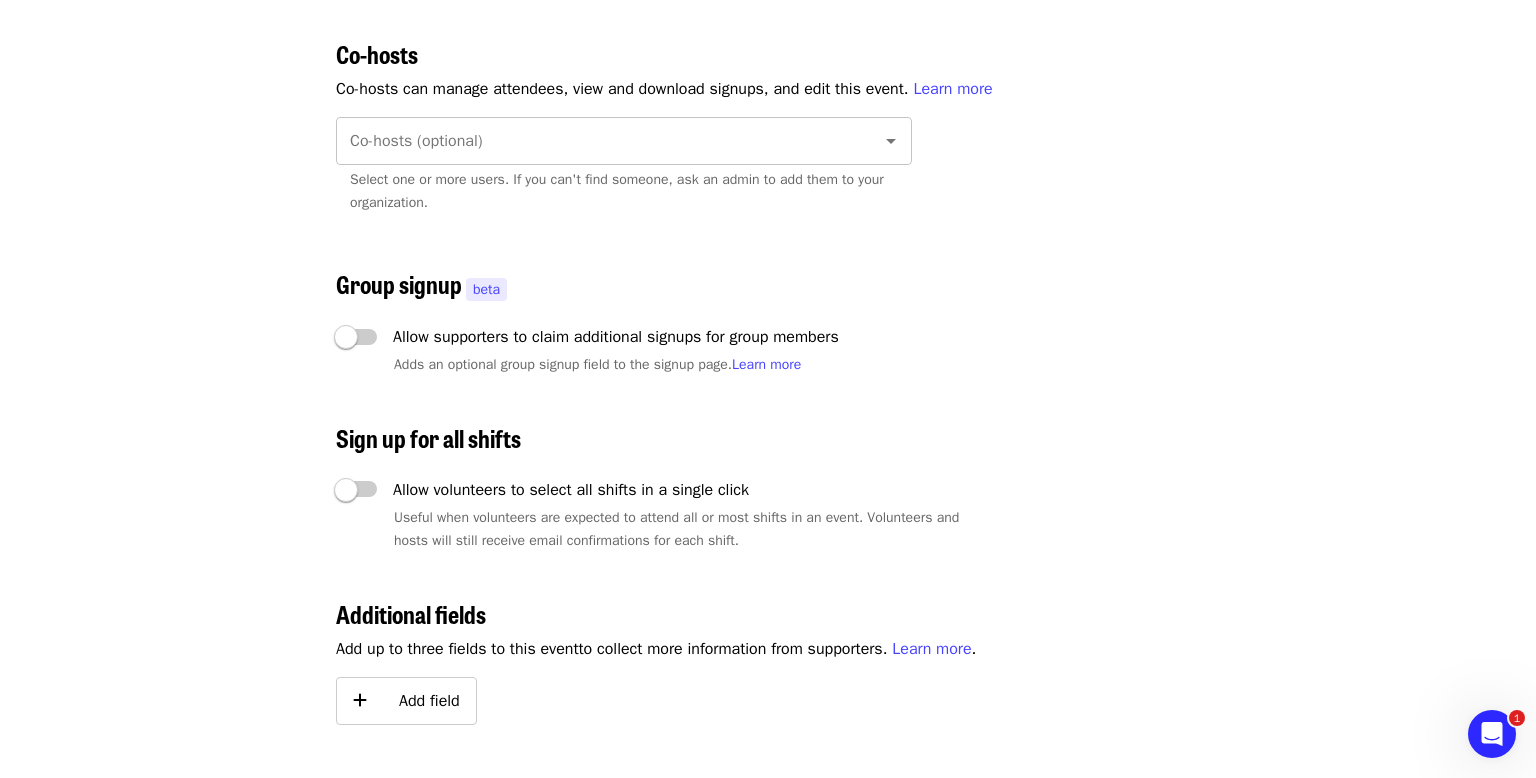 click on "Co-hosts (optional)" at bounding box center [599, 141] 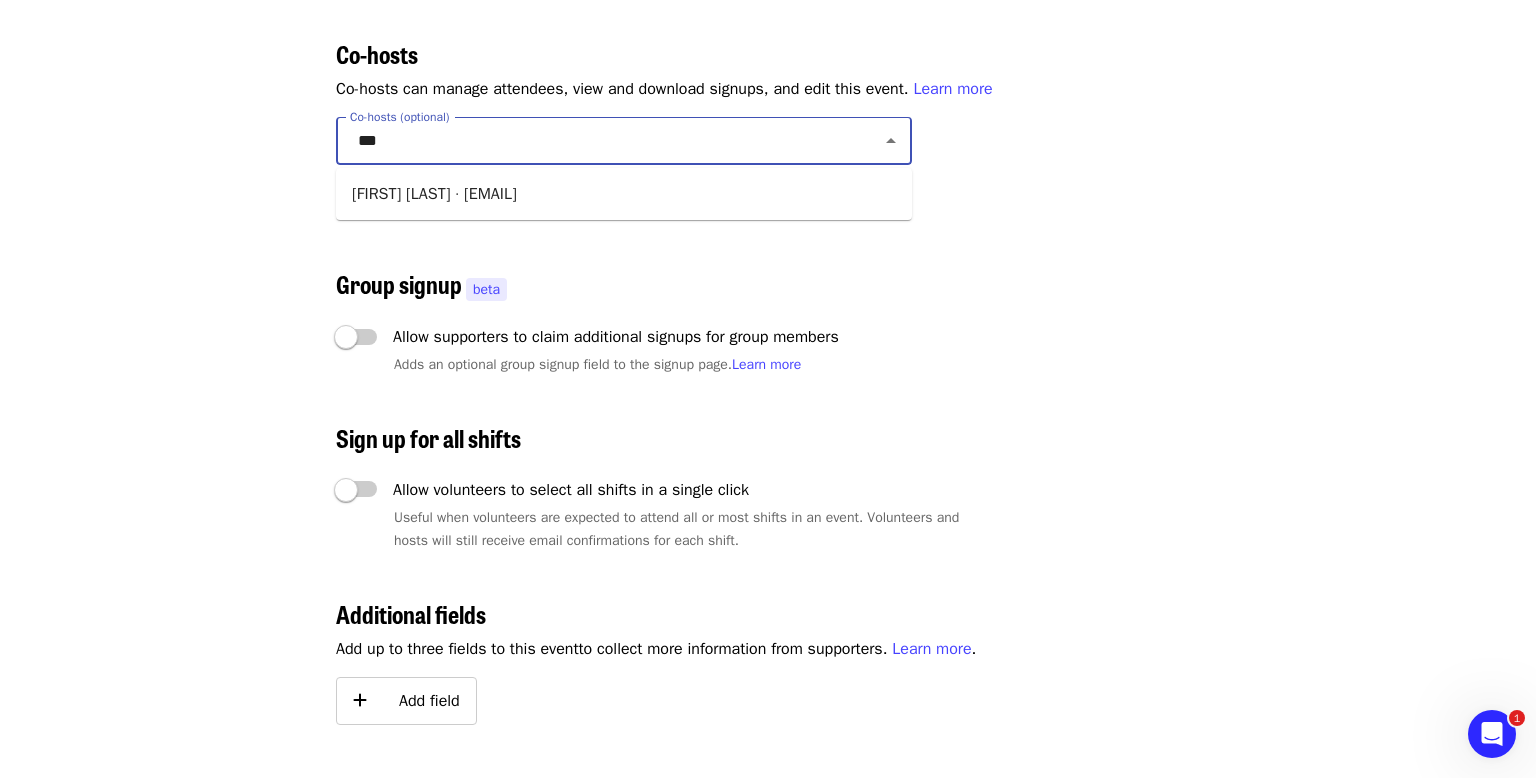 type on "****" 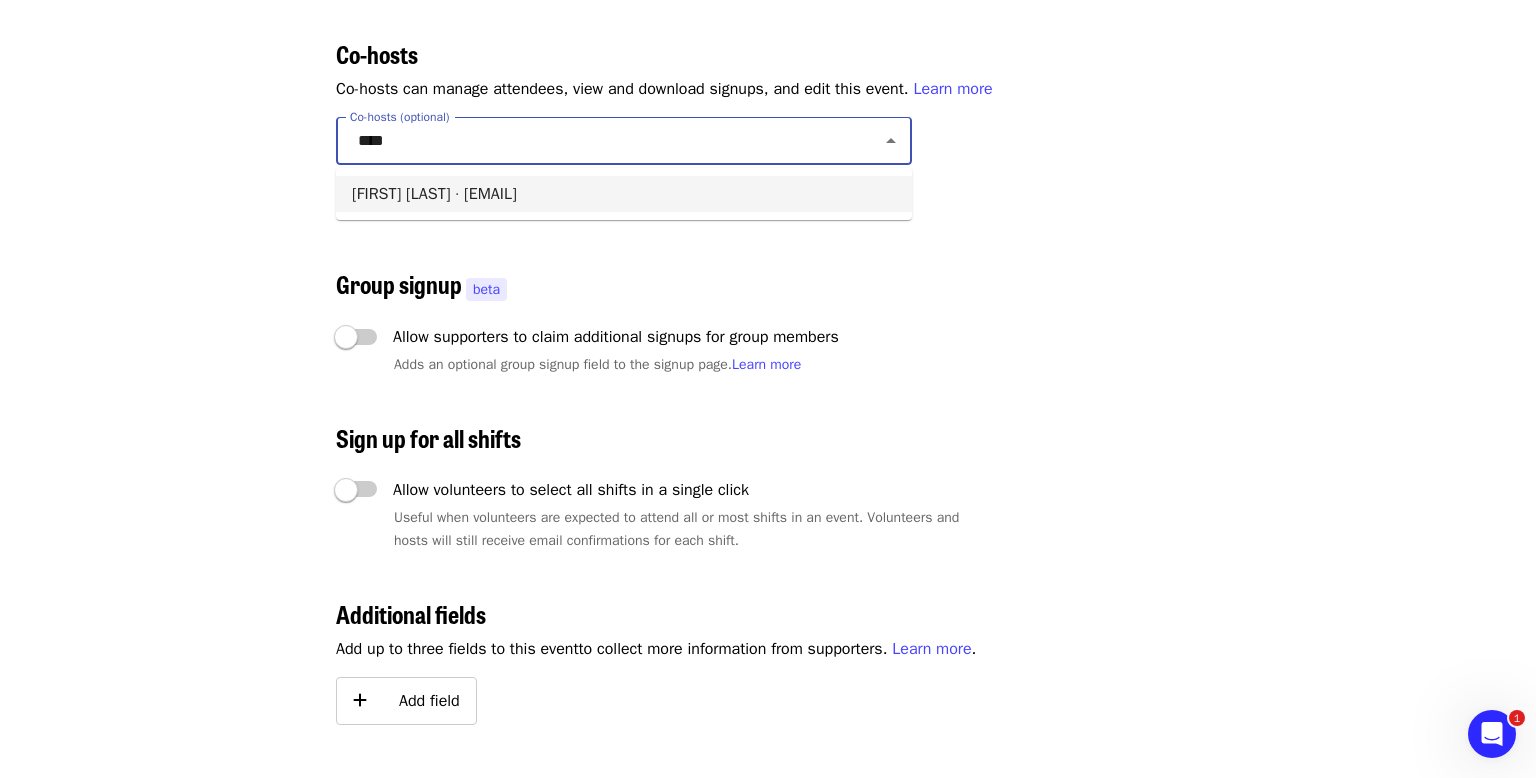 click on "[FIRST] [LAST] · [EMAIL]" at bounding box center (624, 194) 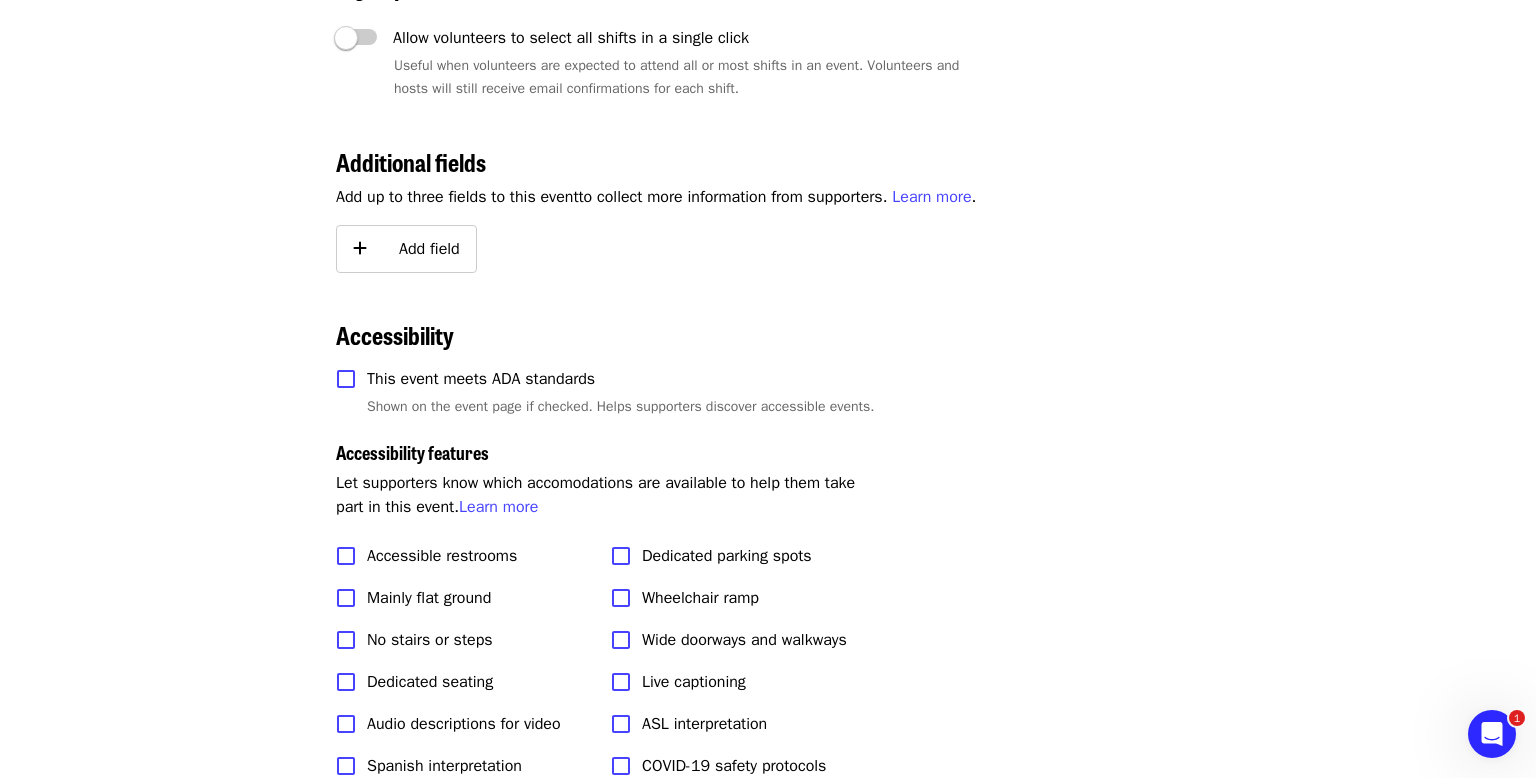 scroll, scrollTop: 4746, scrollLeft: 0, axis: vertical 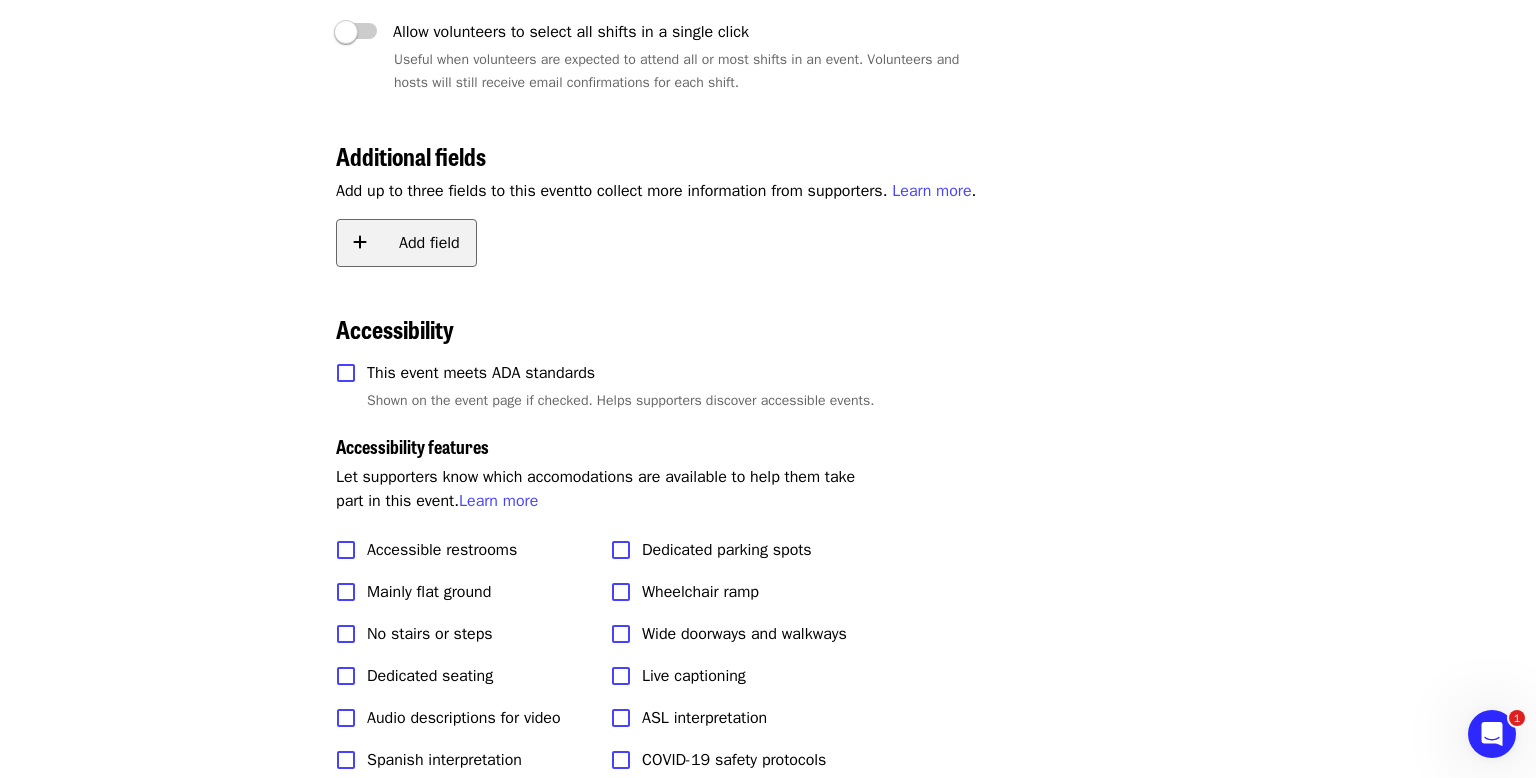 click on "Add field" 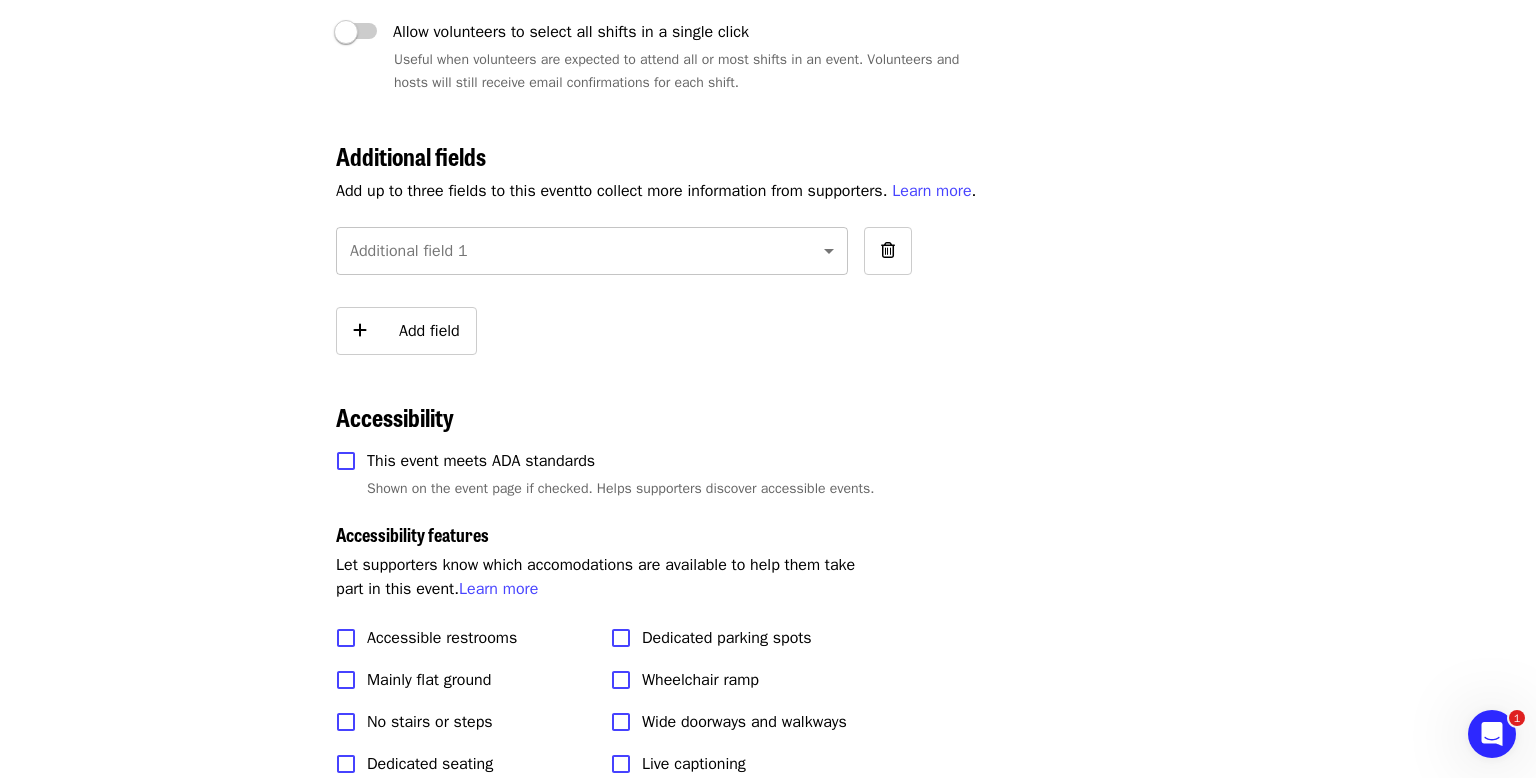 click on "**********" at bounding box center (768, -1488) 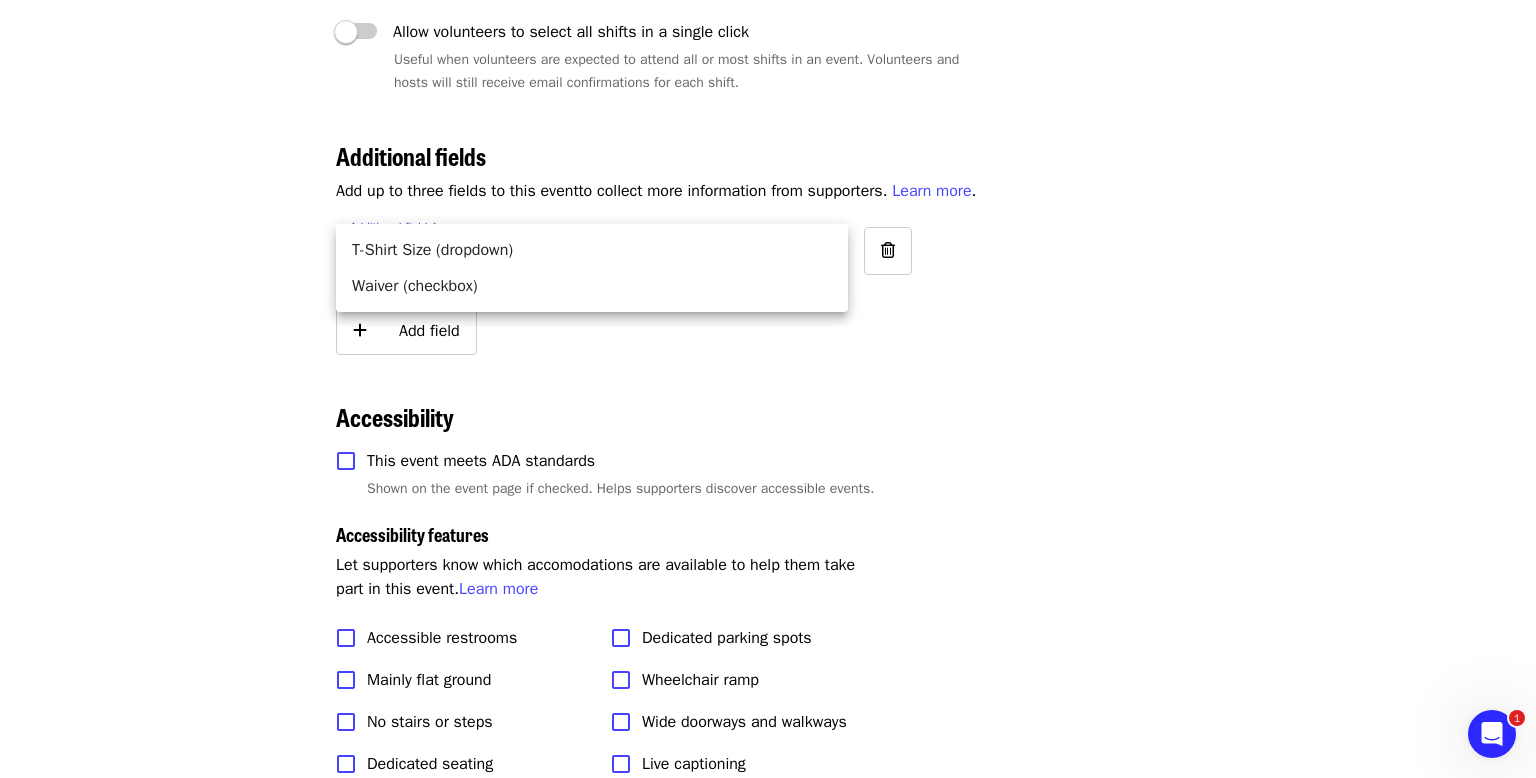 click on "Waiver (checkbox)" at bounding box center [592, 286] 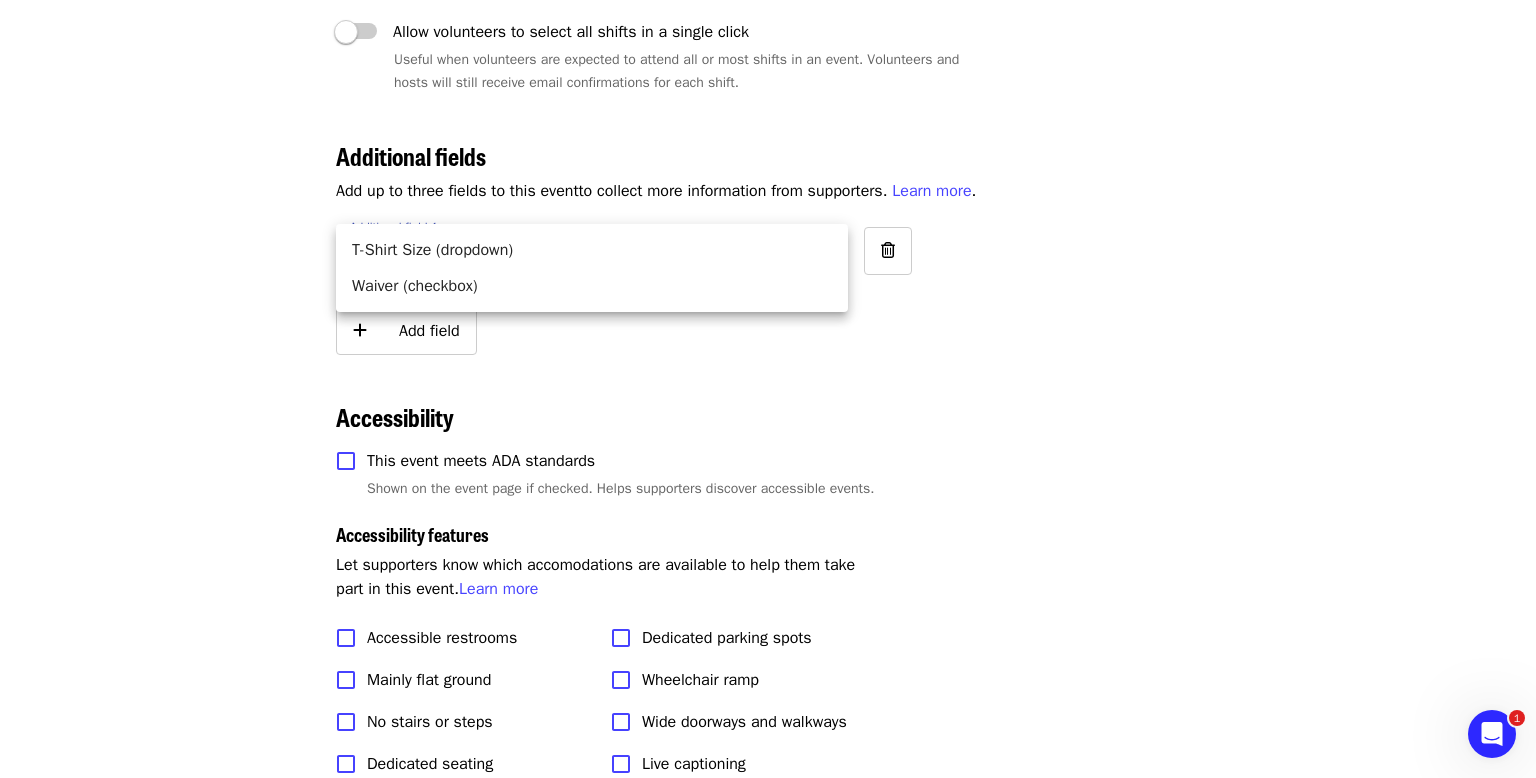 type on "*****" 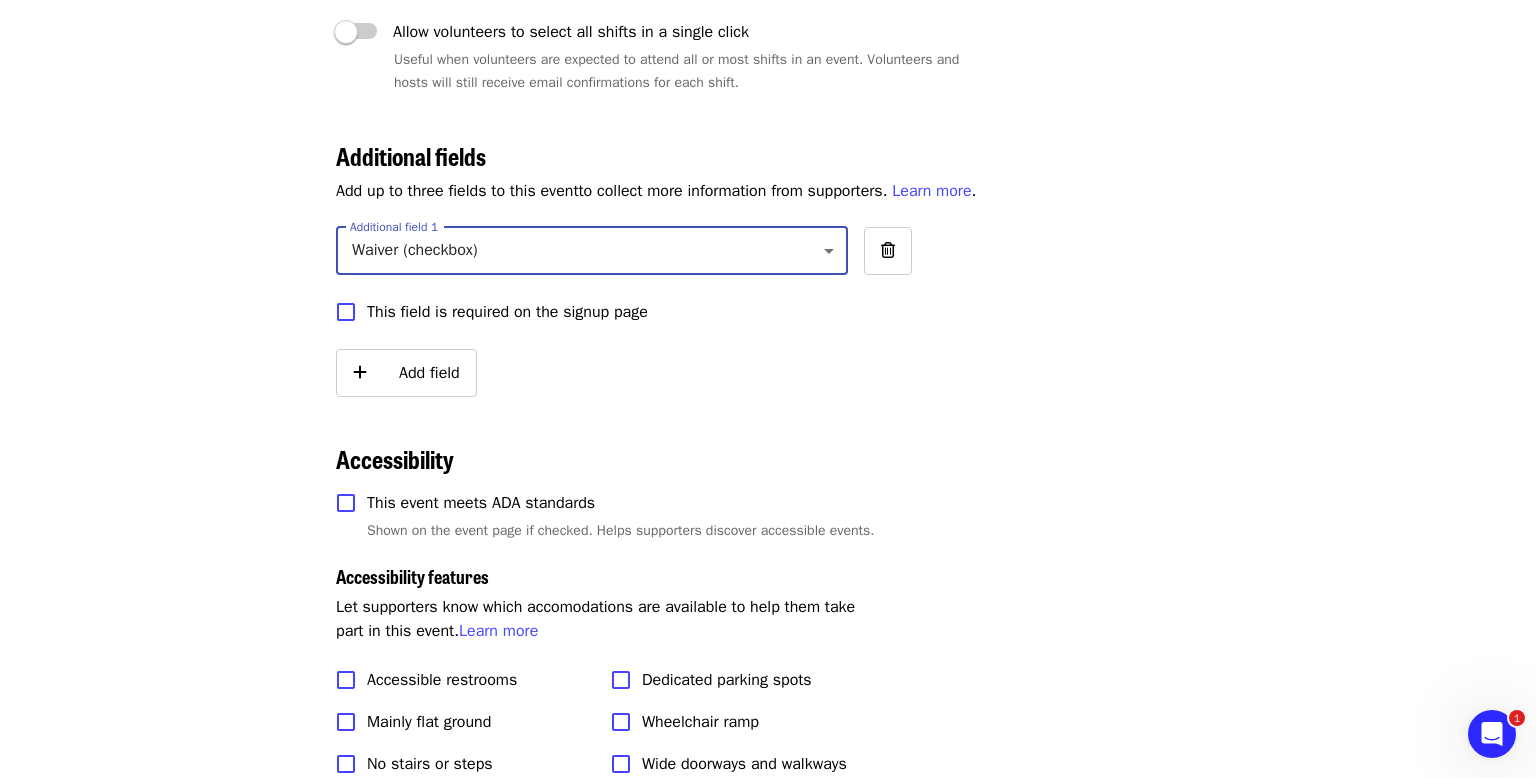 click on "Events Users Supporters Stats What's new Help center Feedback Public feed Organize for Society of St. Andrew" at bounding box center [192, -1404] 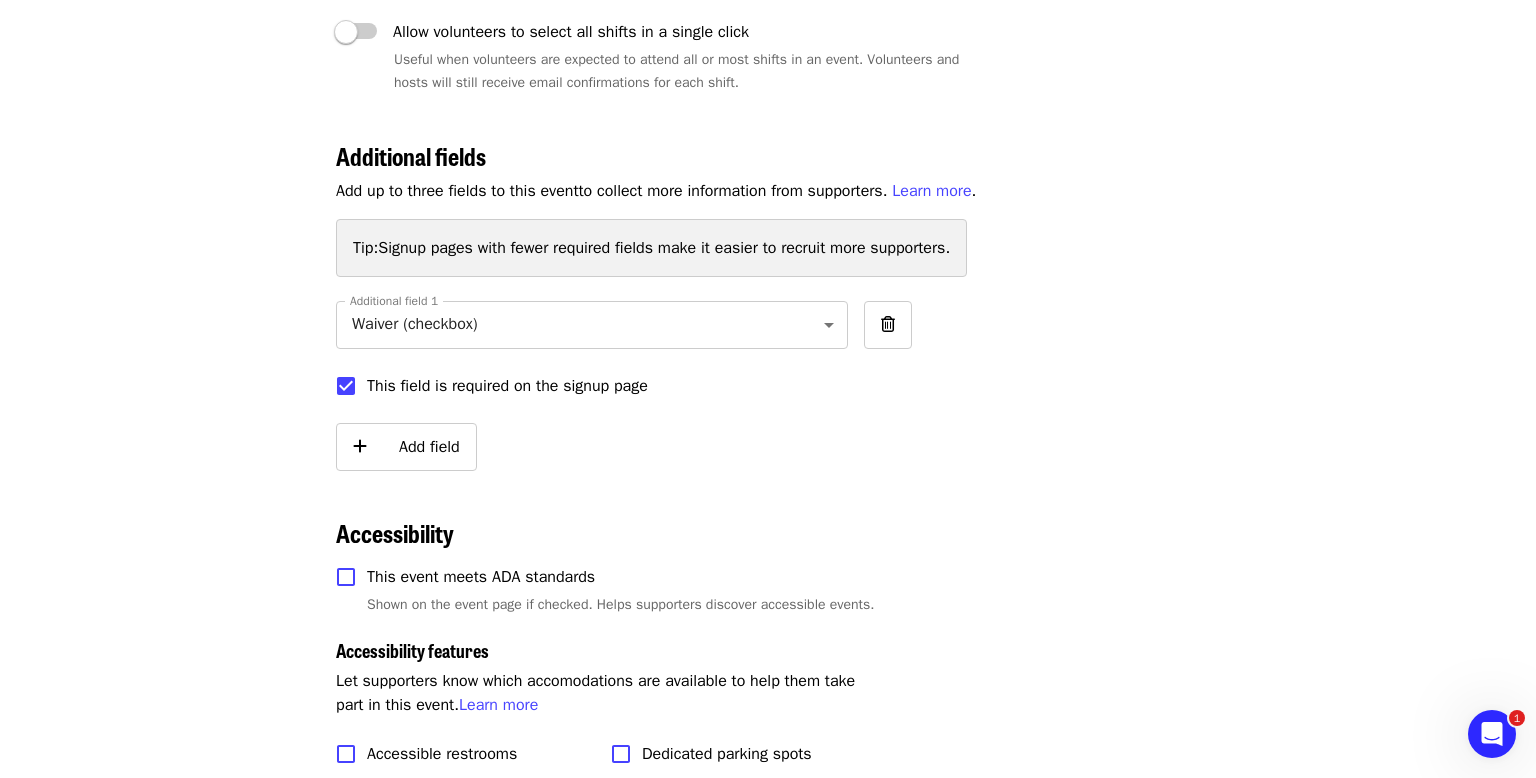 click on "Events Users Supporters Stats What's new Help center Feedback Public feed Organize for Society of St. Andrew" at bounding box center [192, -1367] 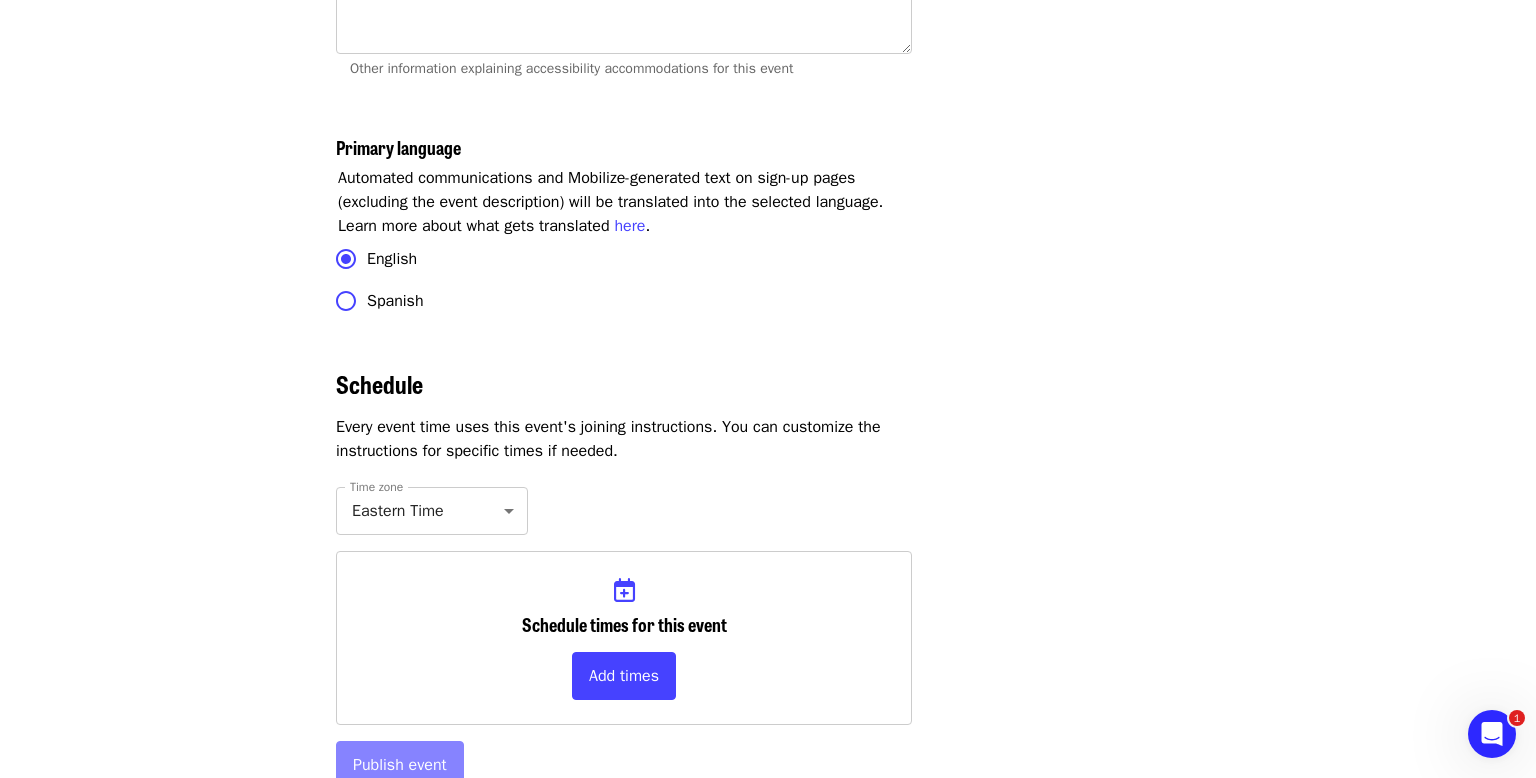 scroll, scrollTop: 5852, scrollLeft: 0, axis: vertical 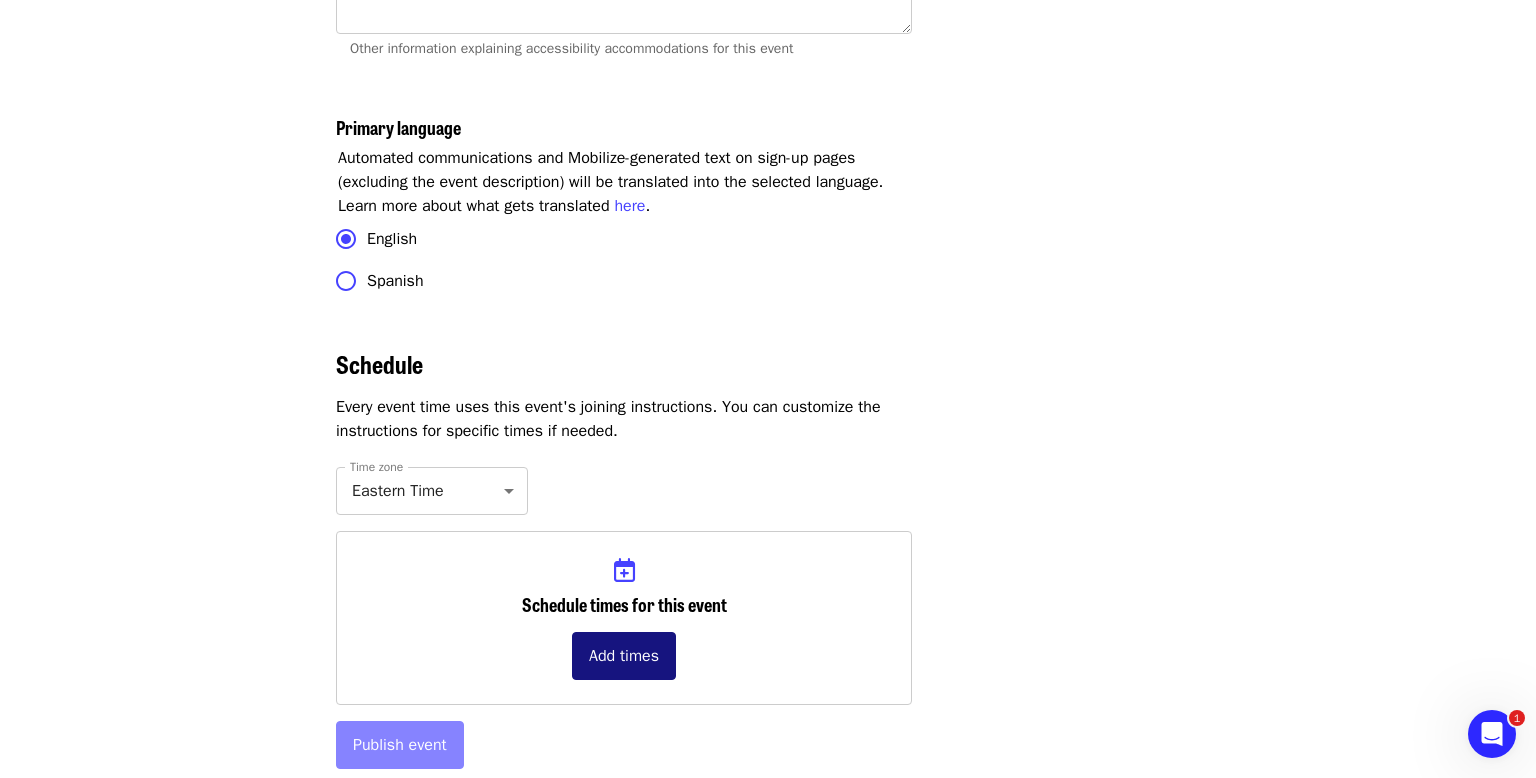 click on "Add times" at bounding box center [624, 656] 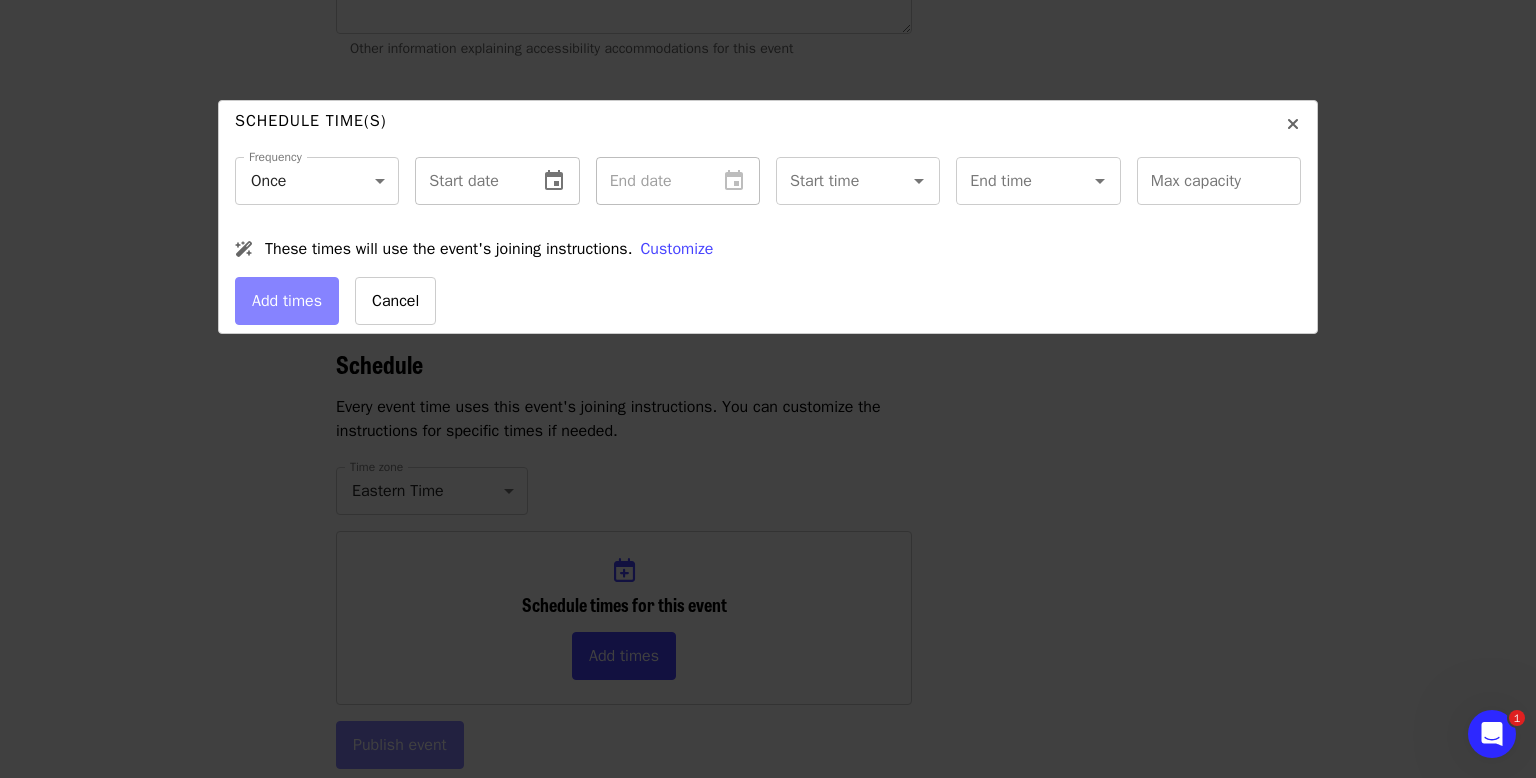 click at bounding box center [468, 181] 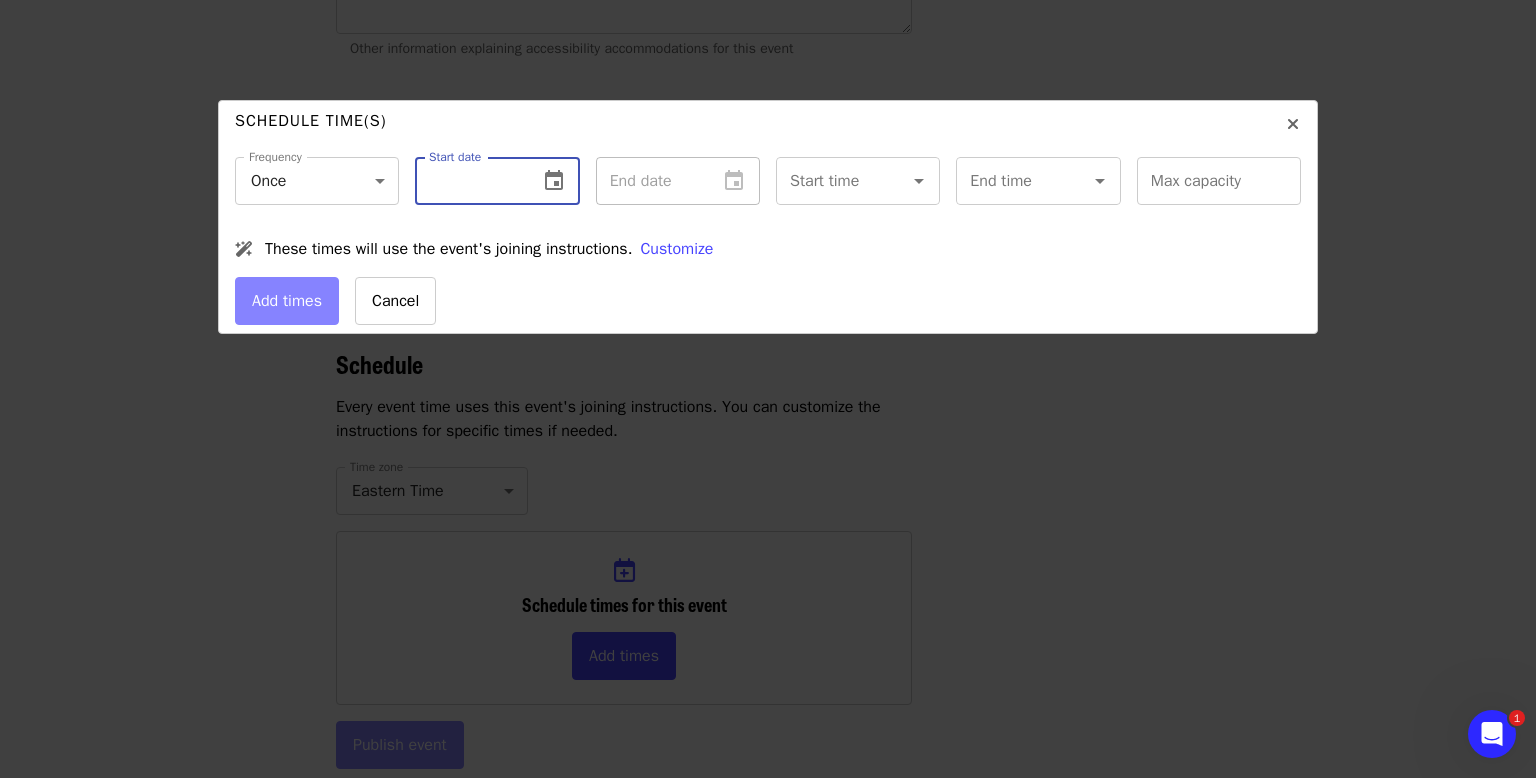 click 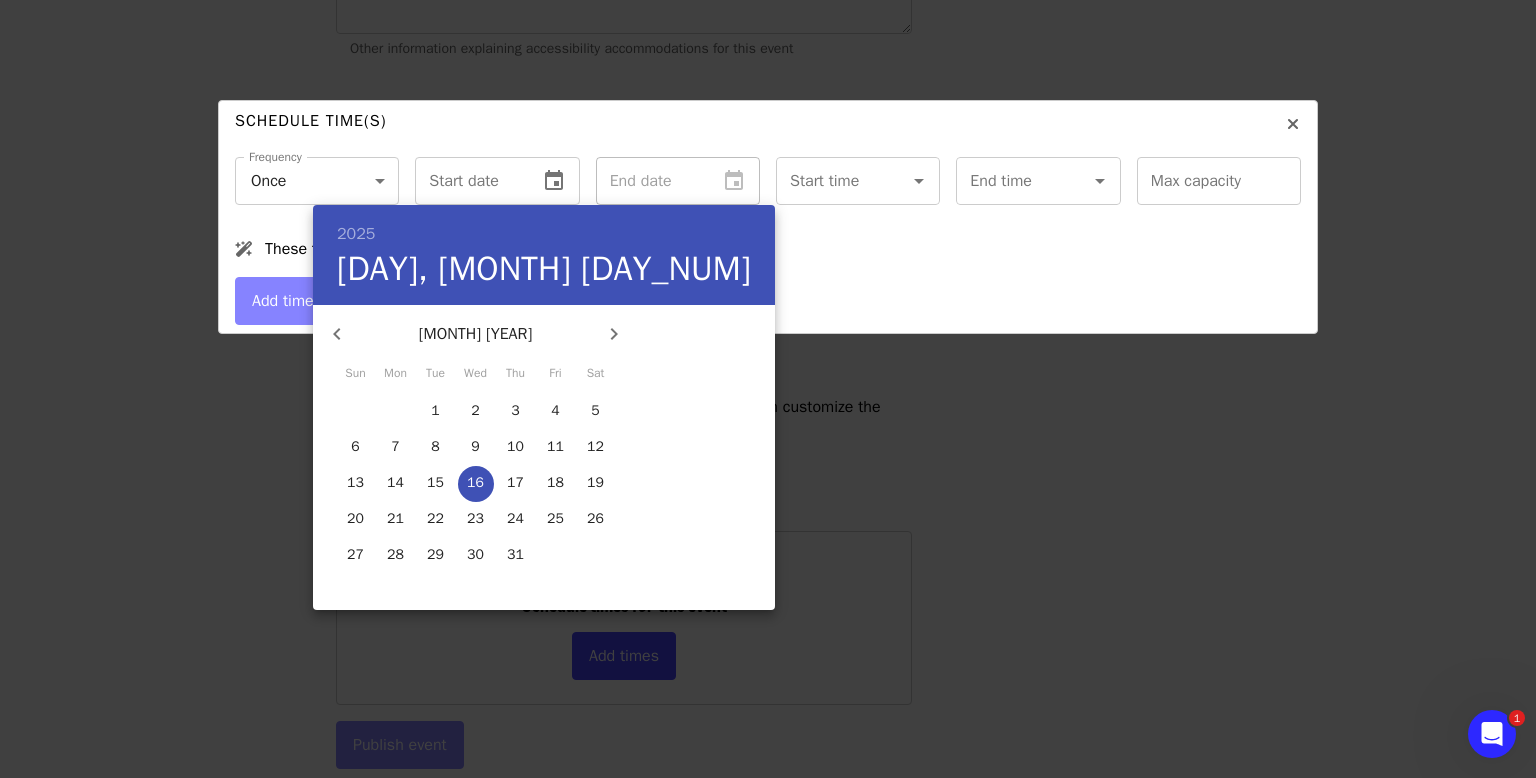 click on "18" at bounding box center (555, 483) 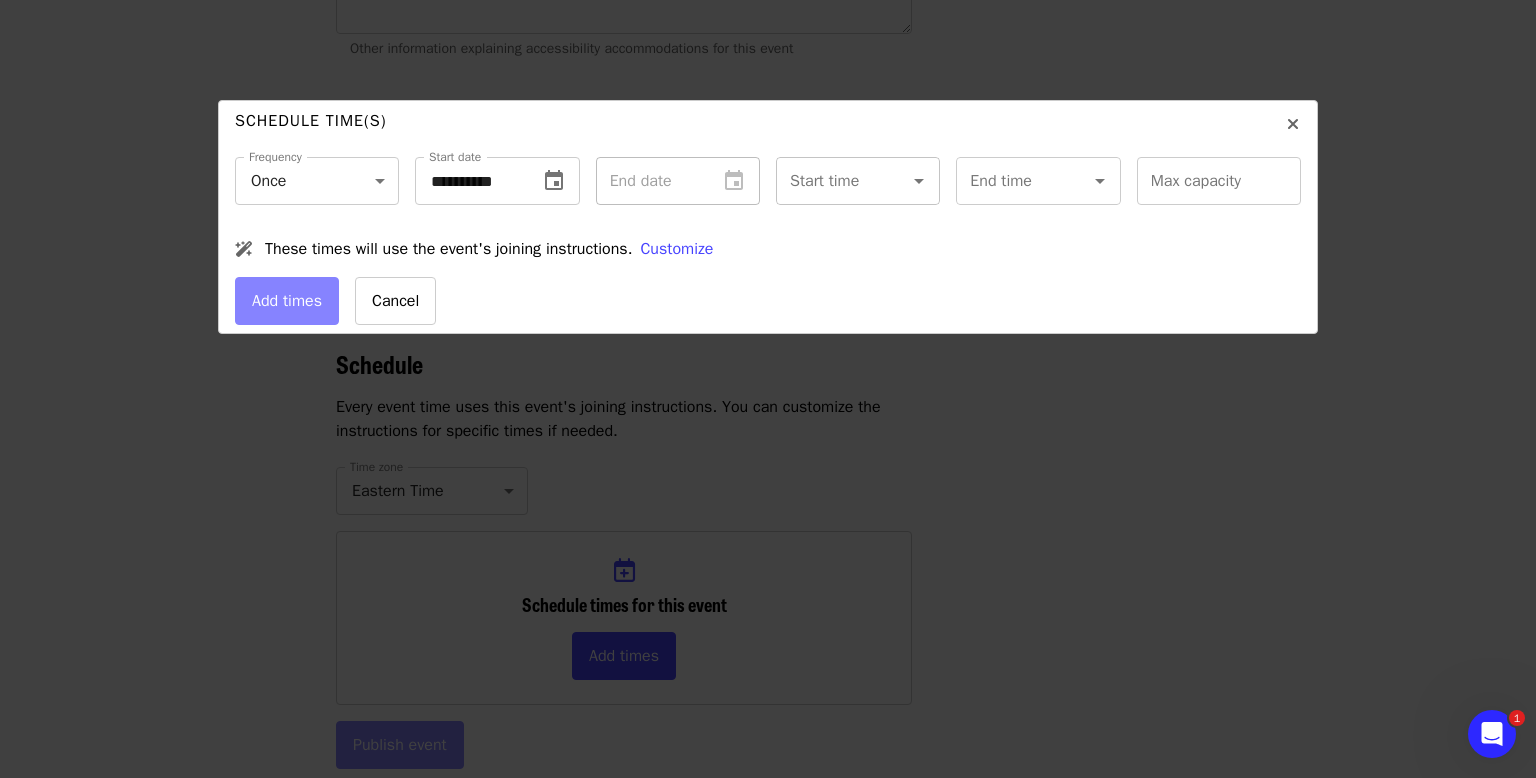 click on "Start time Start time" at bounding box center (858, 181) 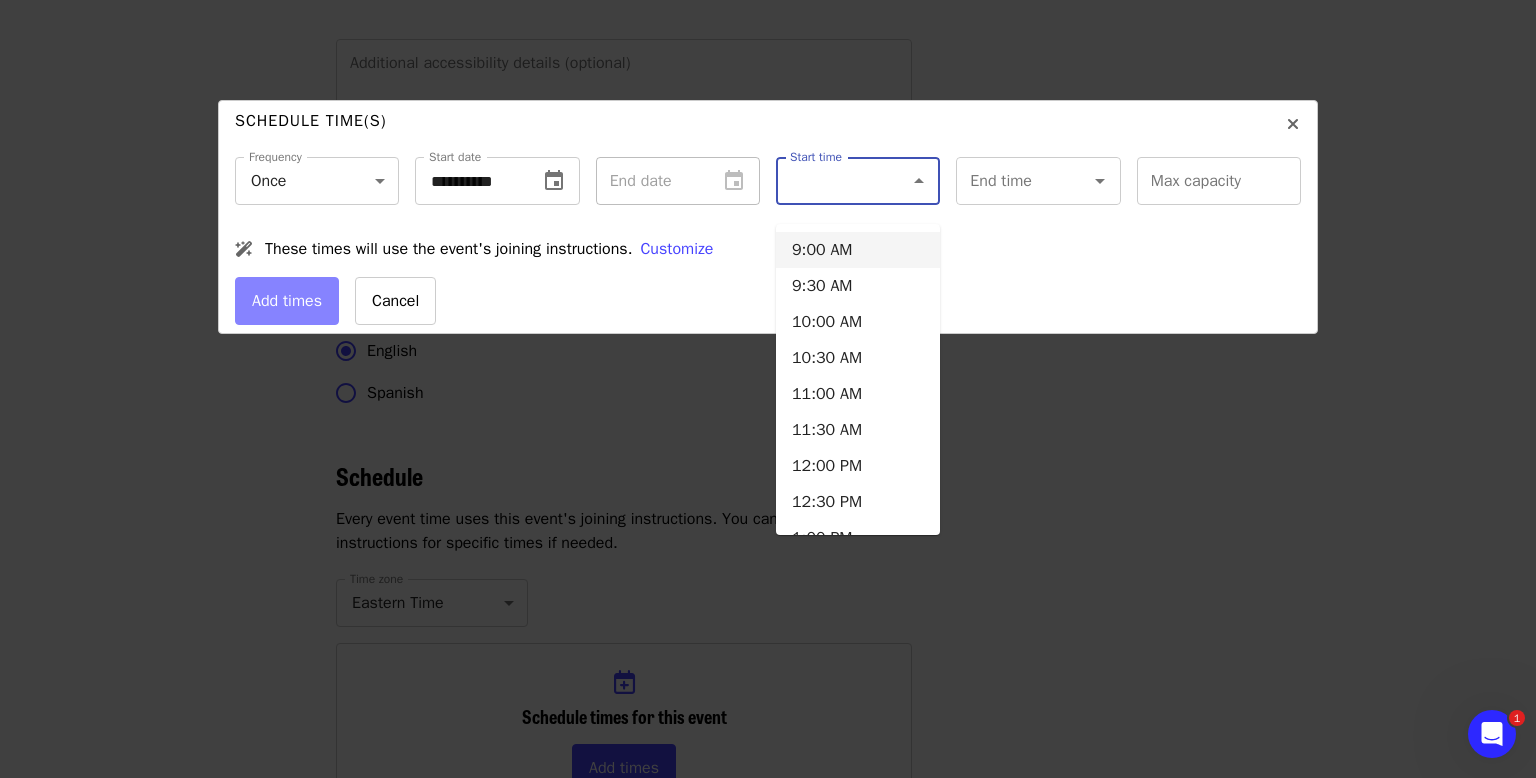 scroll, scrollTop: 5759, scrollLeft: 0, axis: vertical 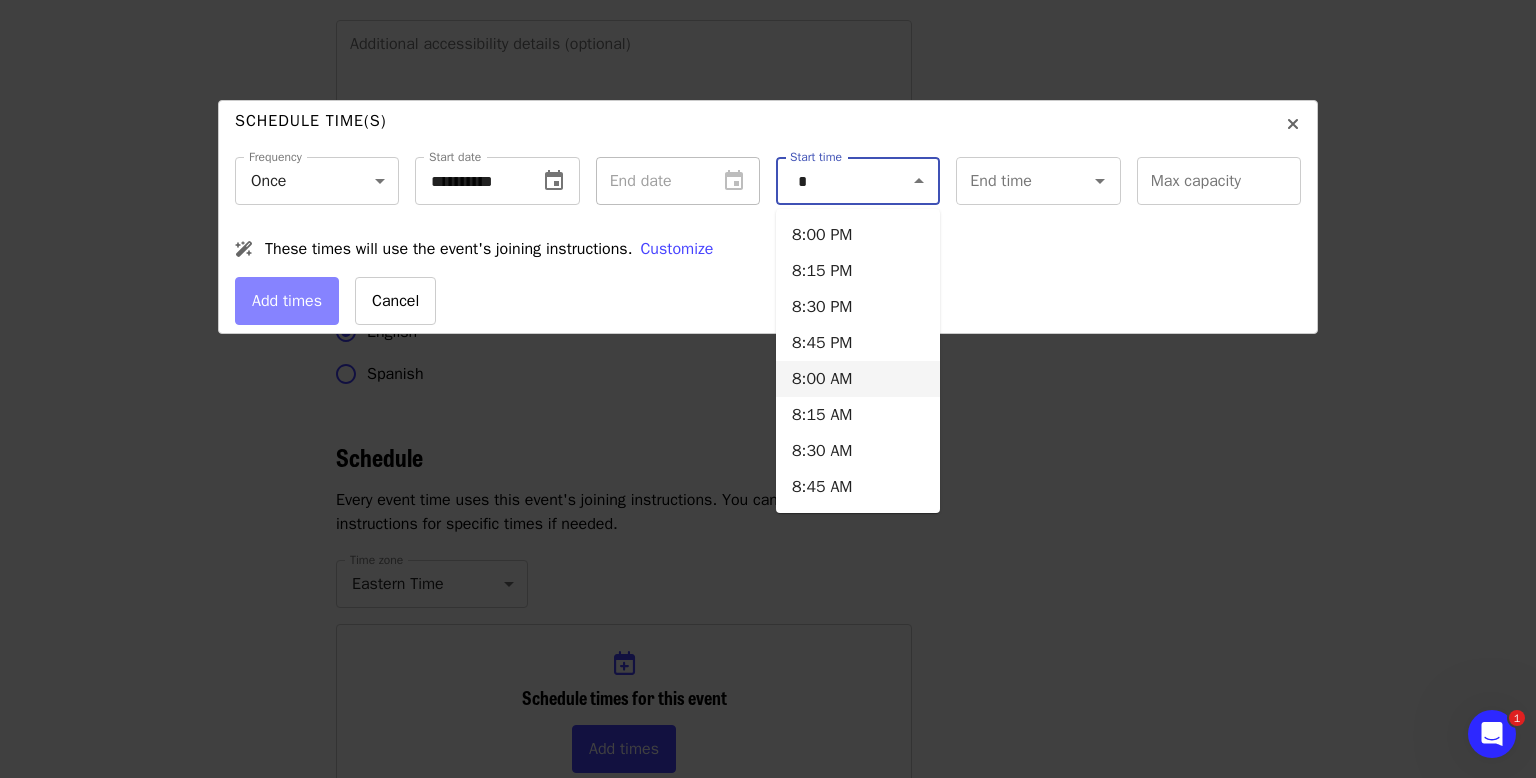 click on "8:00 AM" at bounding box center [858, 379] 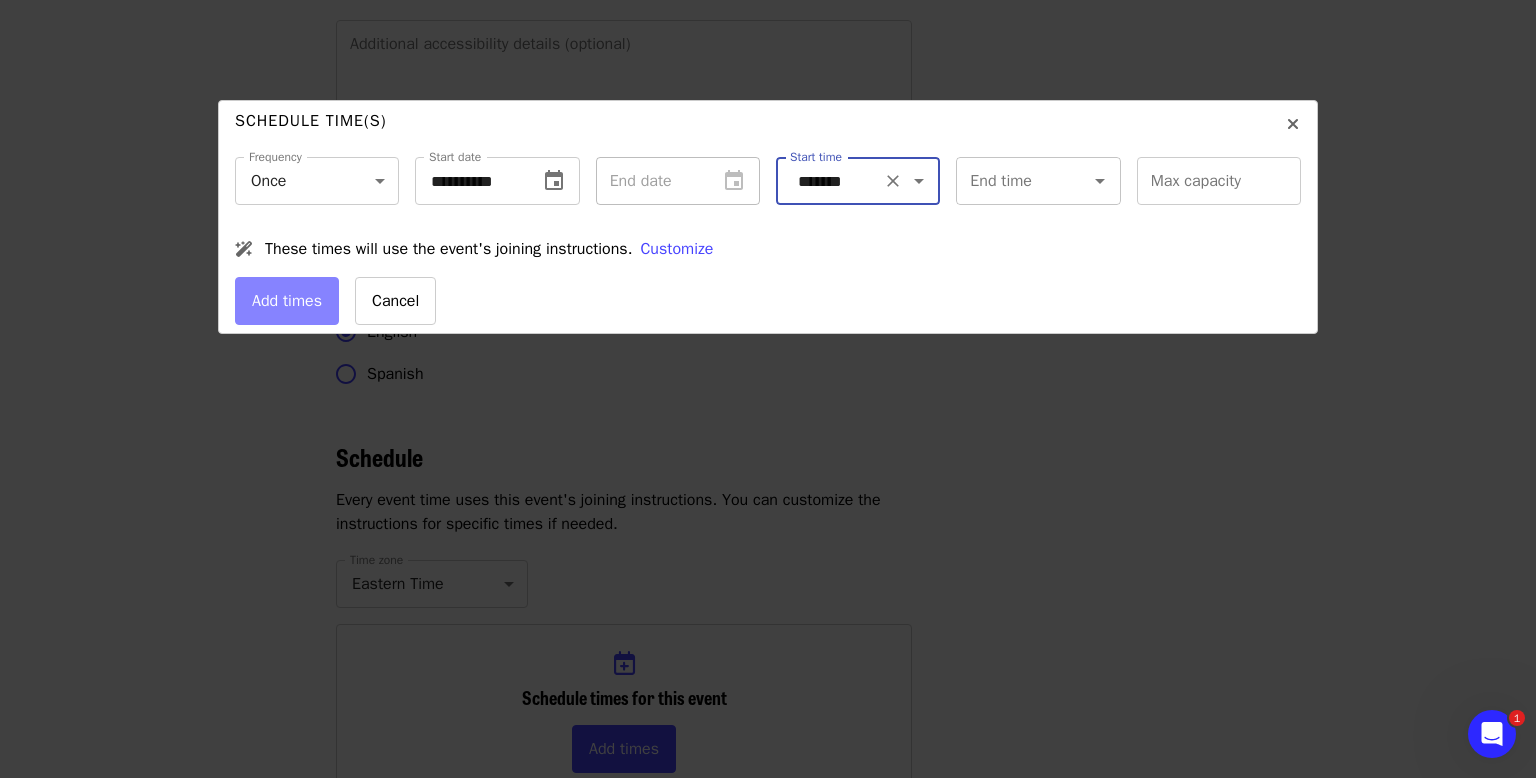 click 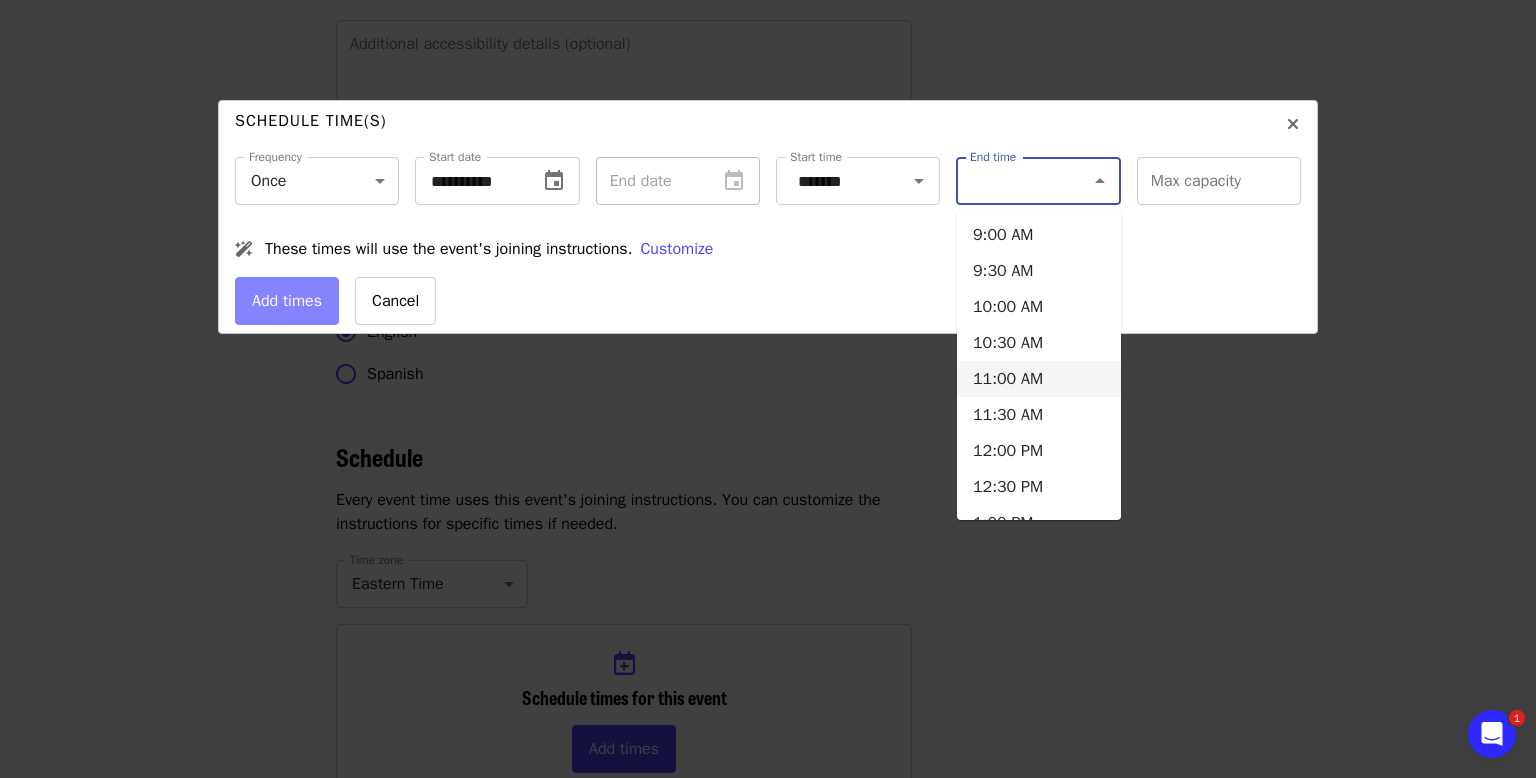 click on "11:00 AM" at bounding box center (1039, 379) 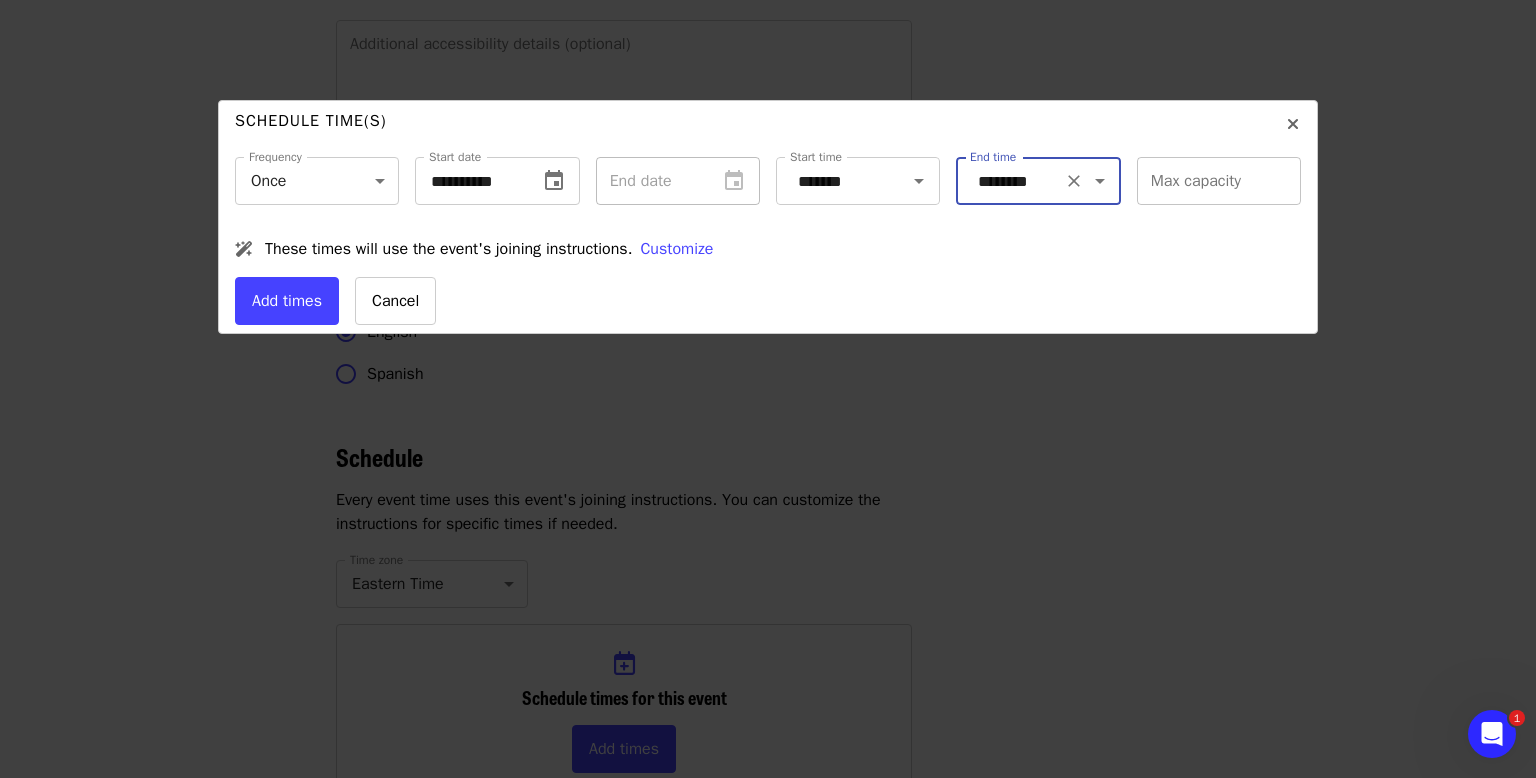 click on "Max capacity Max capacity" at bounding box center (1219, 181) 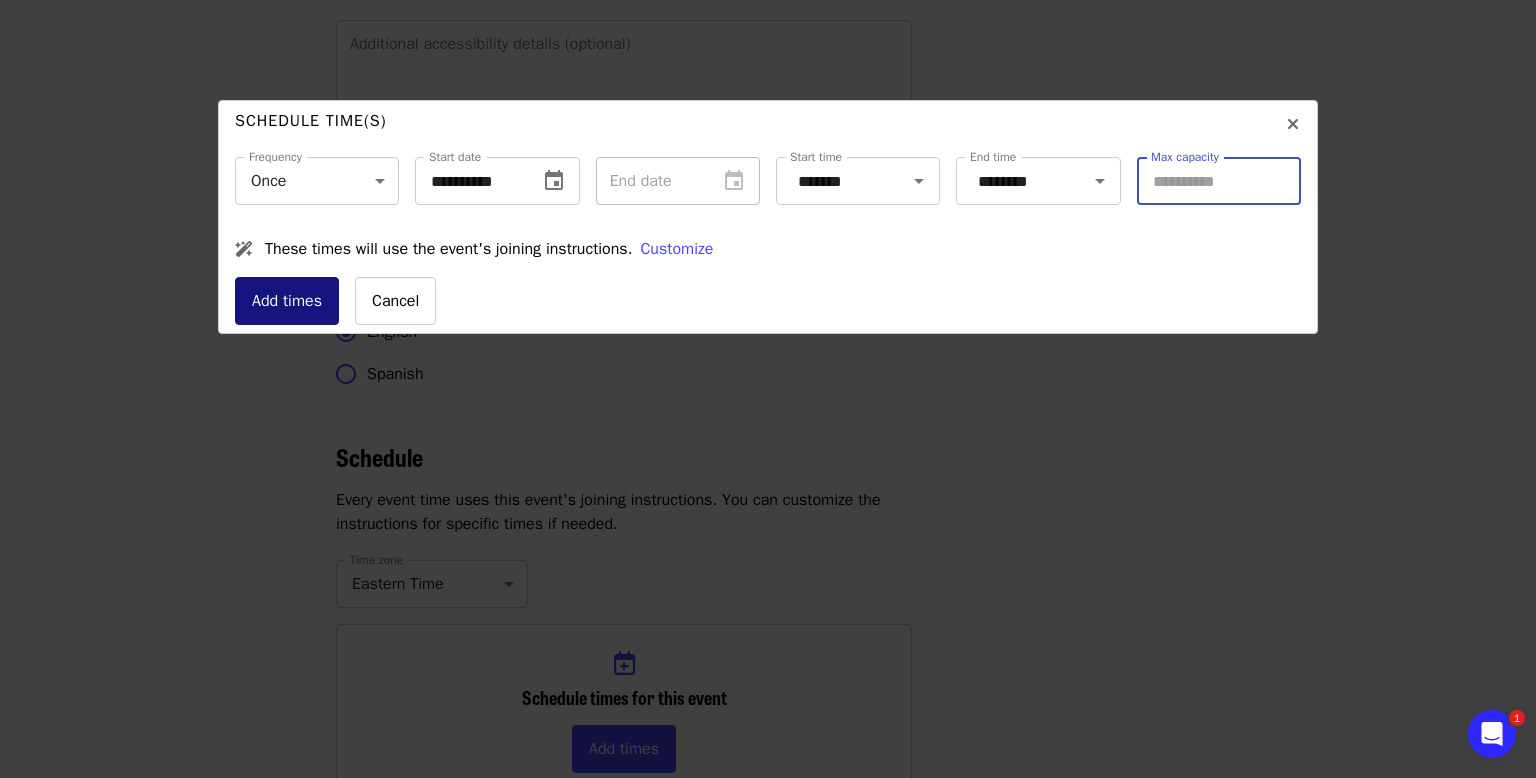 type on "*" 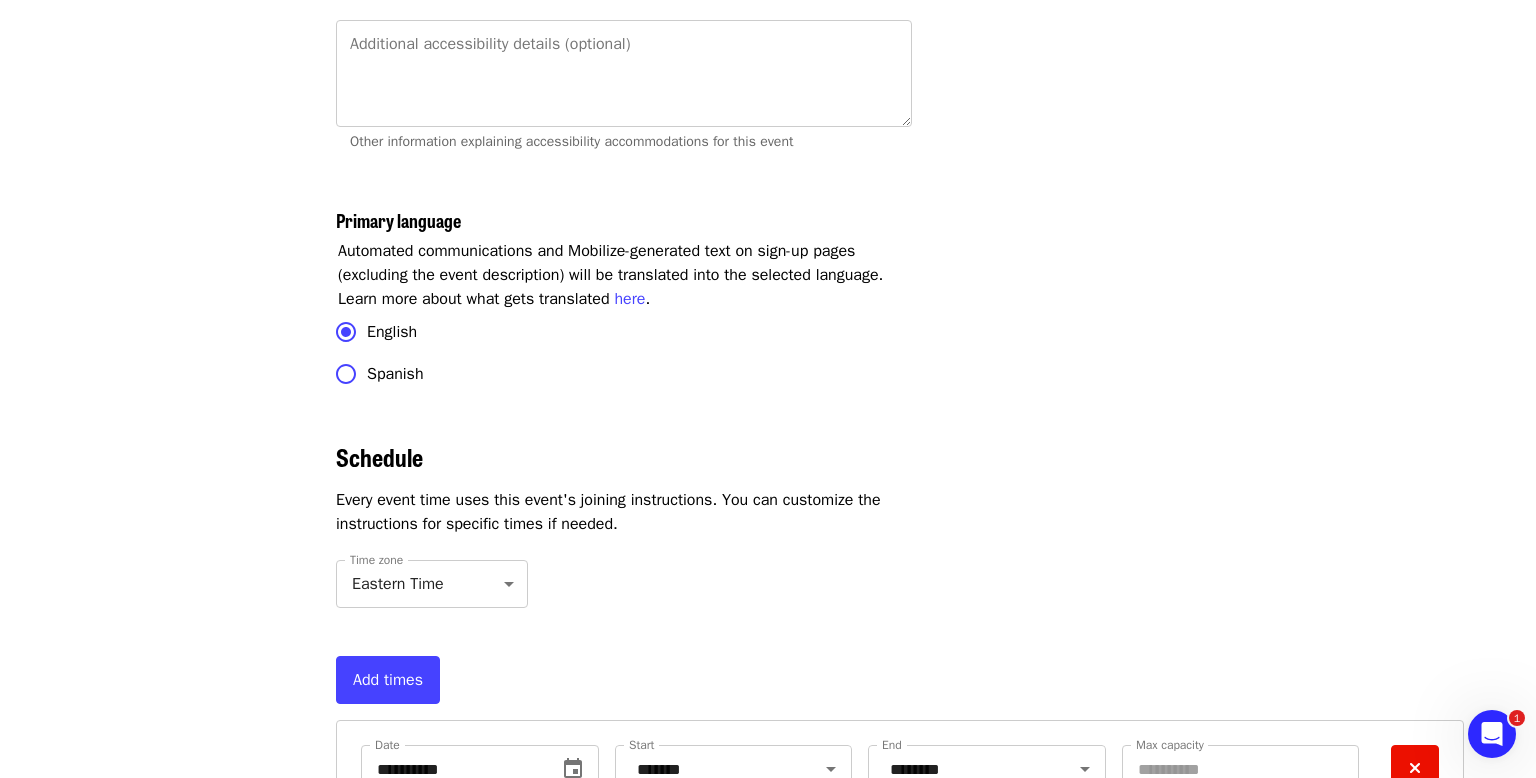 scroll, scrollTop: 5999, scrollLeft: 0, axis: vertical 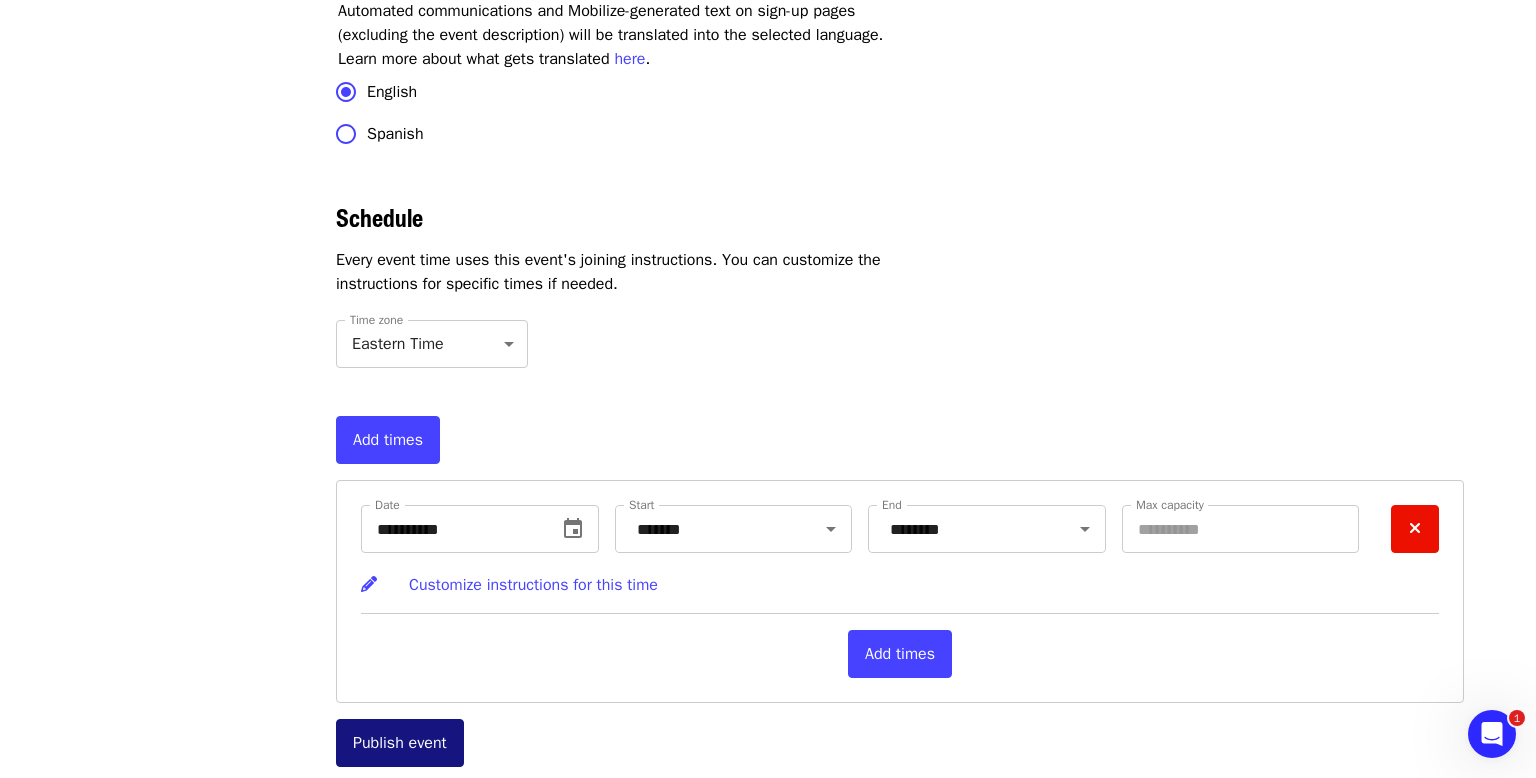 click on "Publish event" at bounding box center (400, 743) 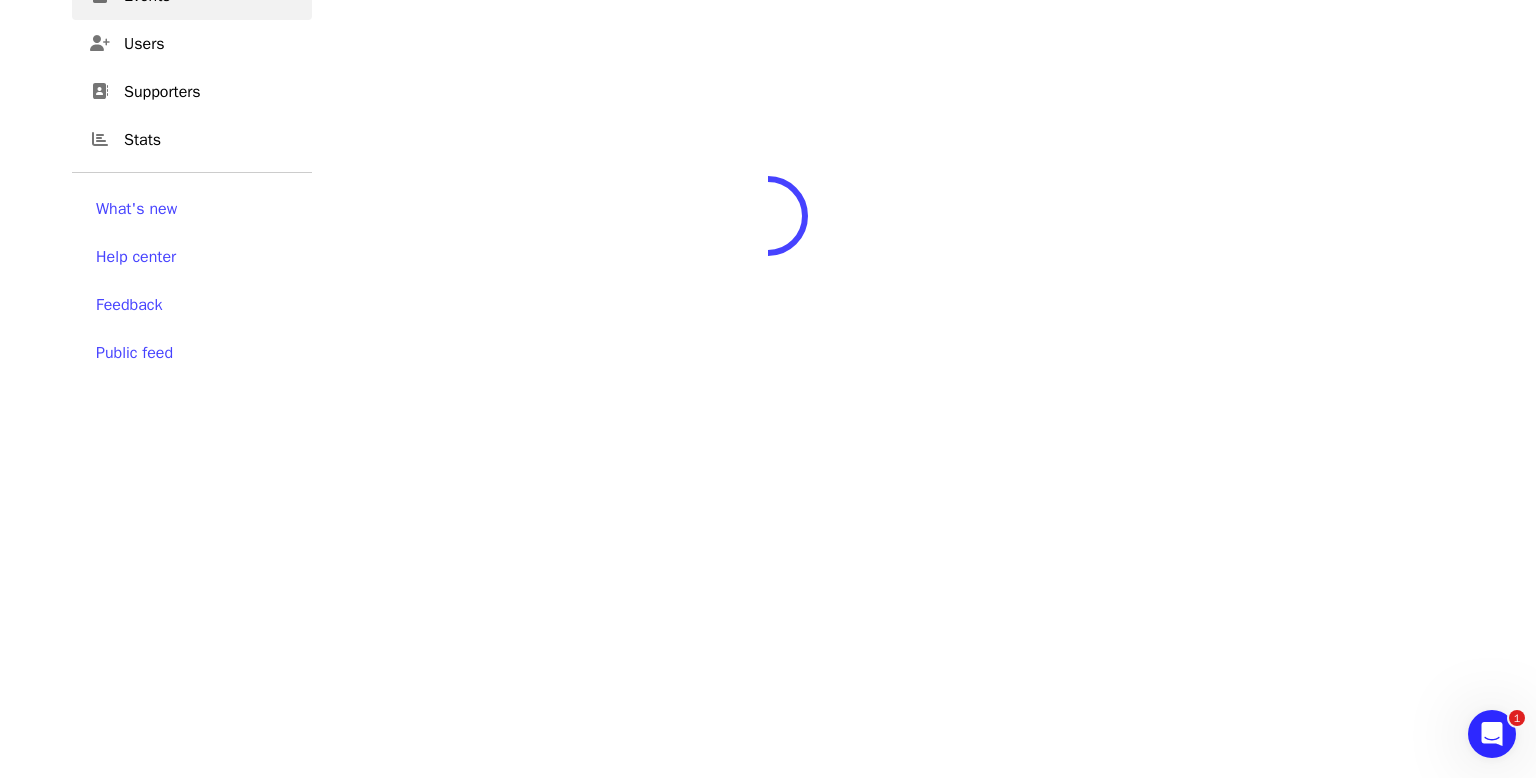 scroll, scrollTop: 0, scrollLeft: 0, axis: both 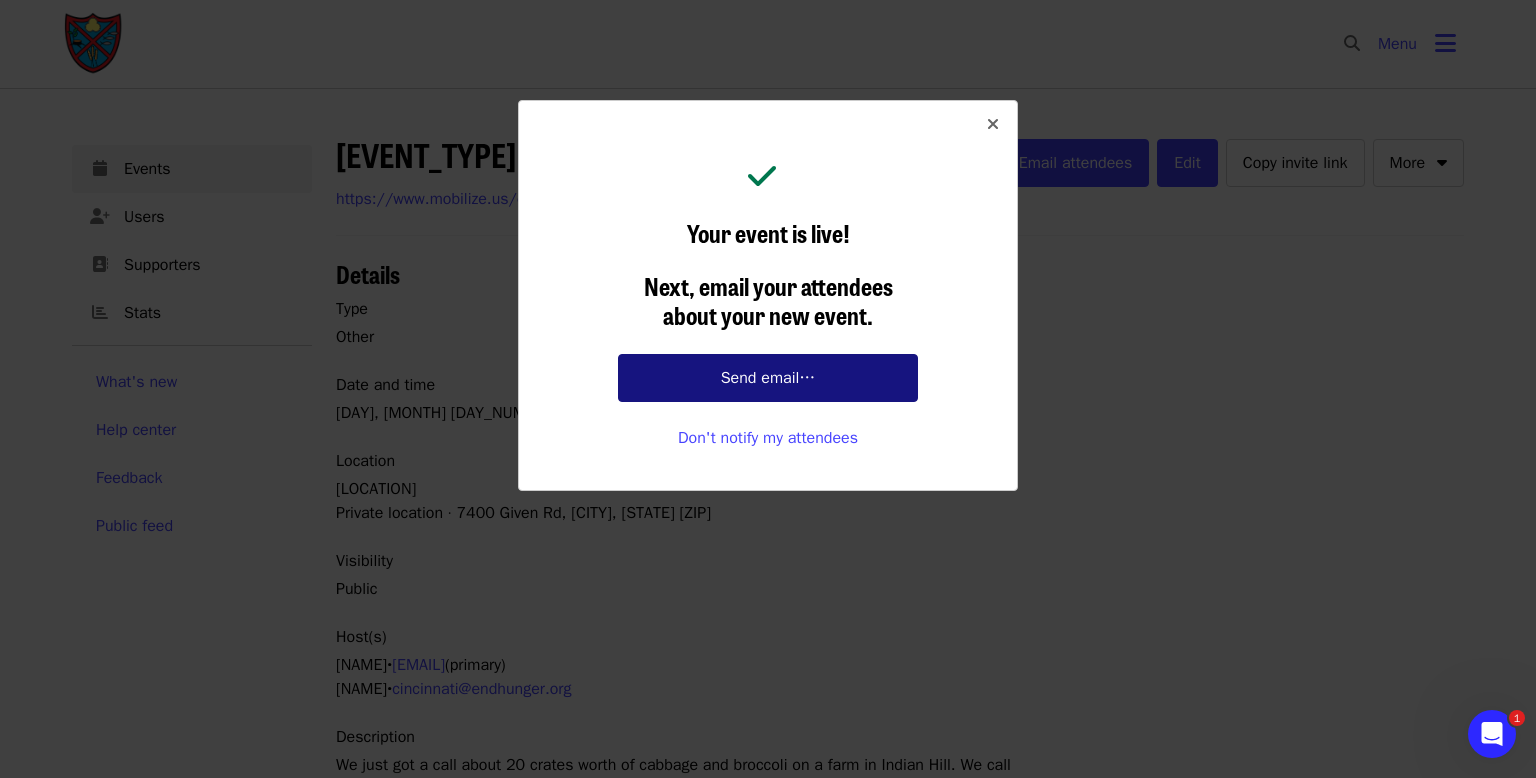 click on "Send email…" at bounding box center [768, 378] 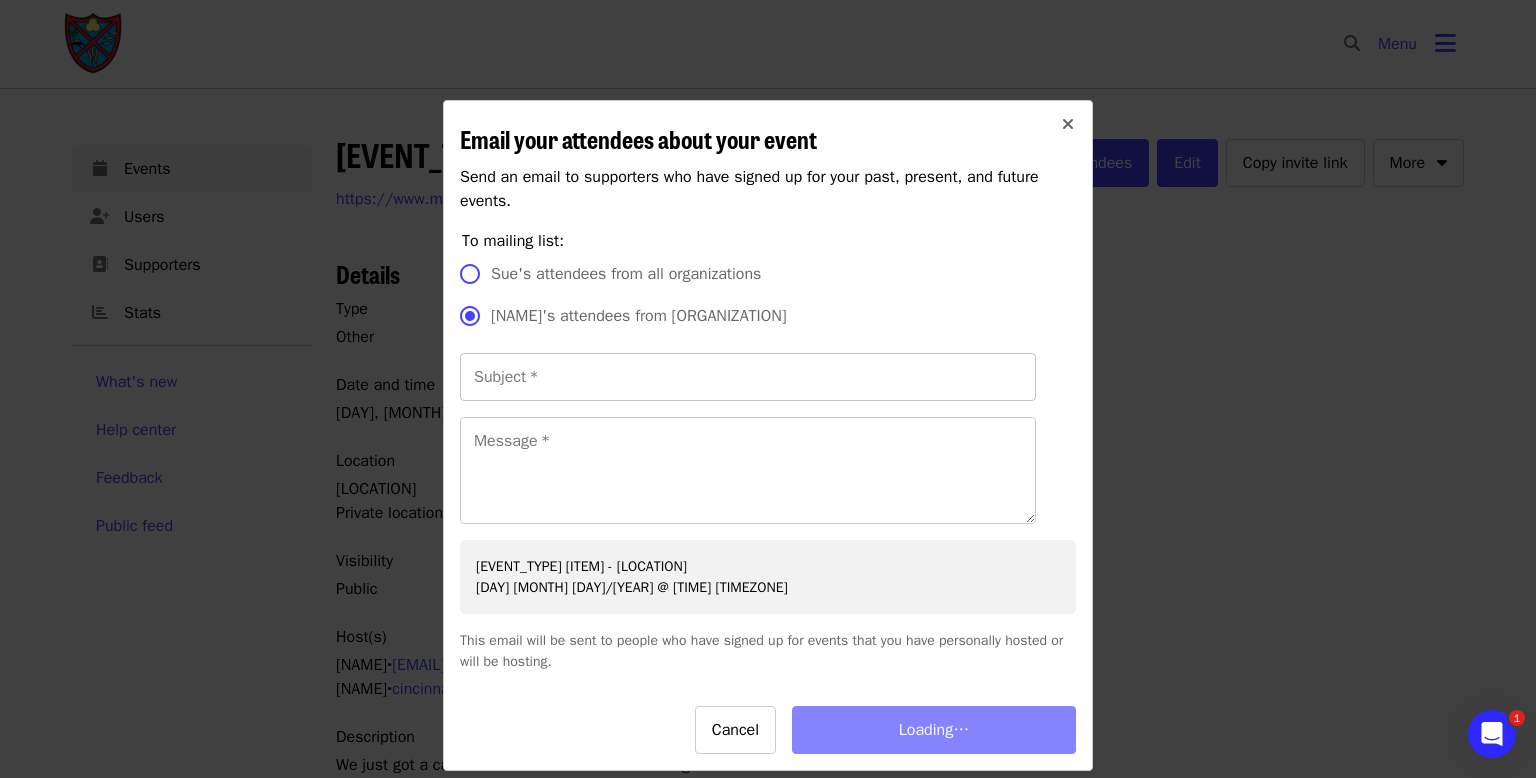 click on "Subject   * Subject  *" at bounding box center [748, 377] 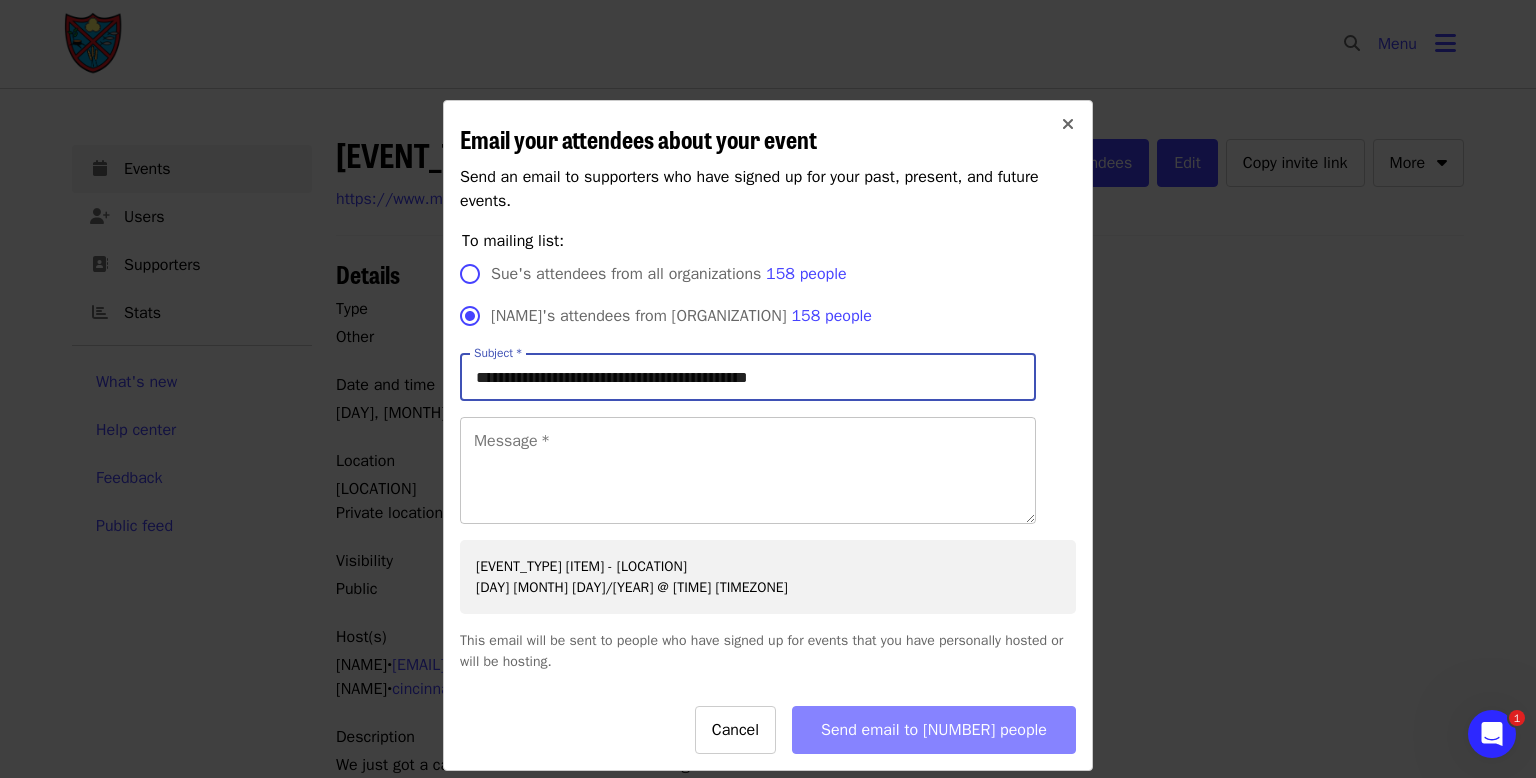 type on "**********" 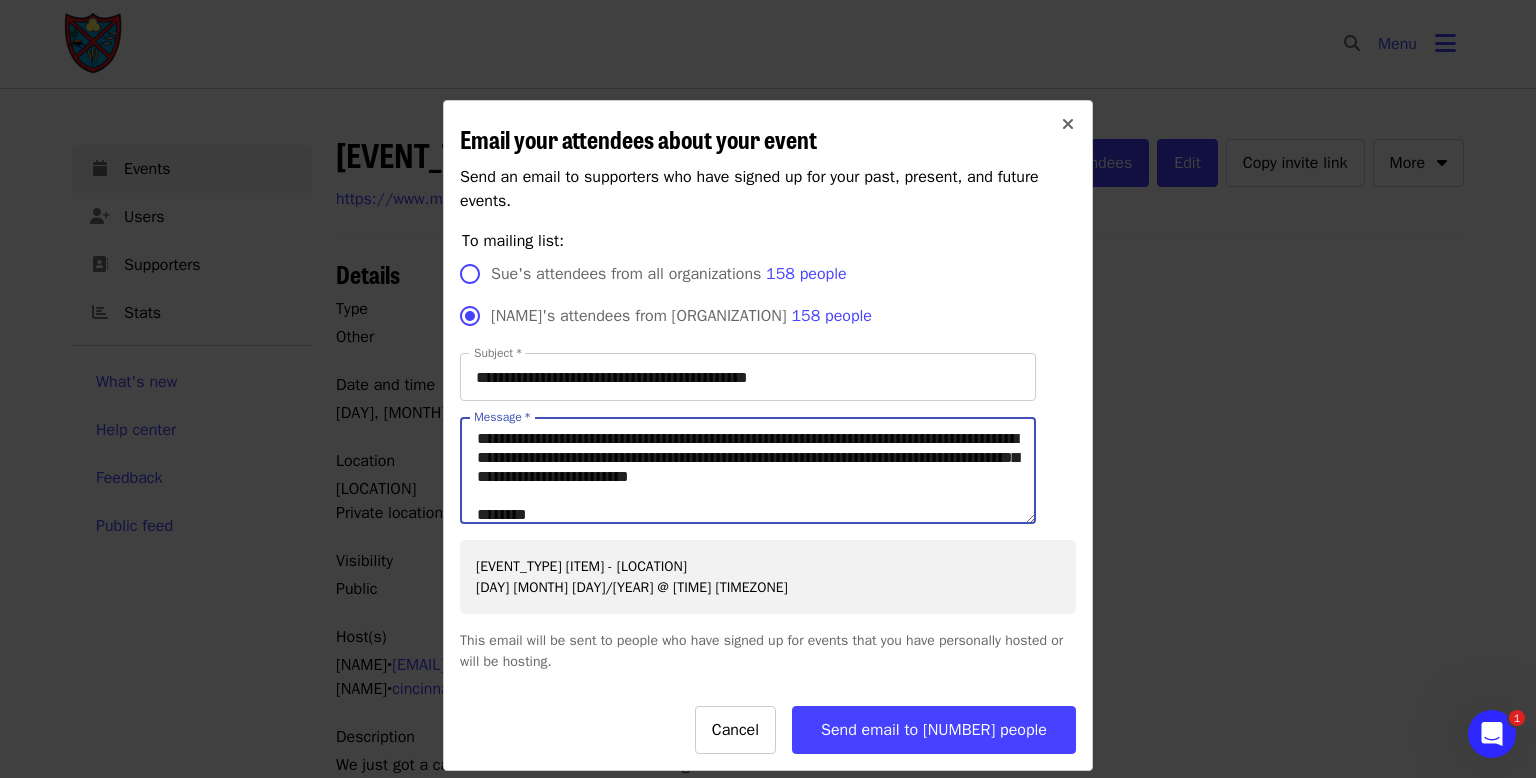 scroll, scrollTop: 24, scrollLeft: 0, axis: vertical 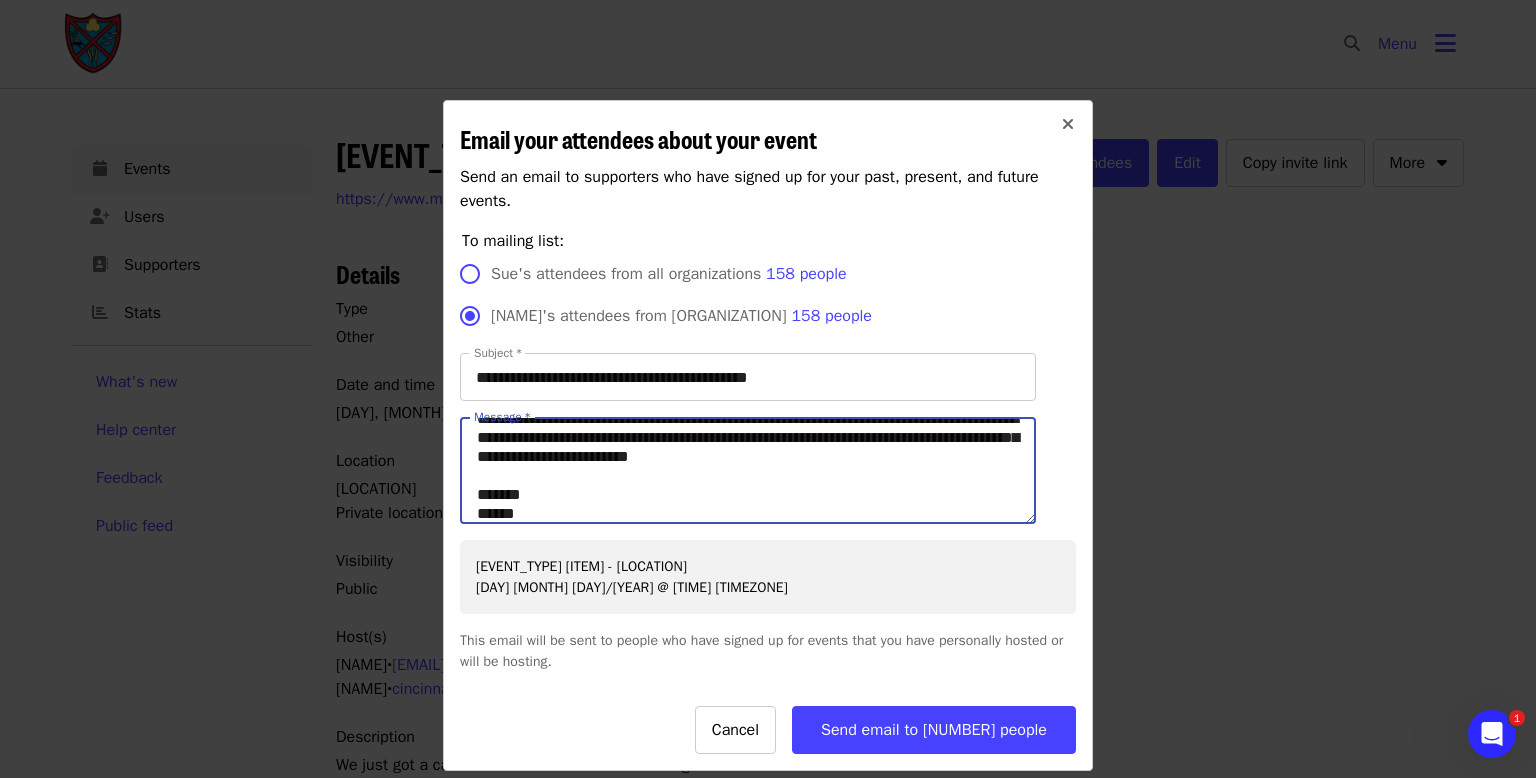 click on "**********" at bounding box center [748, 470] 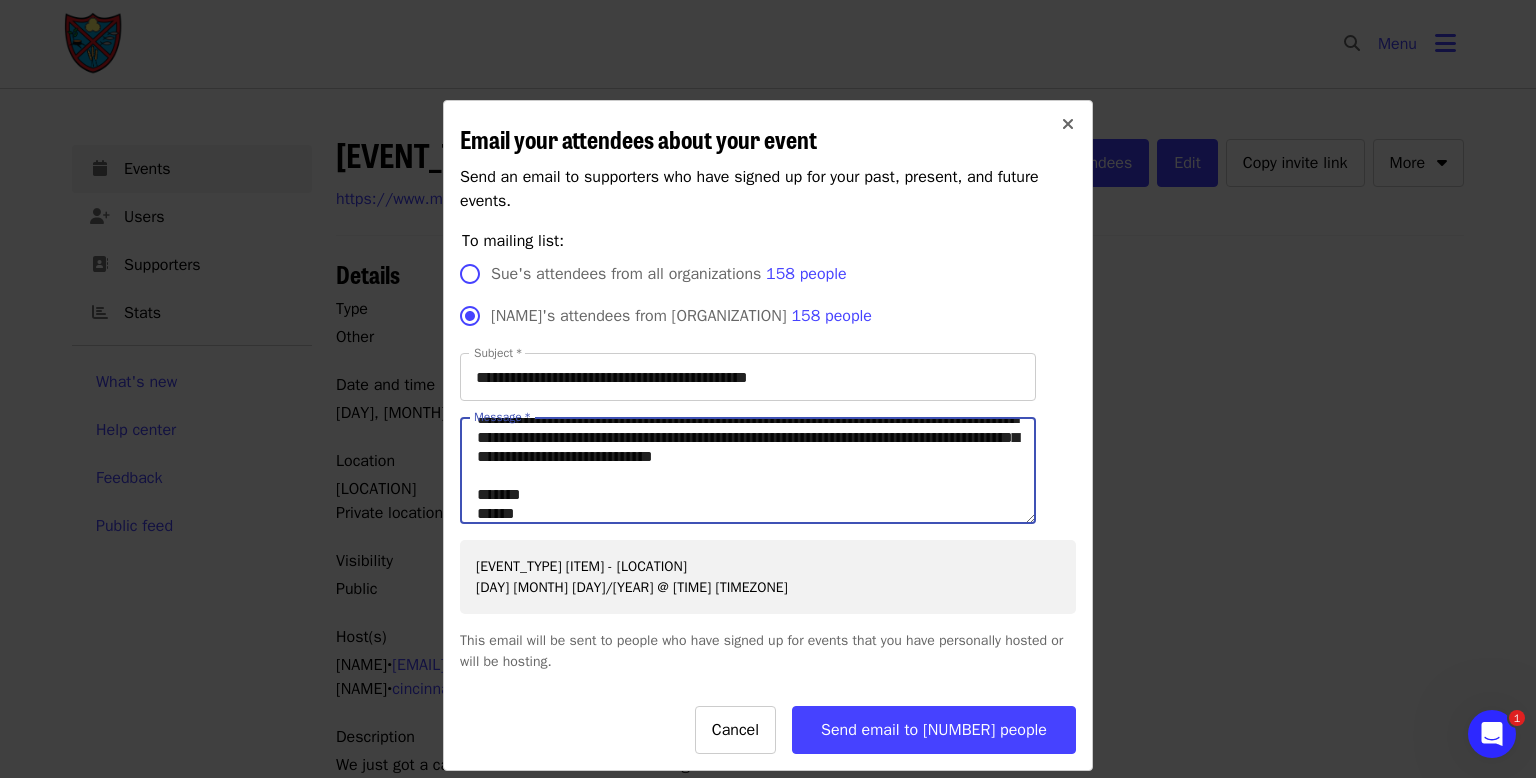scroll, scrollTop: 0, scrollLeft: 0, axis: both 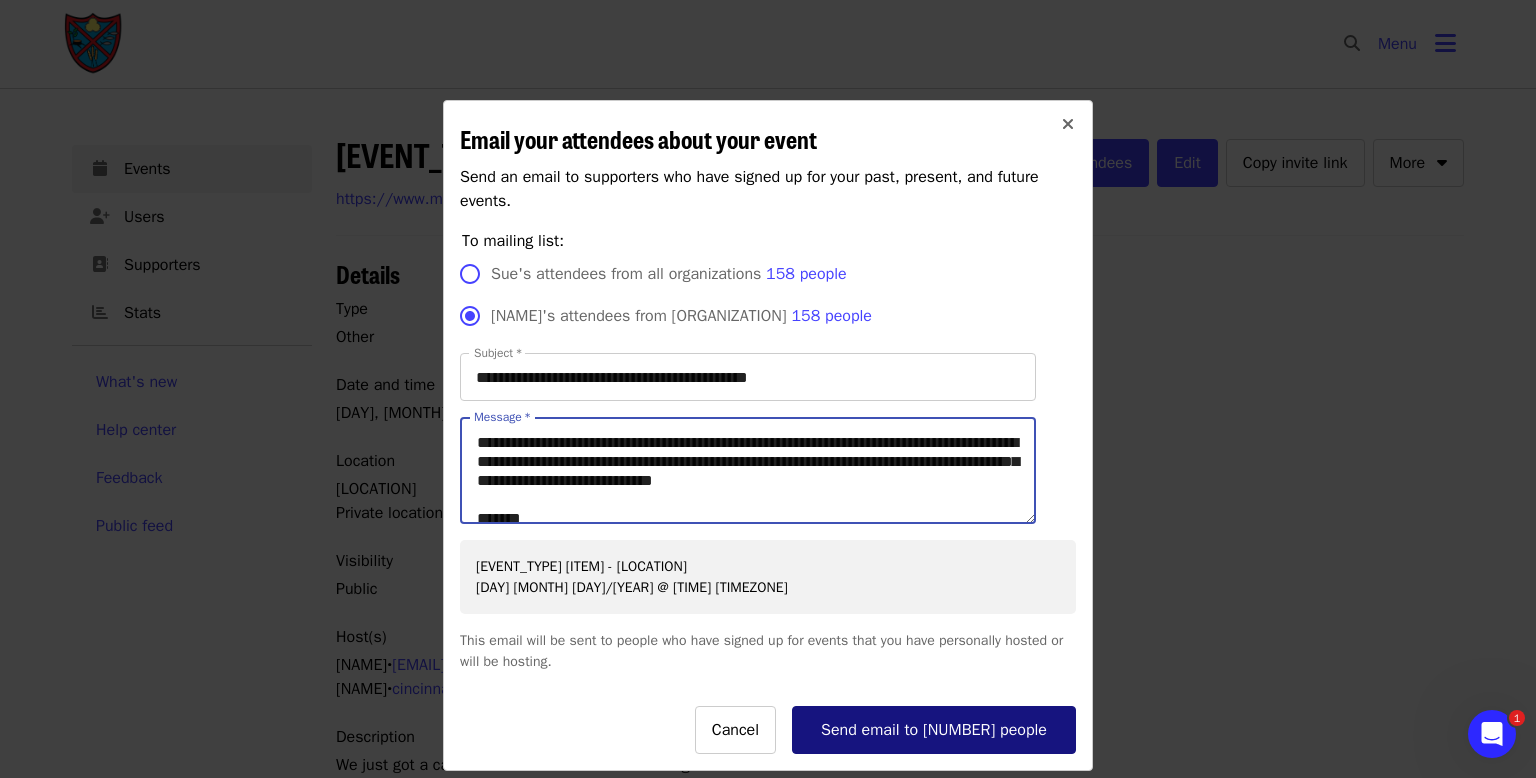 type on "**********" 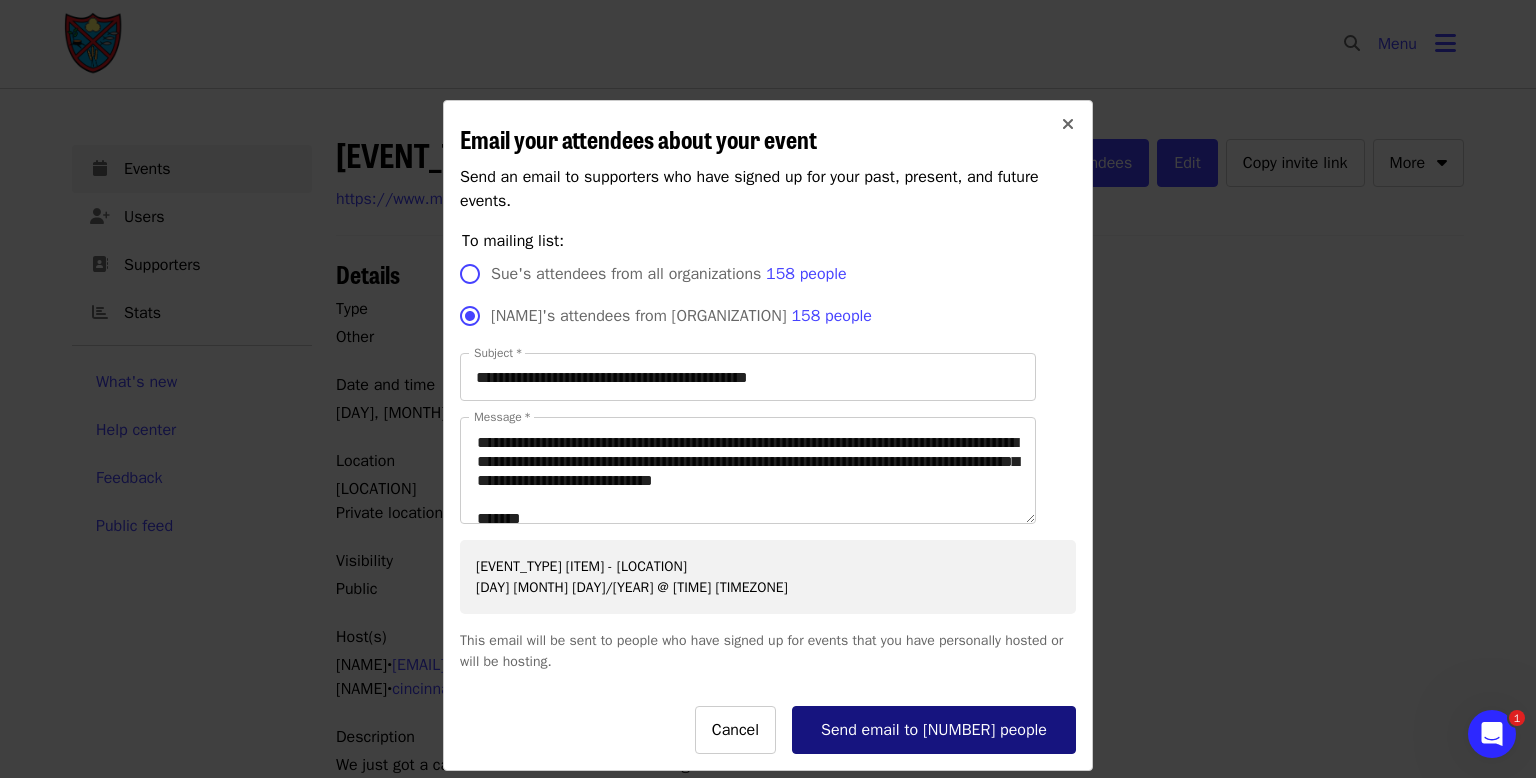 click on "Send email to [NUMBER] people" at bounding box center (934, 730) 